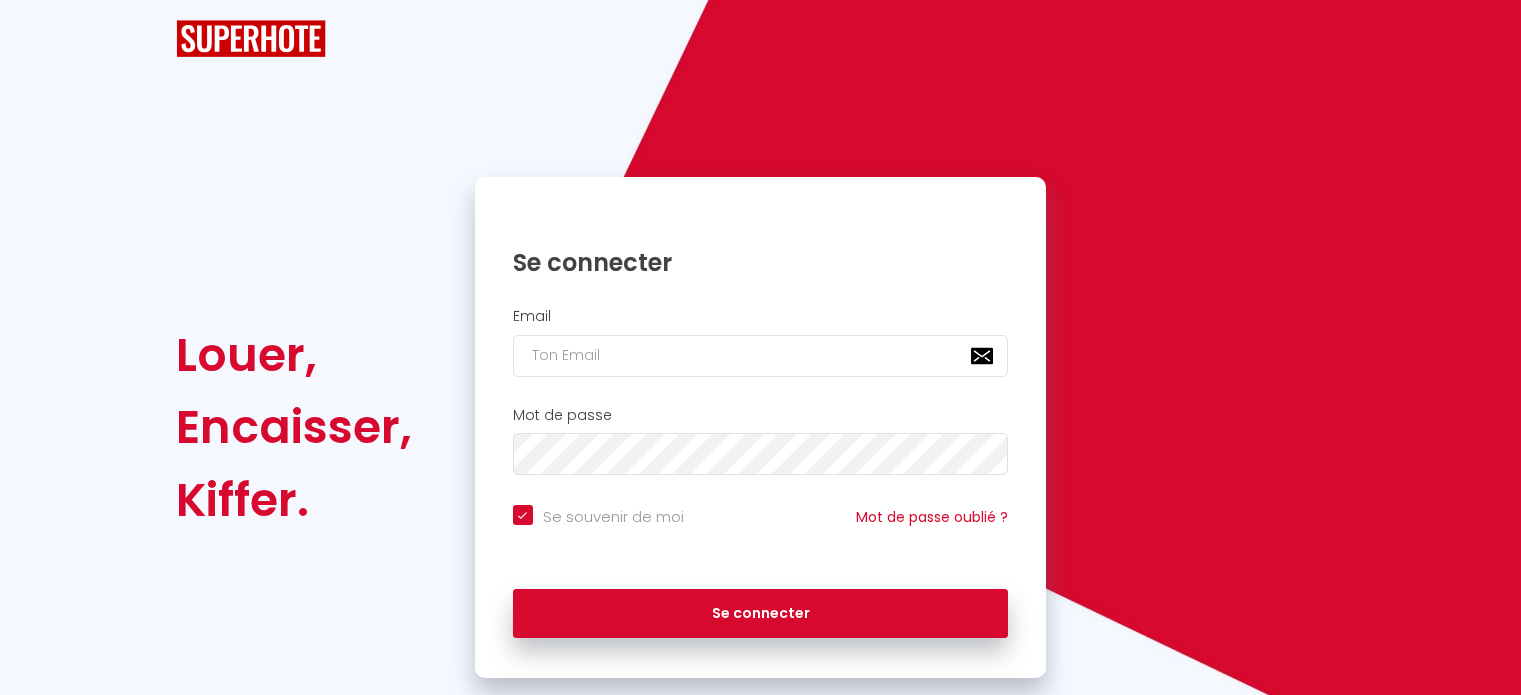 scroll, scrollTop: 0, scrollLeft: 0, axis: both 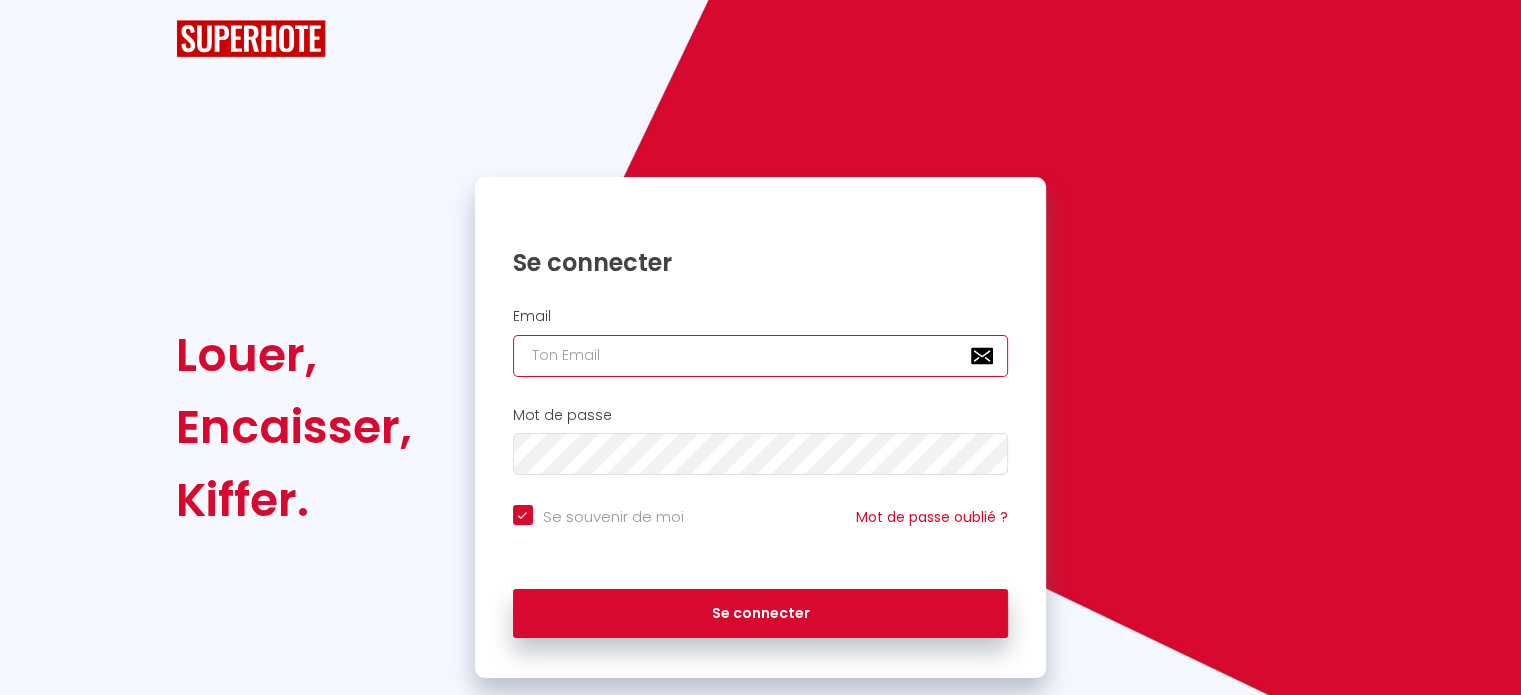 click at bounding box center [761, 356] 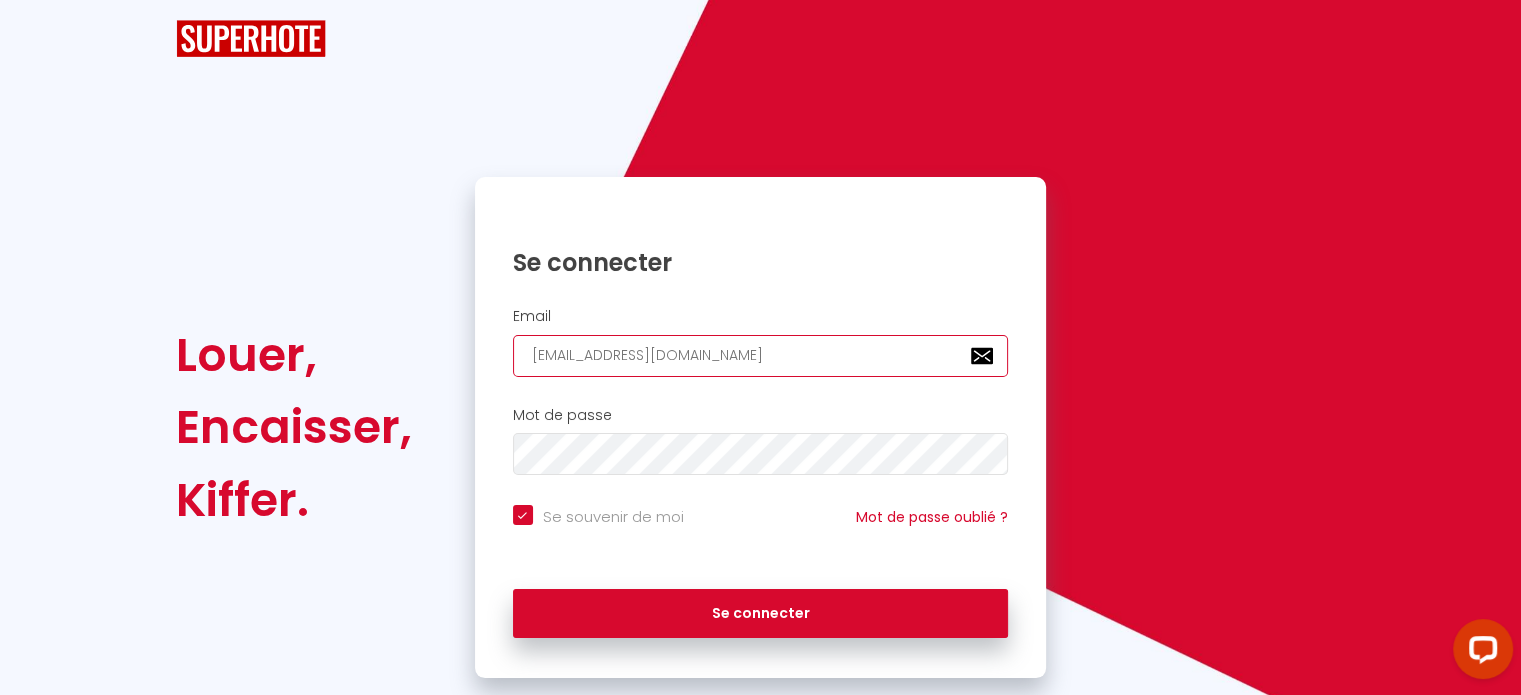 scroll, scrollTop: 0, scrollLeft: 0, axis: both 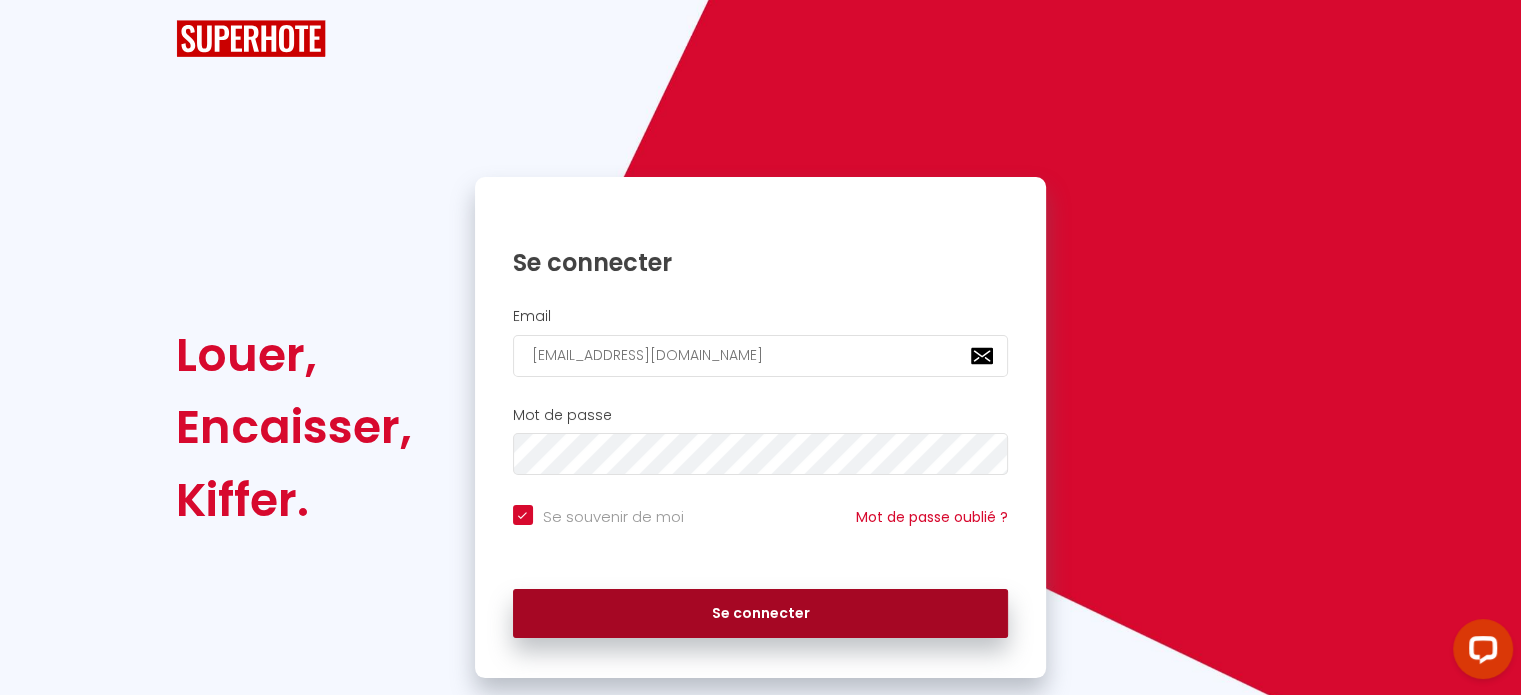 click on "Se connecter" at bounding box center (761, 614) 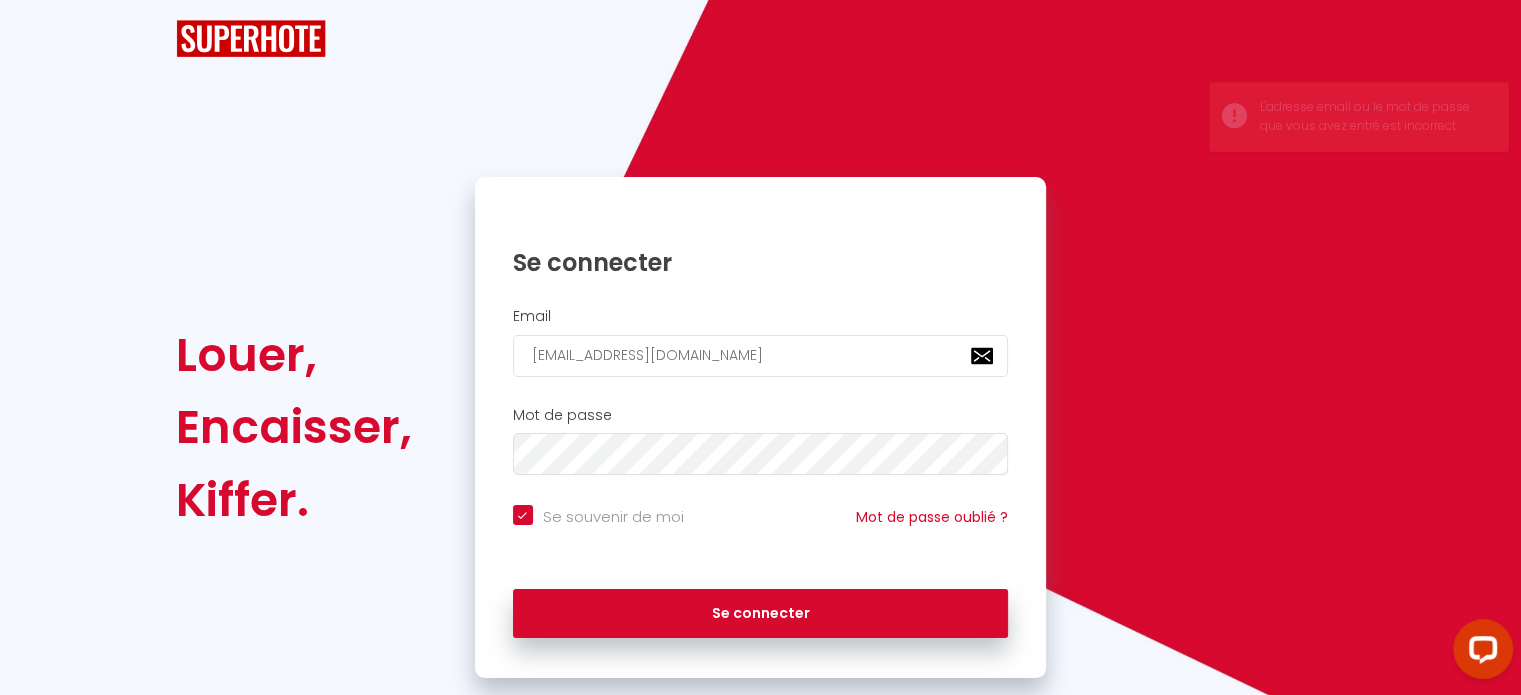 click on "Louer,
Encaisser,
Kiffer.
Se connecter
Email   filippi.andre@orange.fr   Mot de passe       Se souvenir de moi   Mot de passe oublié ?     Se connecter" at bounding box center [760, 428] 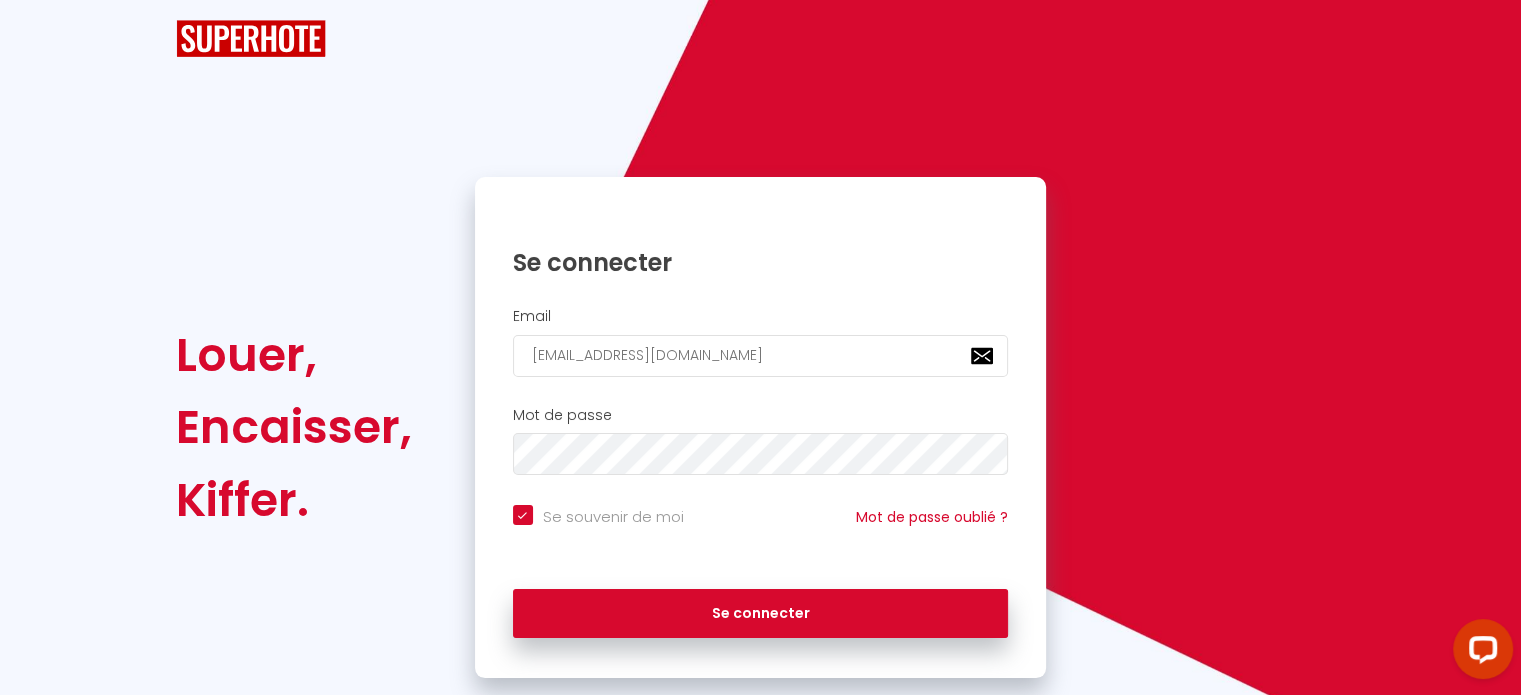 click on "Louer,
Encaisser,
Kiffer.
Se connecter
Email   filippi.andre@orange.fr   Mot de passe       Se souvenir de moi   Mot de passe oublié ?     Se connecter" at bounding box center (760, 428) 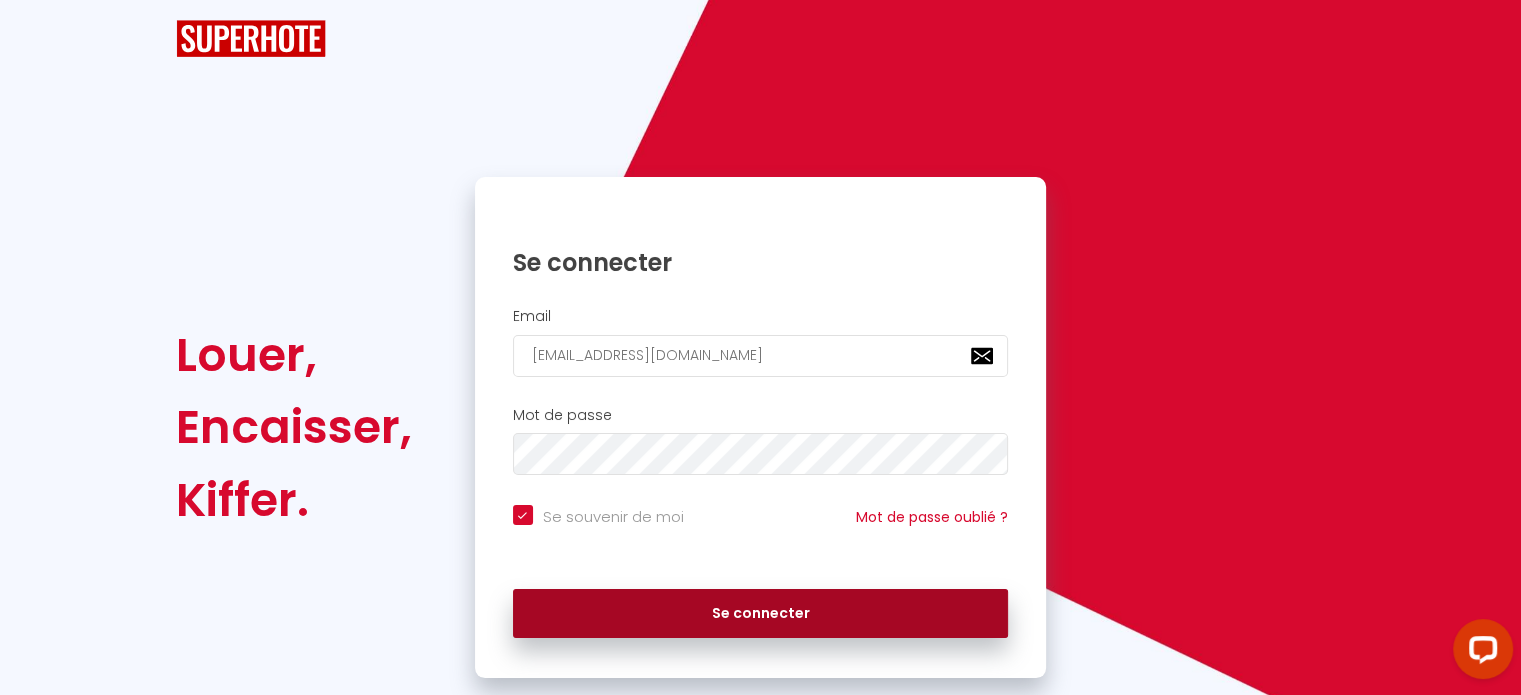 click on "Se connecter" at bounding box center [761, 614] 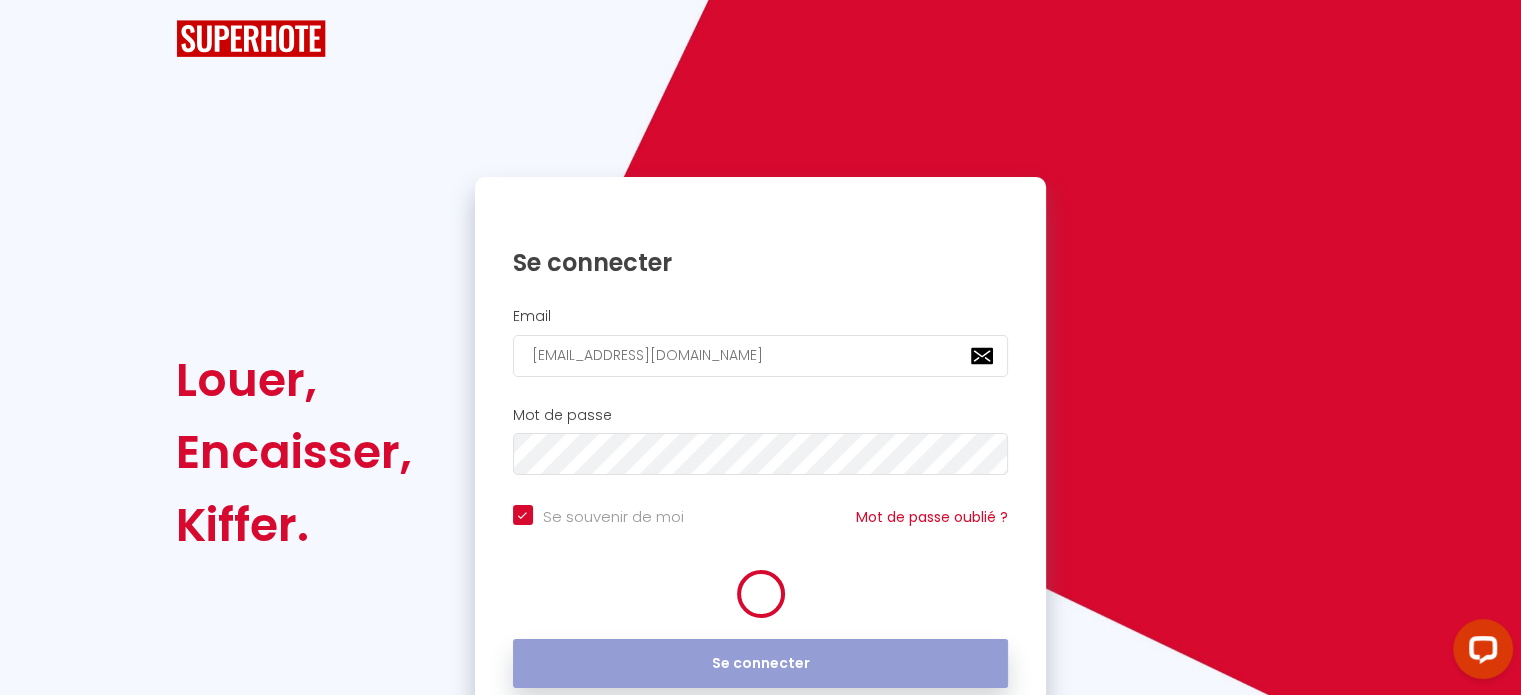 checkbox on "true" 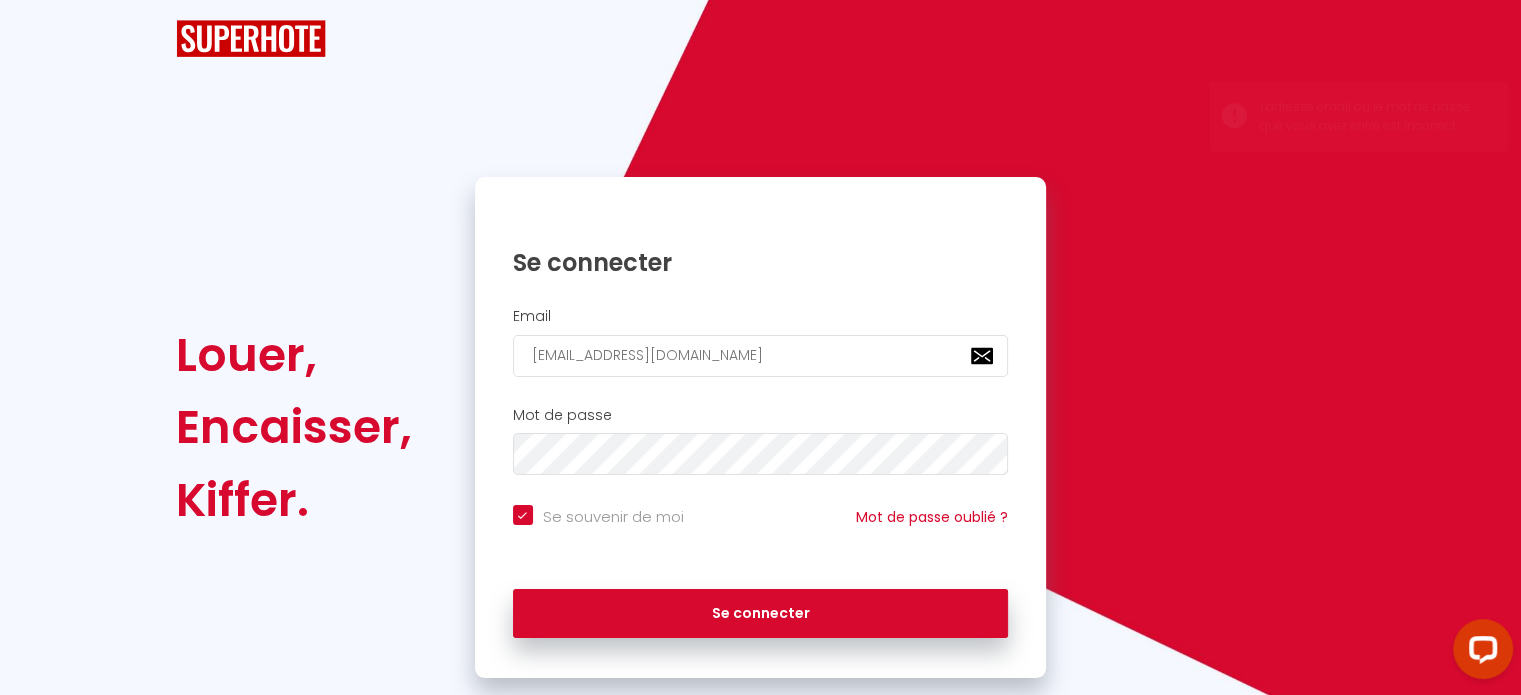 click on "Louer,
Encaisser,
Kiffer.
Se connecter
Email   filippi.andre@orange.fr   Mot de passe       Se souvenir de moi   Mot de passe oublié ?     Se connecter" at bounding box center [760, 428] 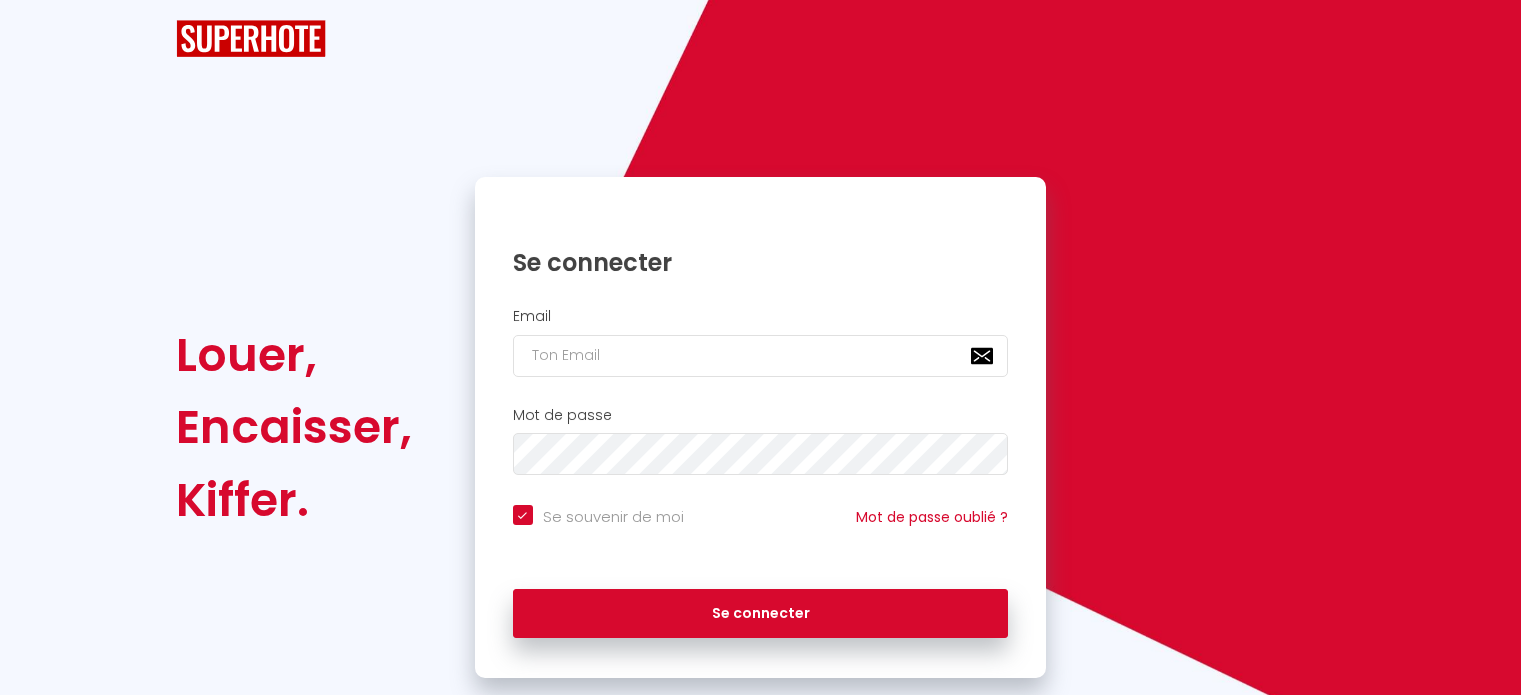 scroll, scrollTop: 0, scrollLeft: 0, axis: both 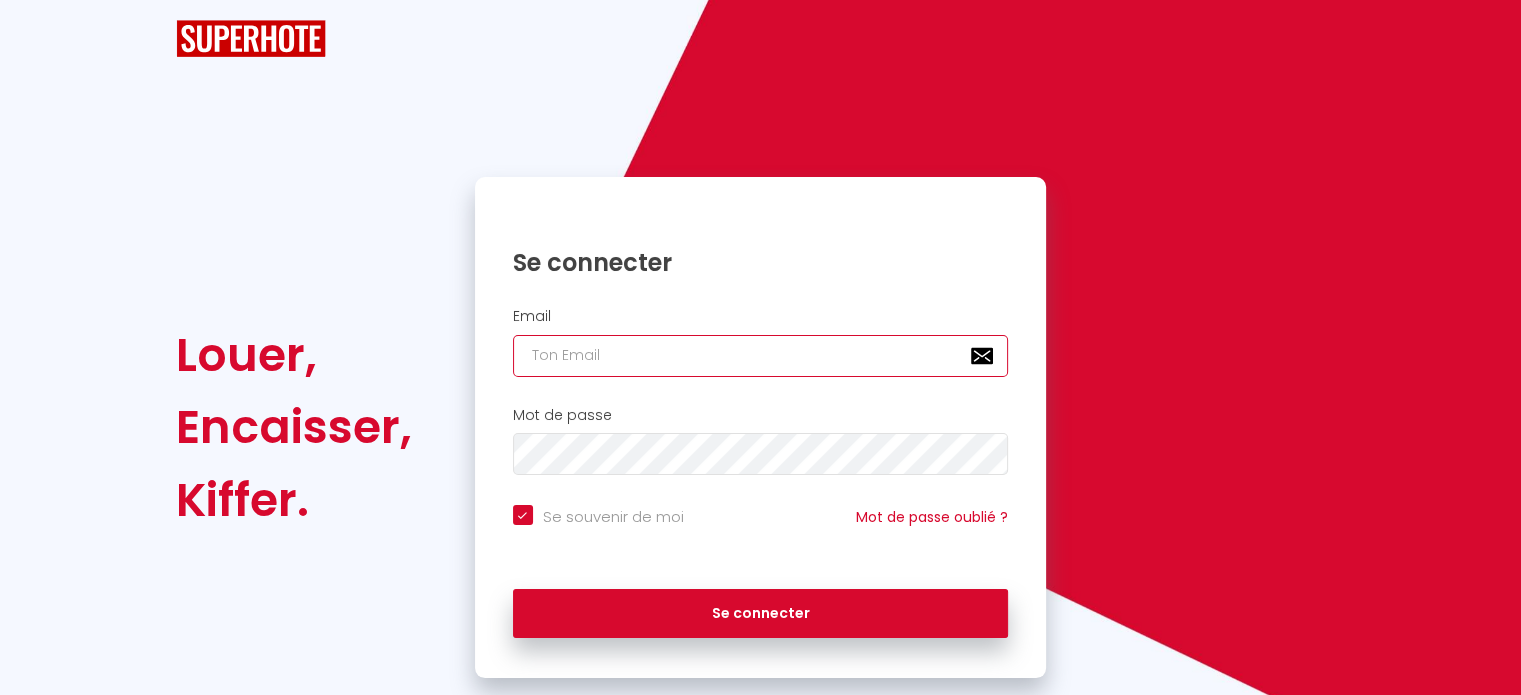 click at bounding box center [761, 356] 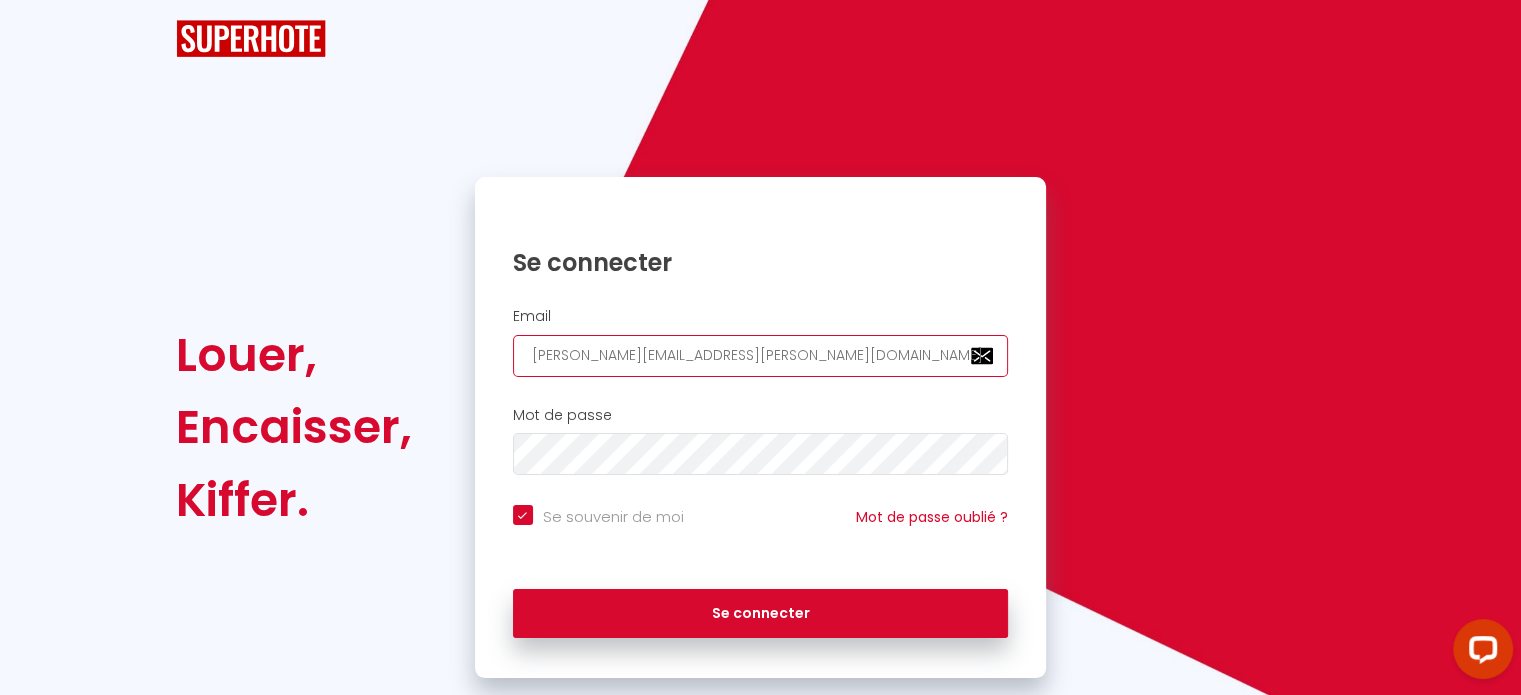 scroll, scrollTop: 0, scrollLeft: 0, axis: both 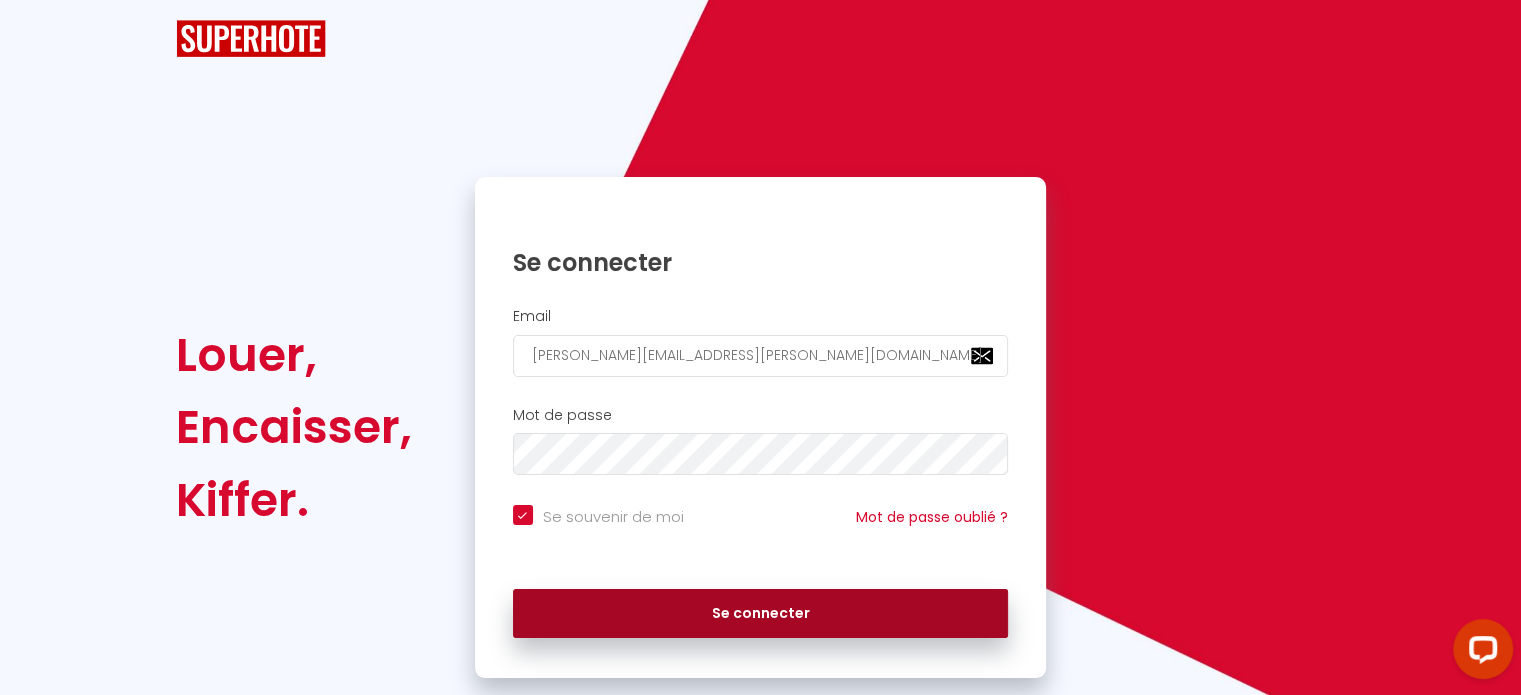 click on "Se connecter" at bounding box center (761, 614) 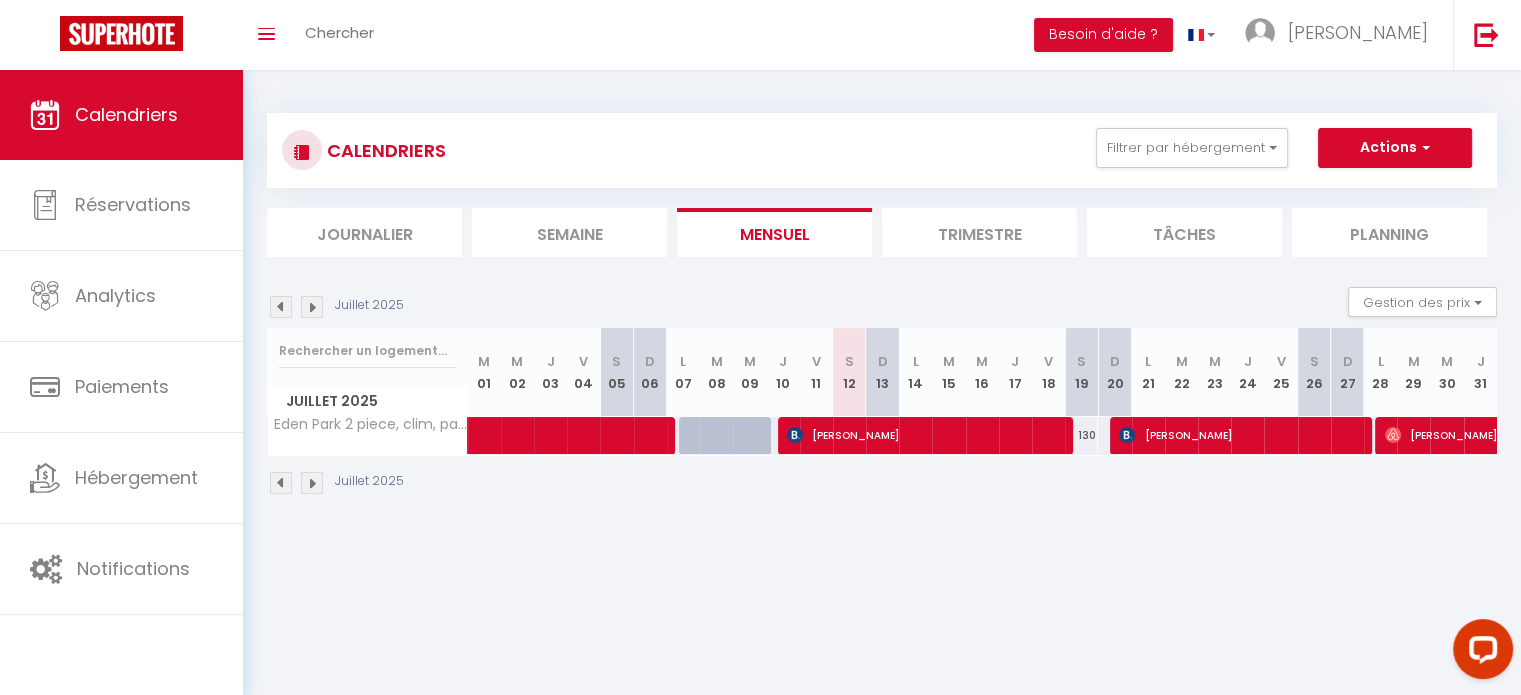click on "Trimestre" at bounding box center (979, 232) 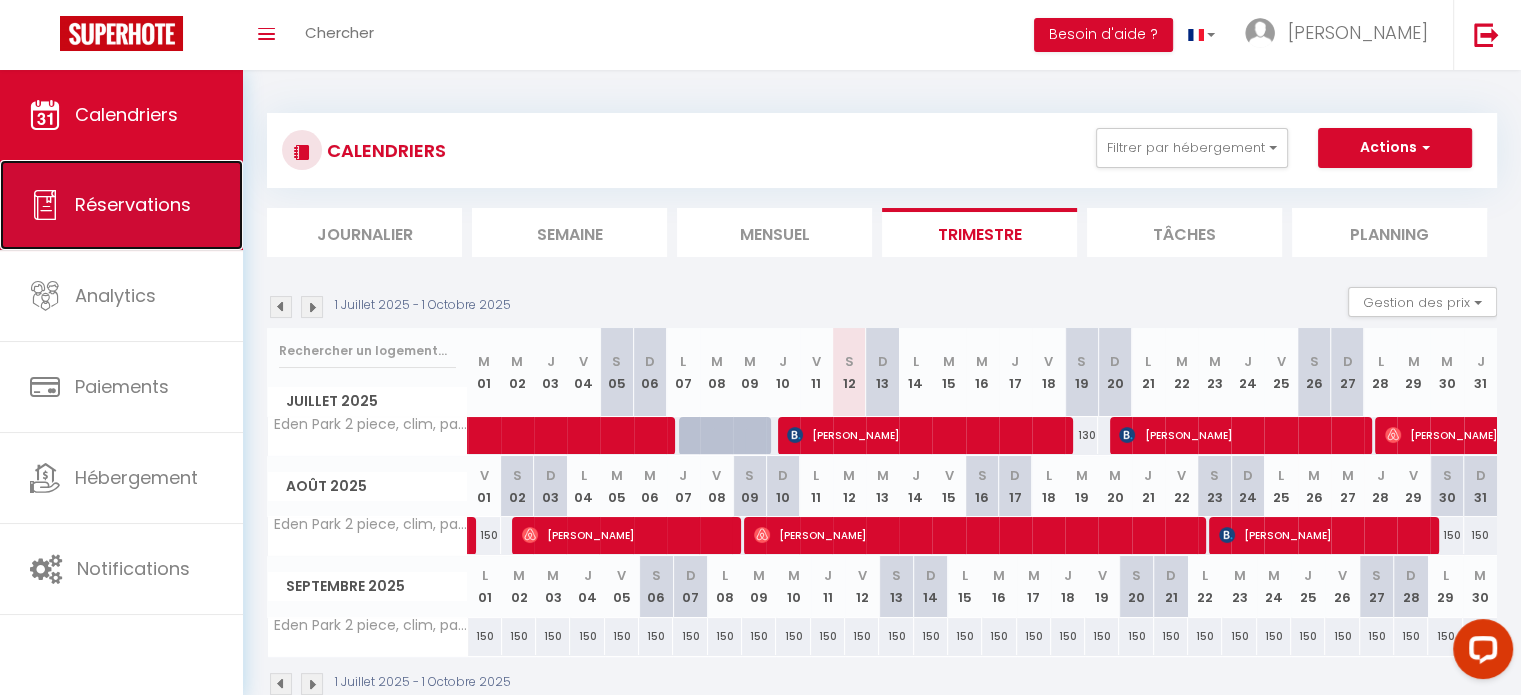 click on "Réservations" at bounding box center (133, 204) 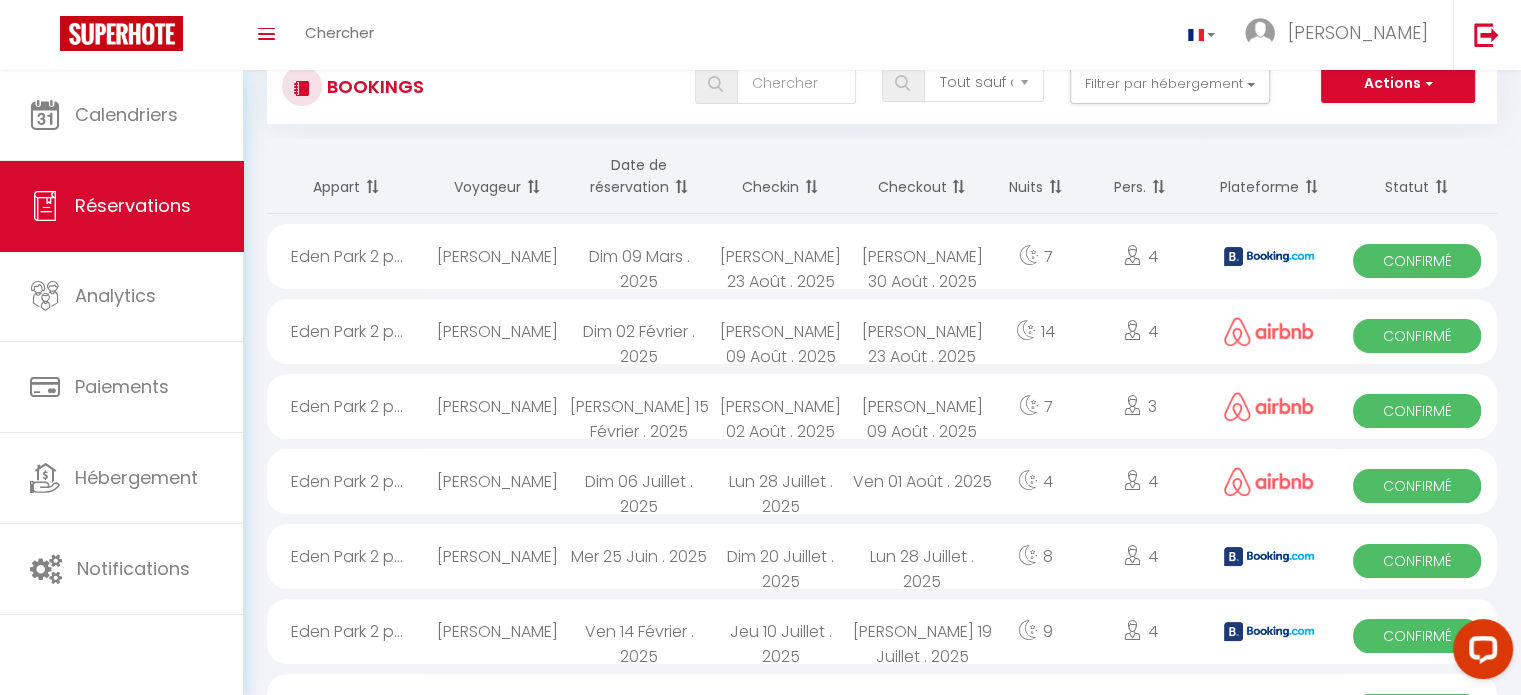 scroll, scrollTop: 100, scrollLeft: 0, axis: vertical 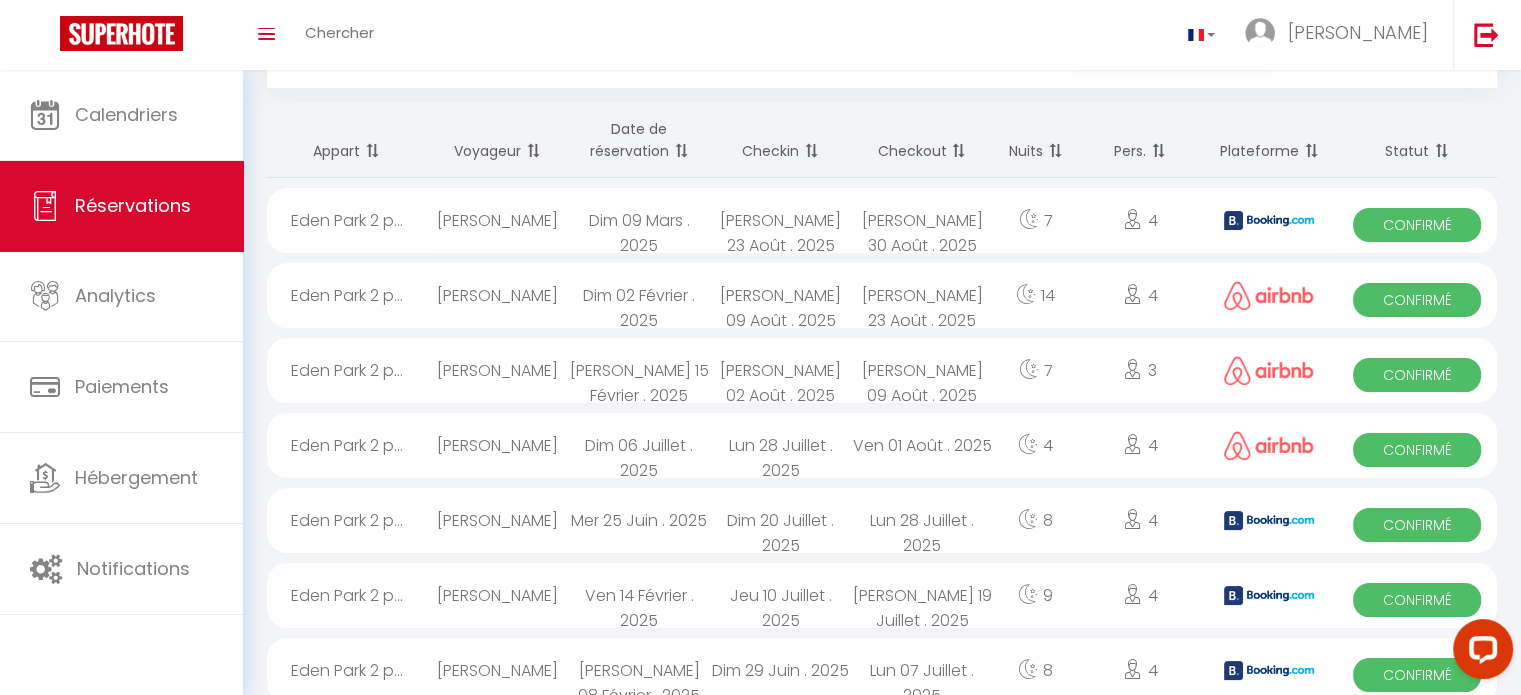 click at bounding box center [1269, 595] 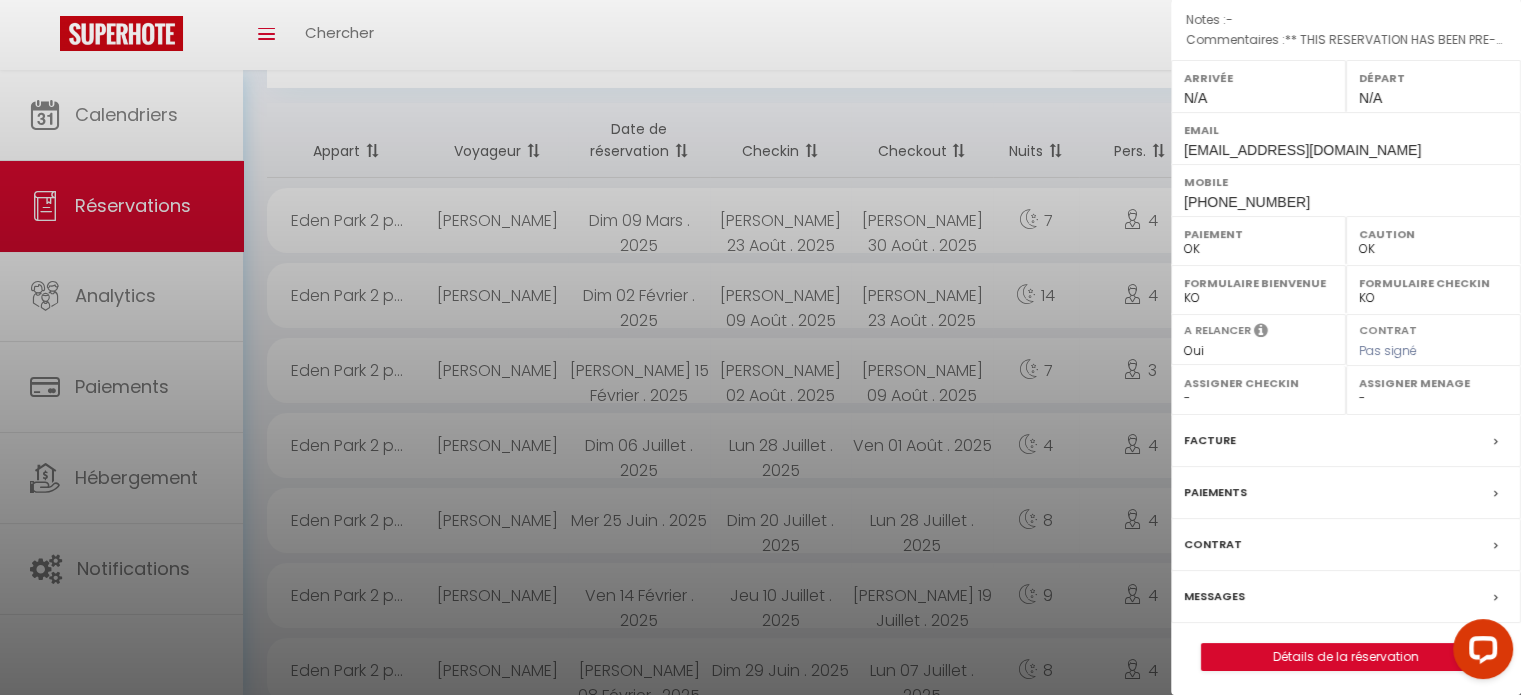 scroll, scrollTop: 263, scrollLeft: 0, axis: vertical 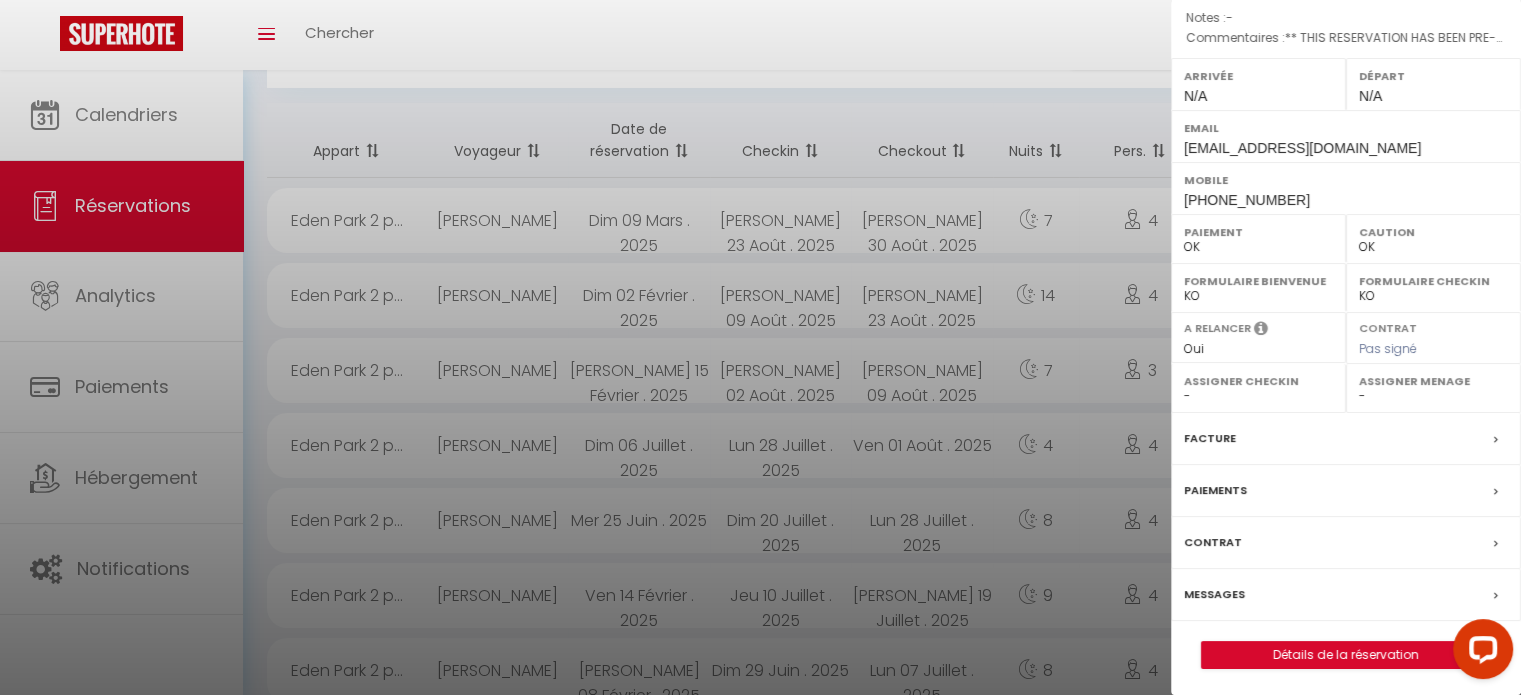 click on "Facture" at bounding box center [1210, 438] 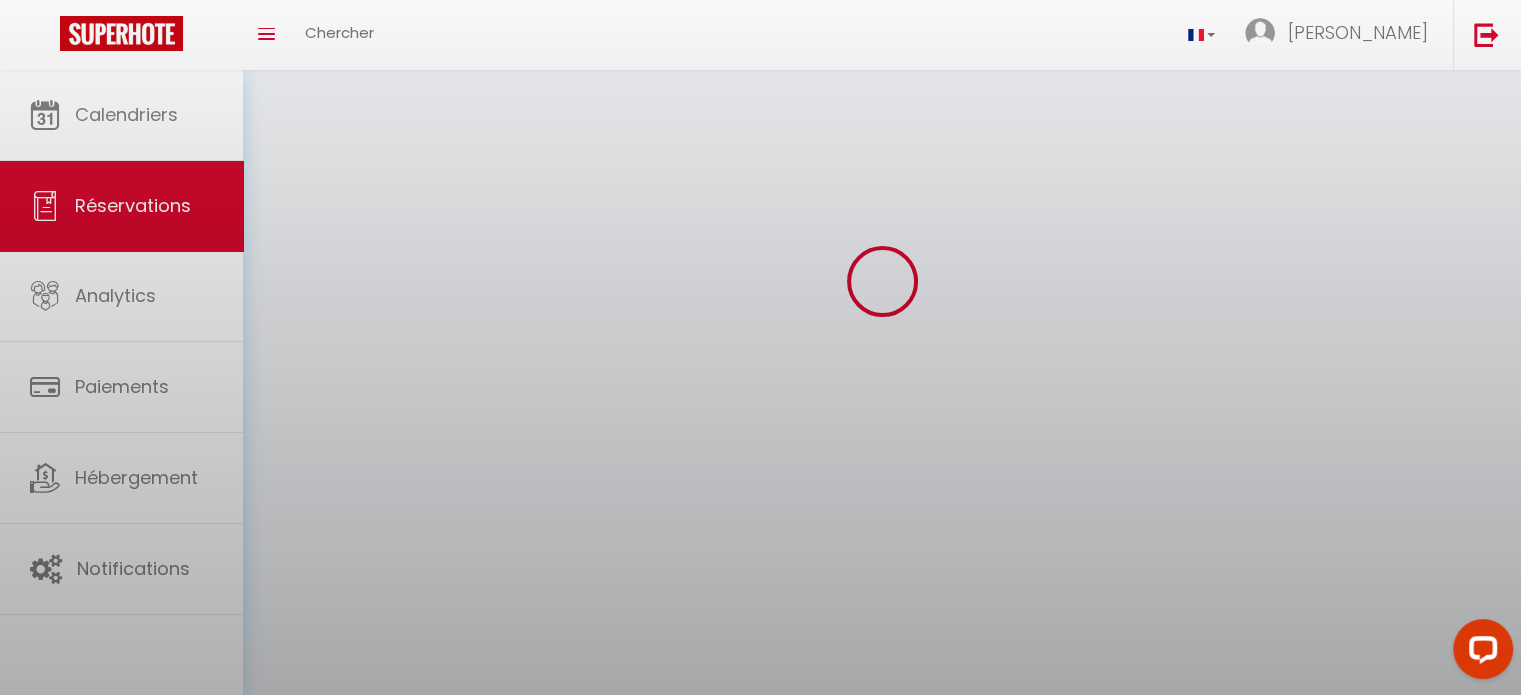 scroll, scrollTop: 0, scrollLeft: 0, axis: both 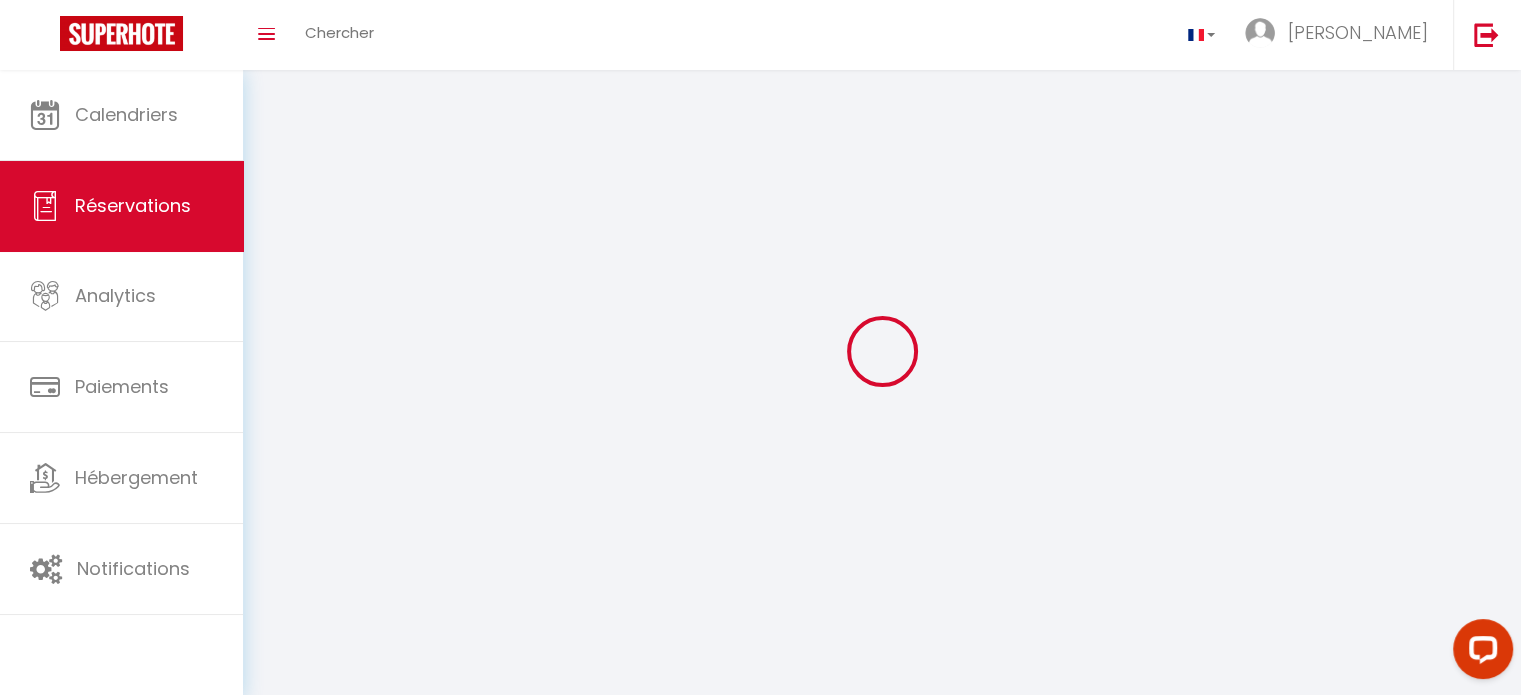 select 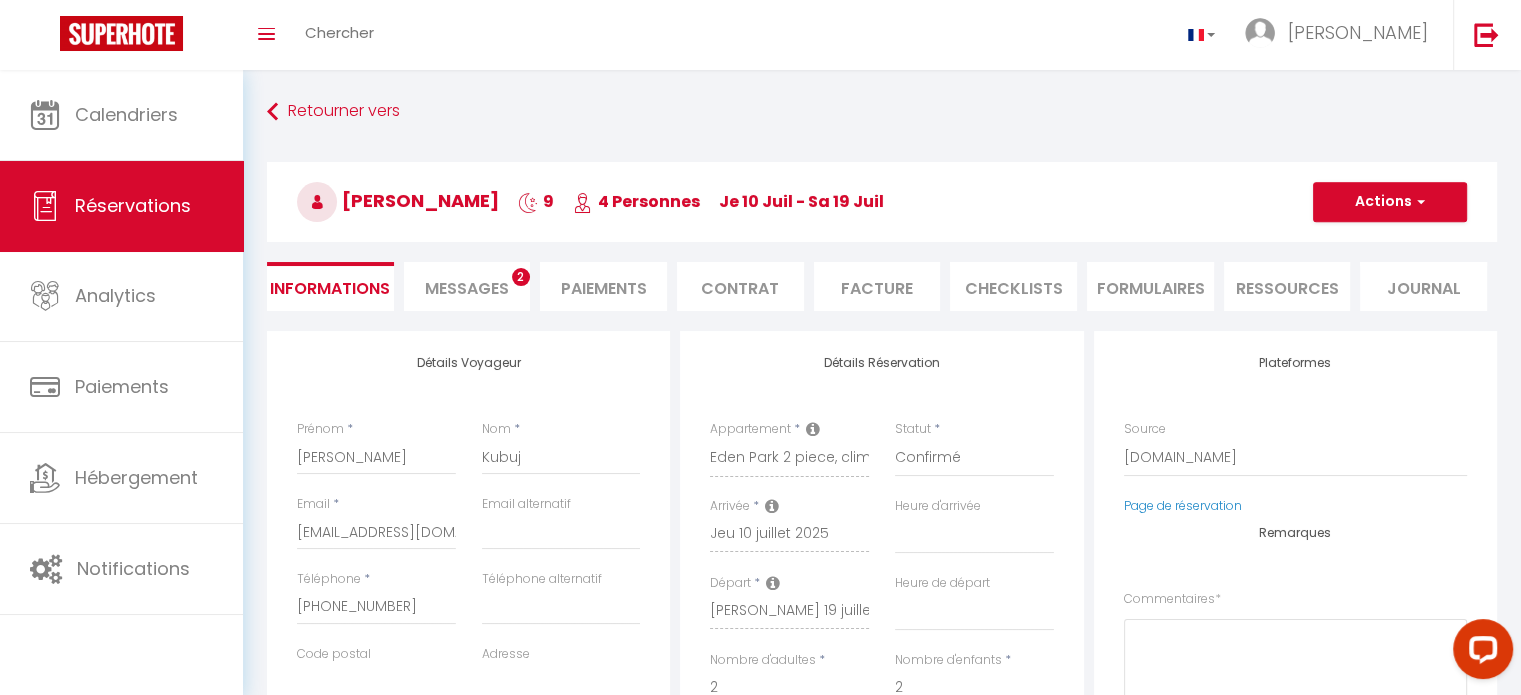 select 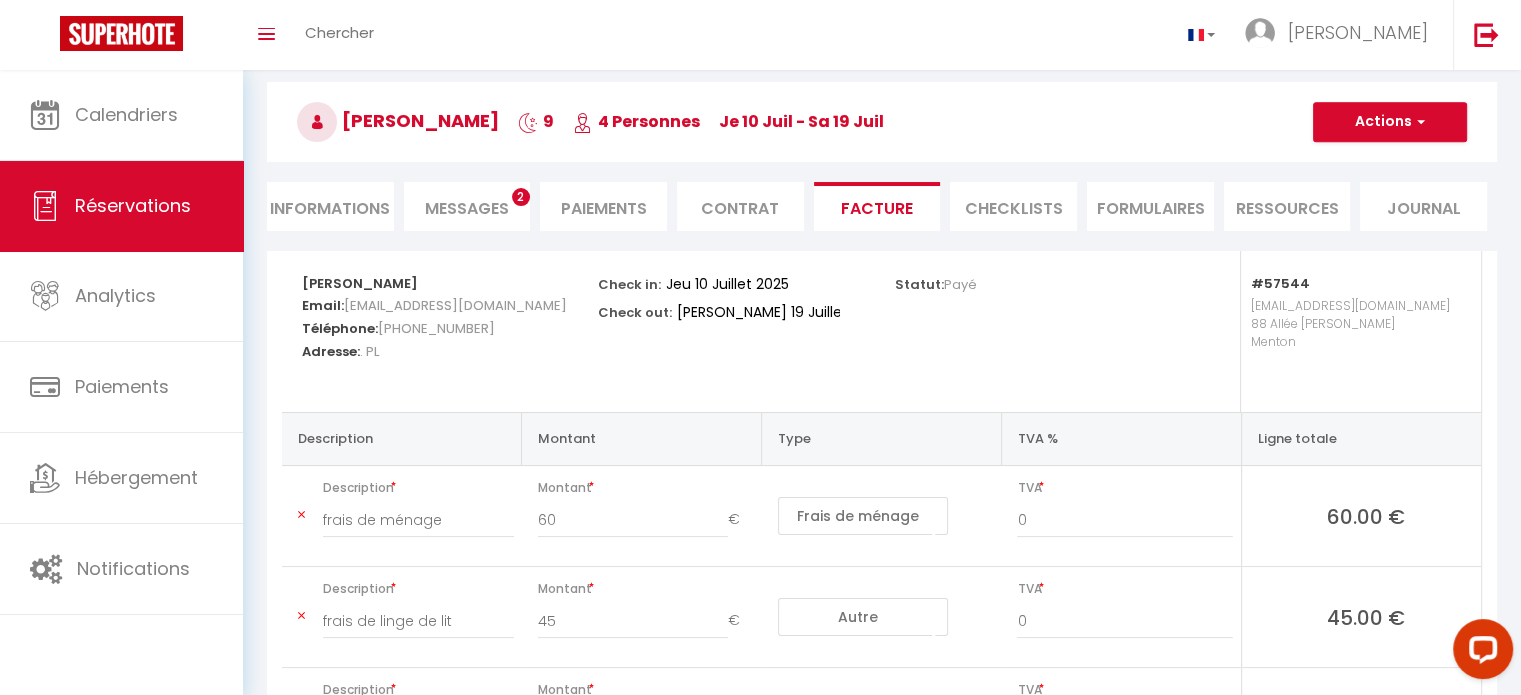 scroll, scrollTop: 0, scrollLeft: 0, axis: both 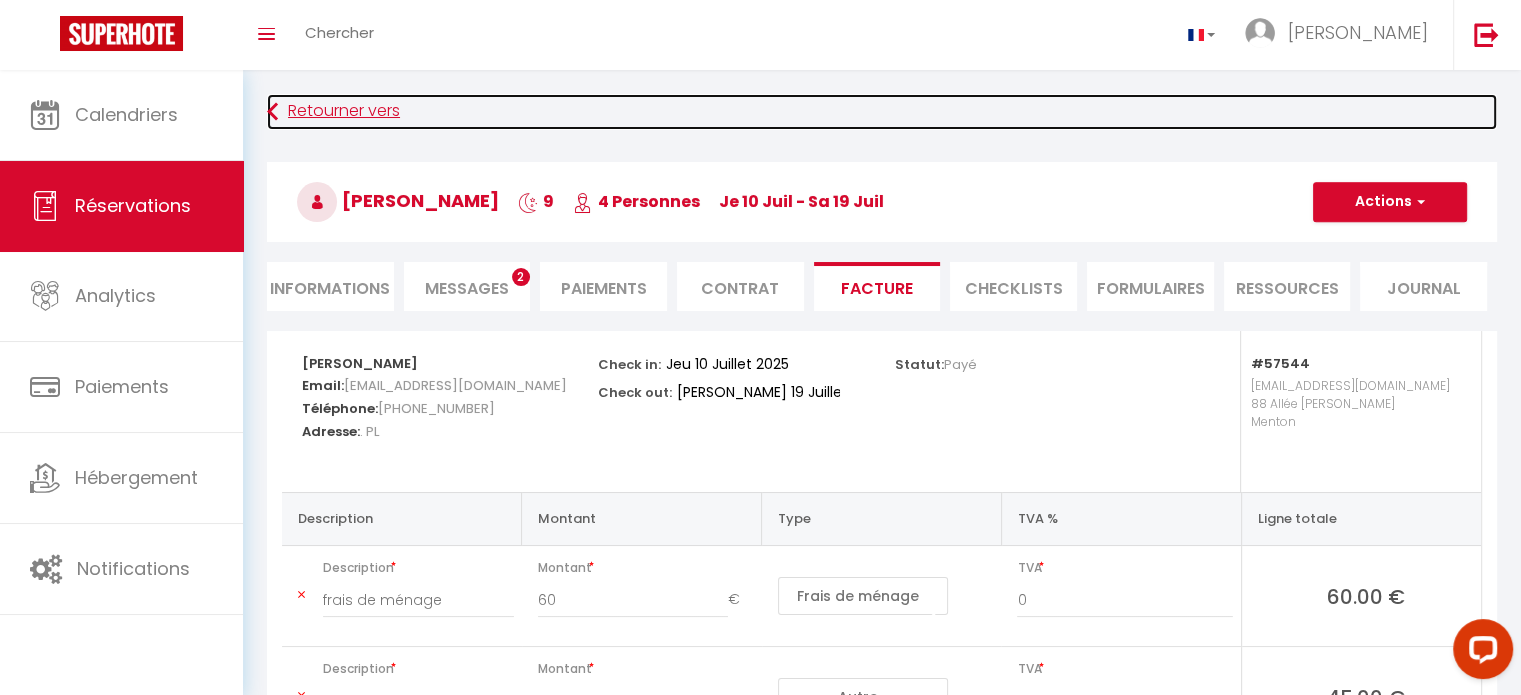 click at bounding box center [272, 112] 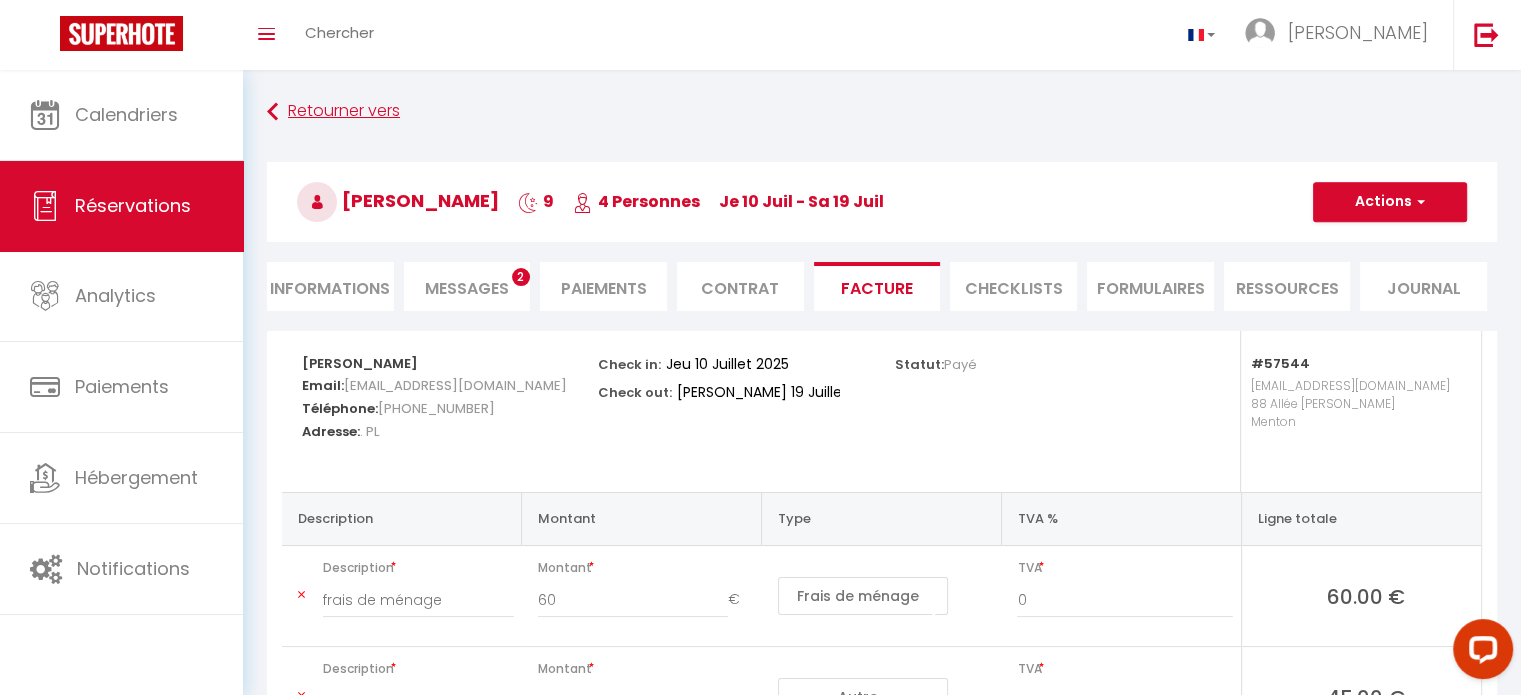 scroll, scrollTop: 100, scrollLeft: 0, axis: vertical 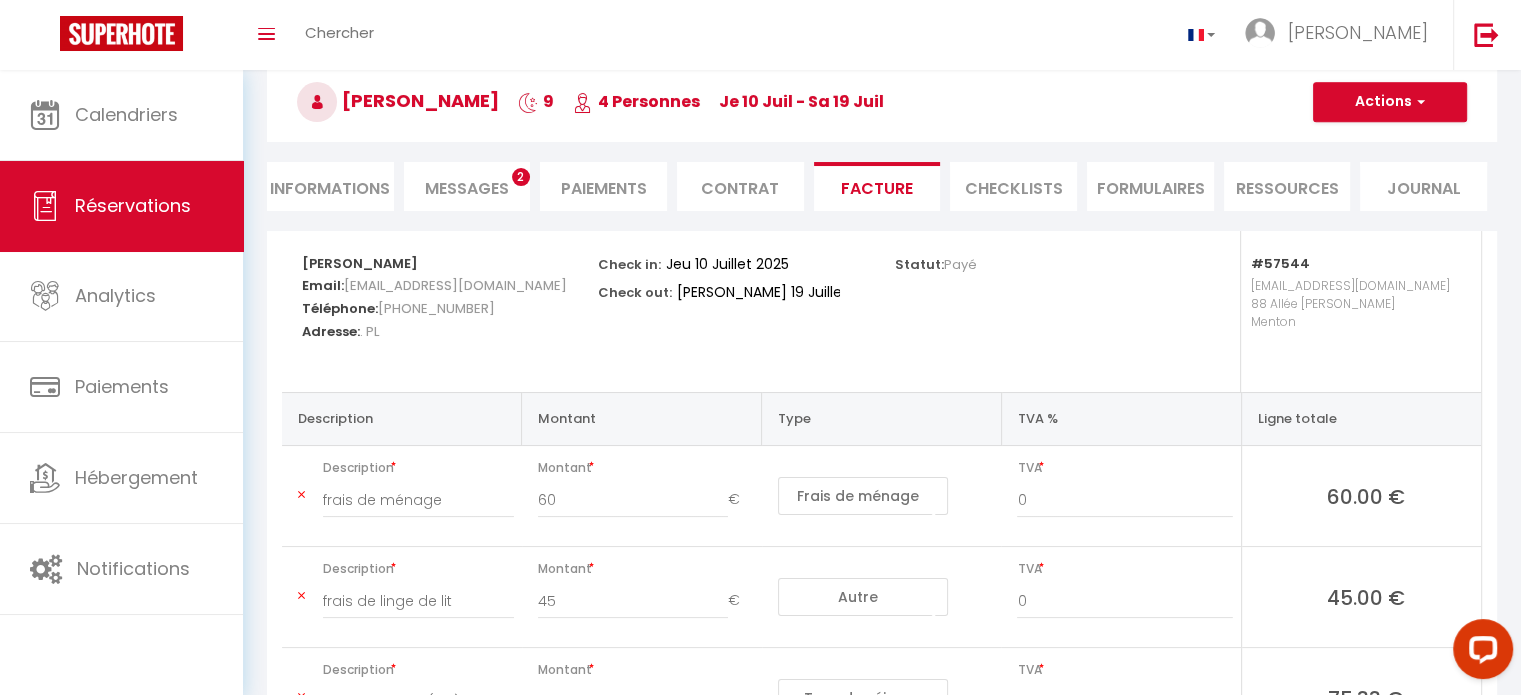 select on "not_cancelled" 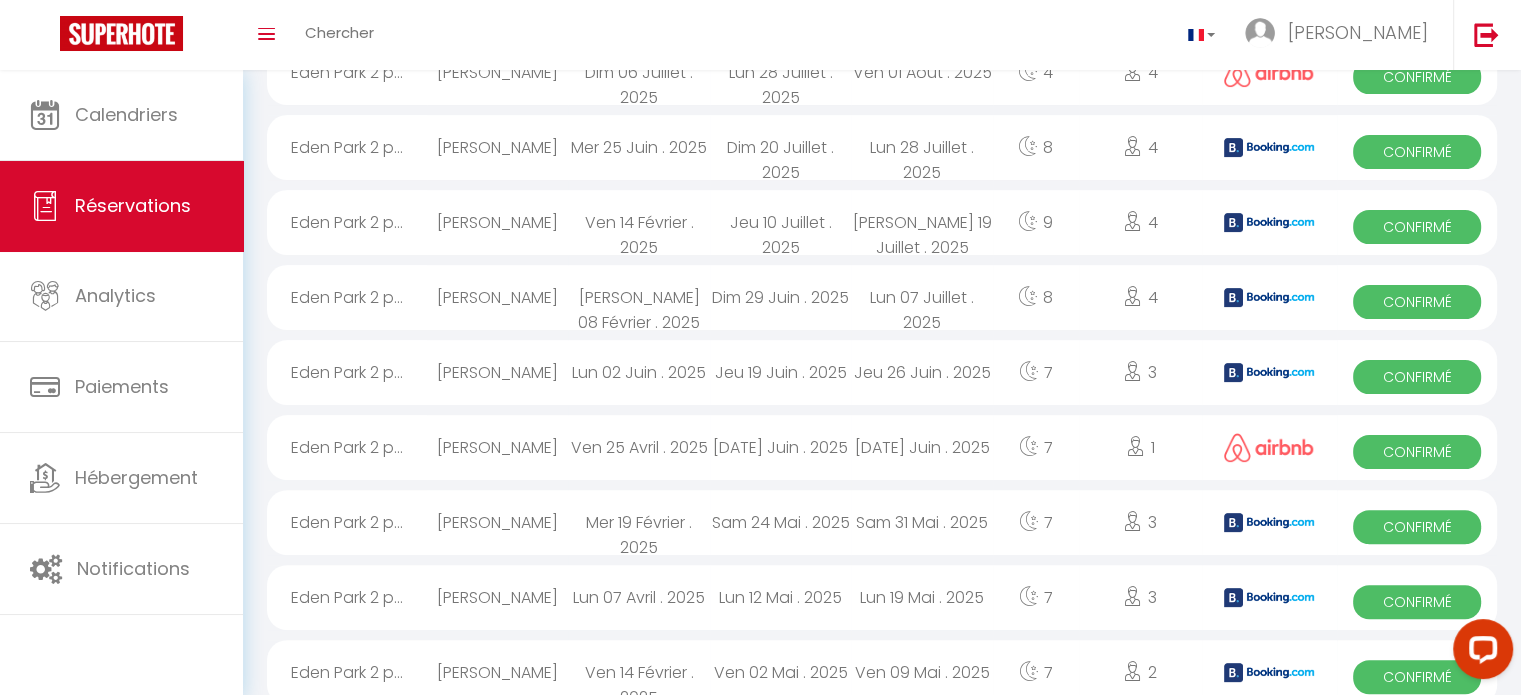 scroll, scrollTop: 508, scrollLeft: 0, axis: vertical 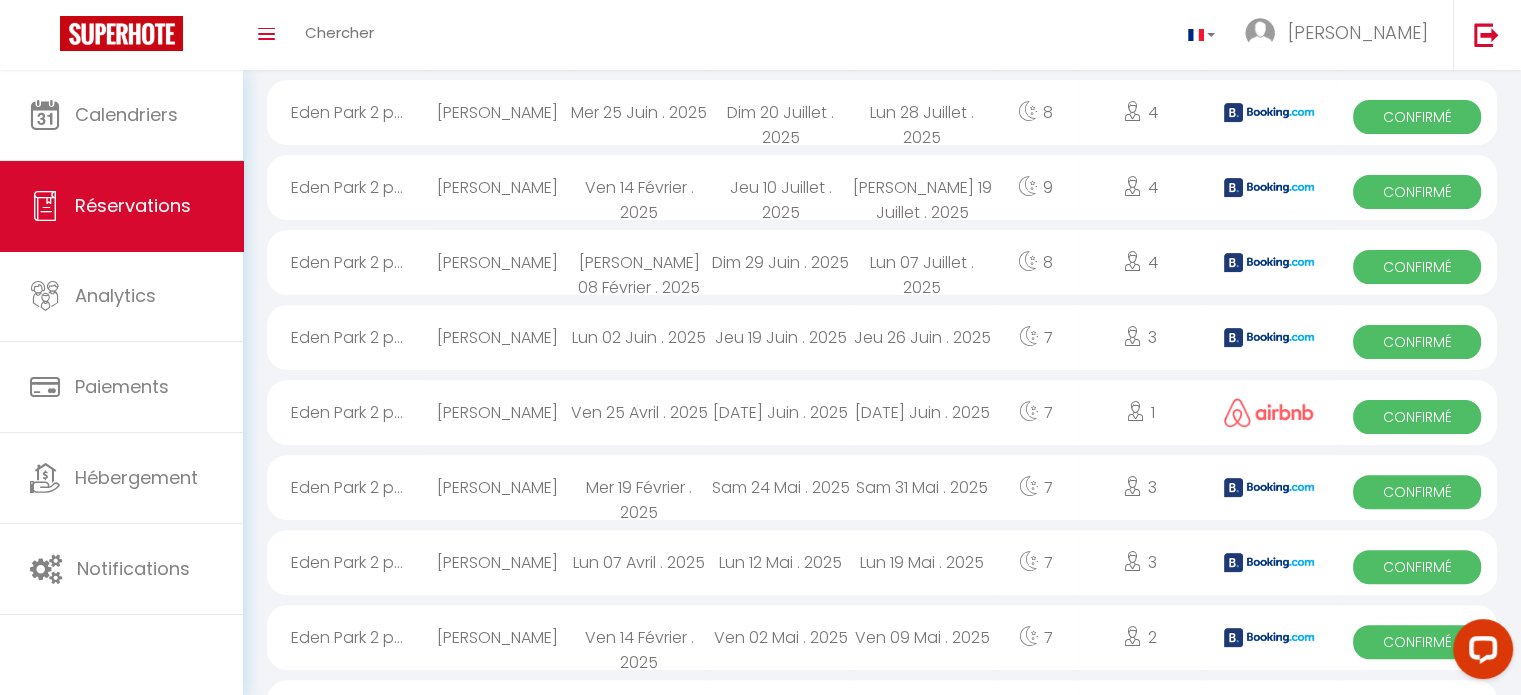 click on "Lun 12 Mai . 2025" at bounding box center (780, 562) 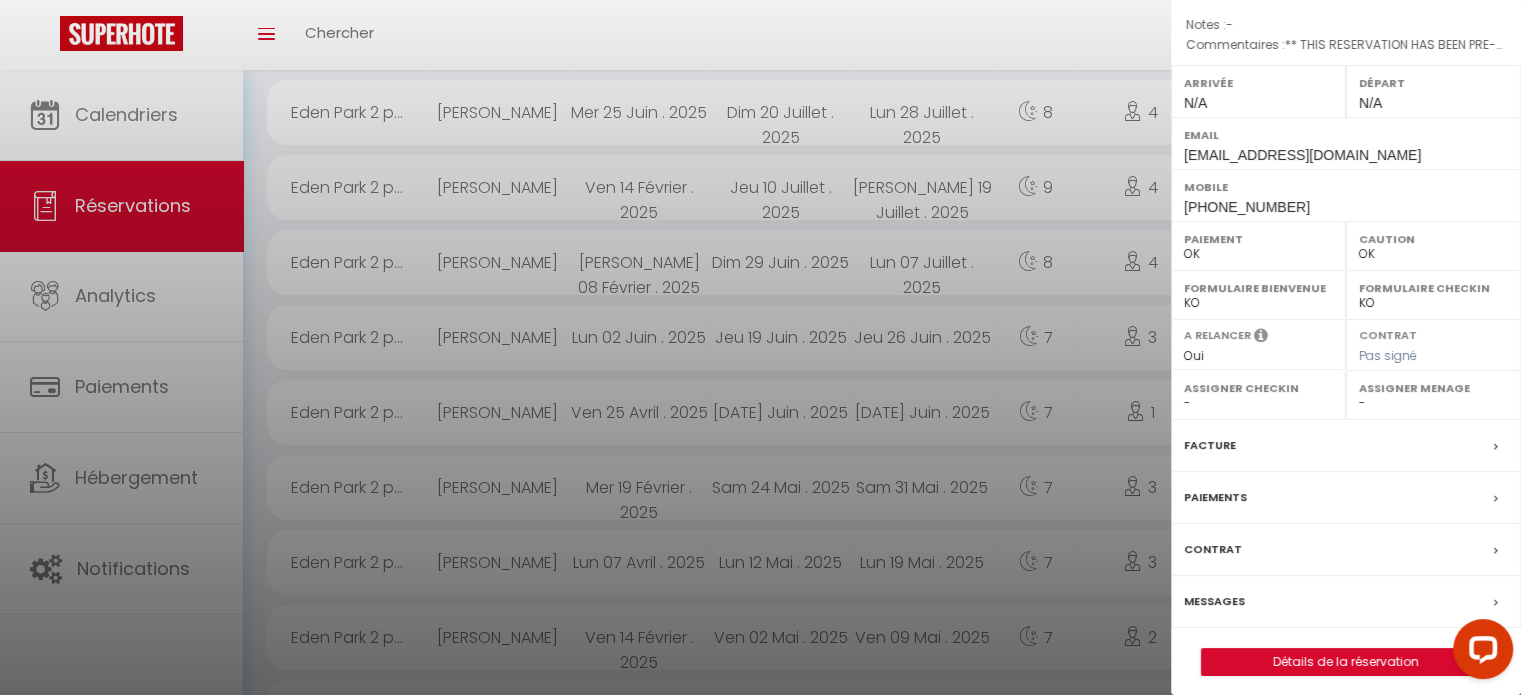scroll, scrollTop: 263, scrollLeft: 0, axis: vertical 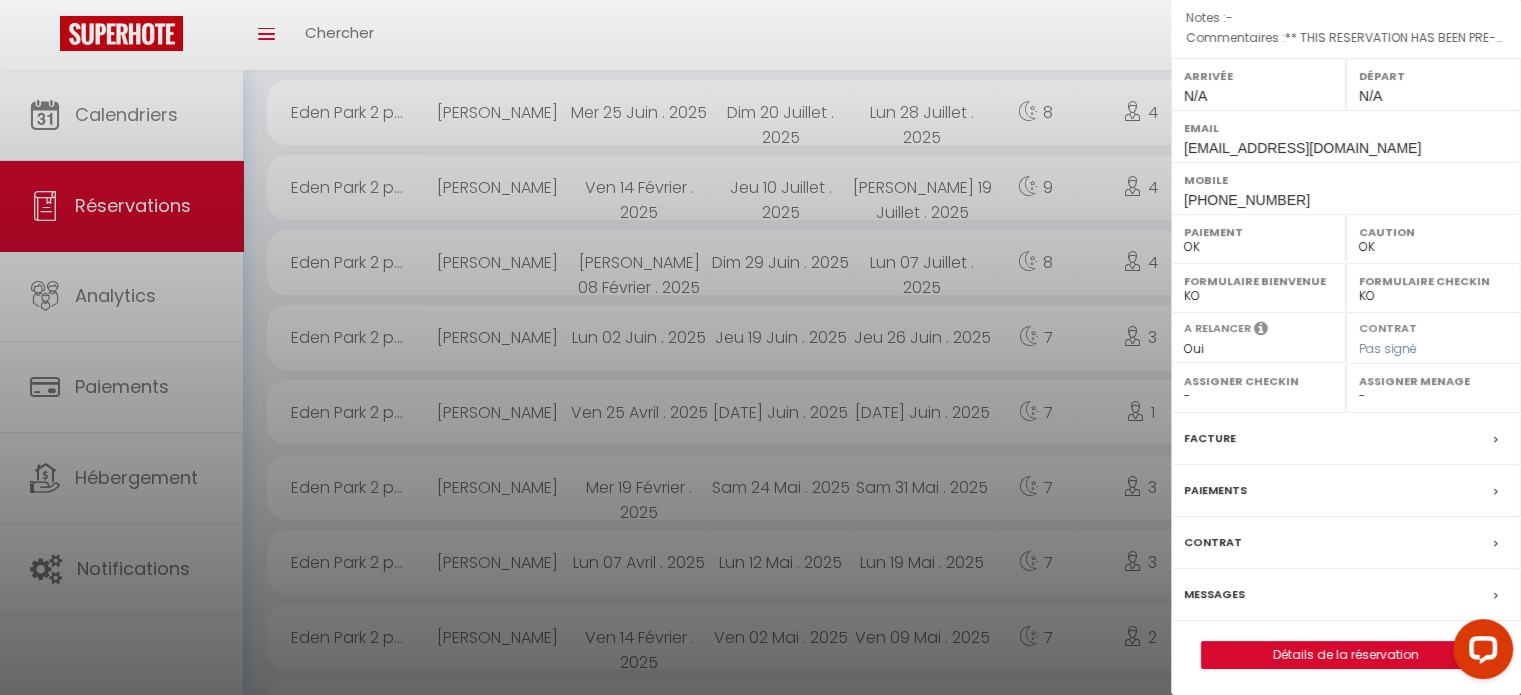 click on "Facture" at bounding box center (1210, 438) 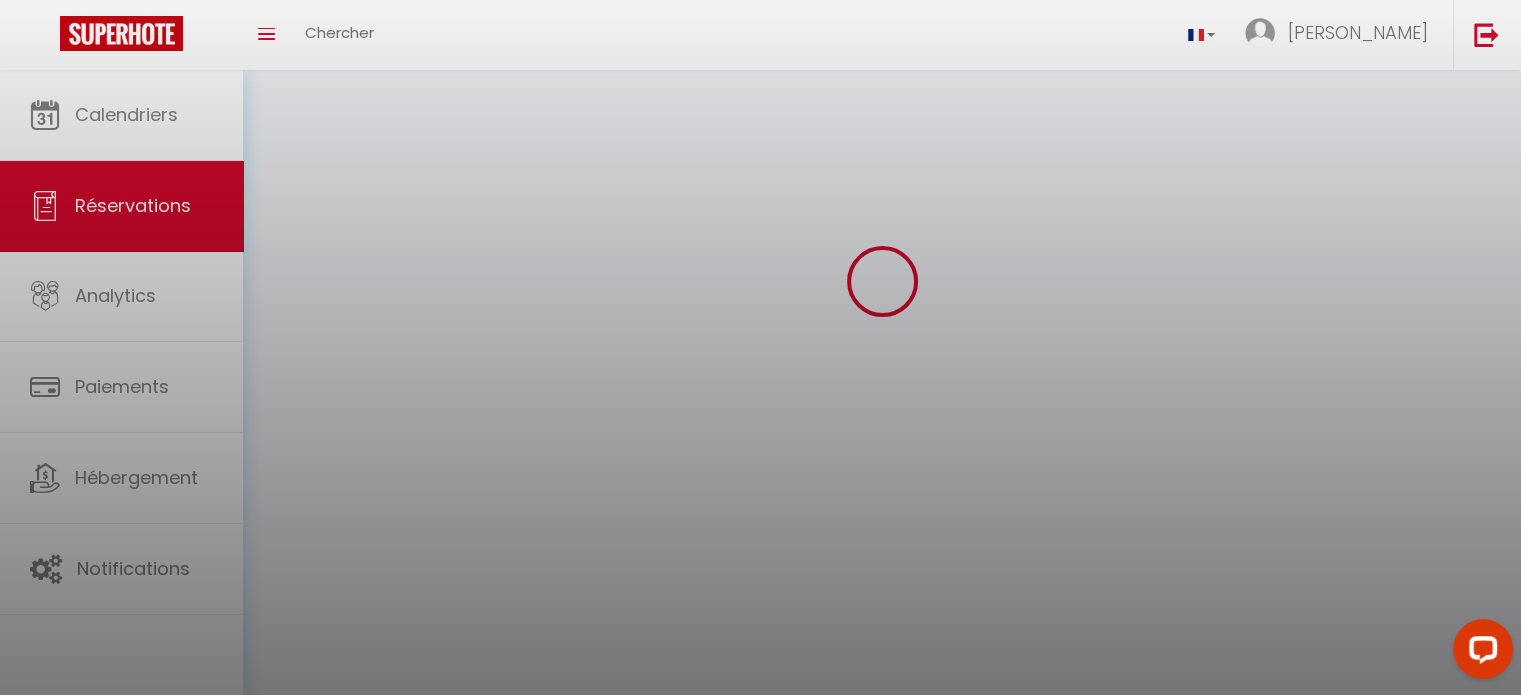 scroll, scrollTop: 0, scrollLeft: 0, axis: both 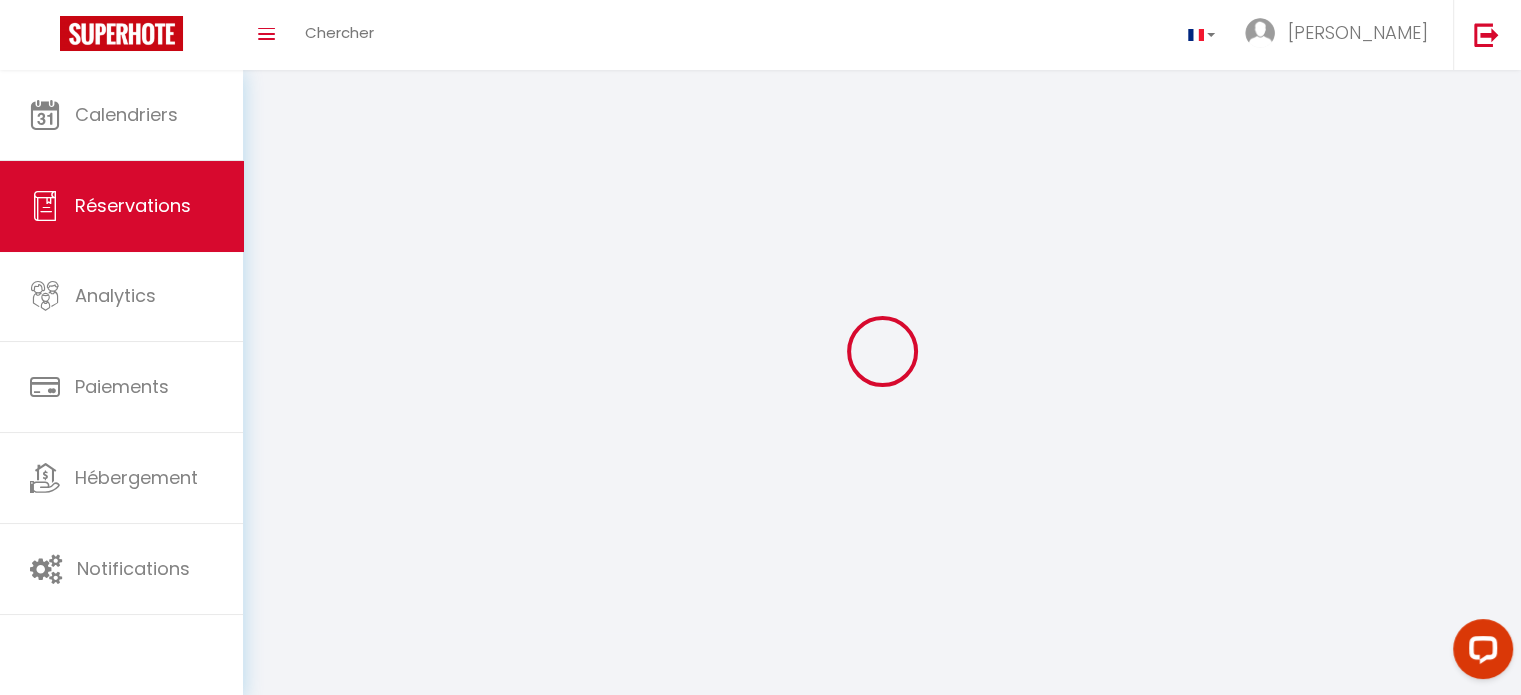 select on "cleaning" 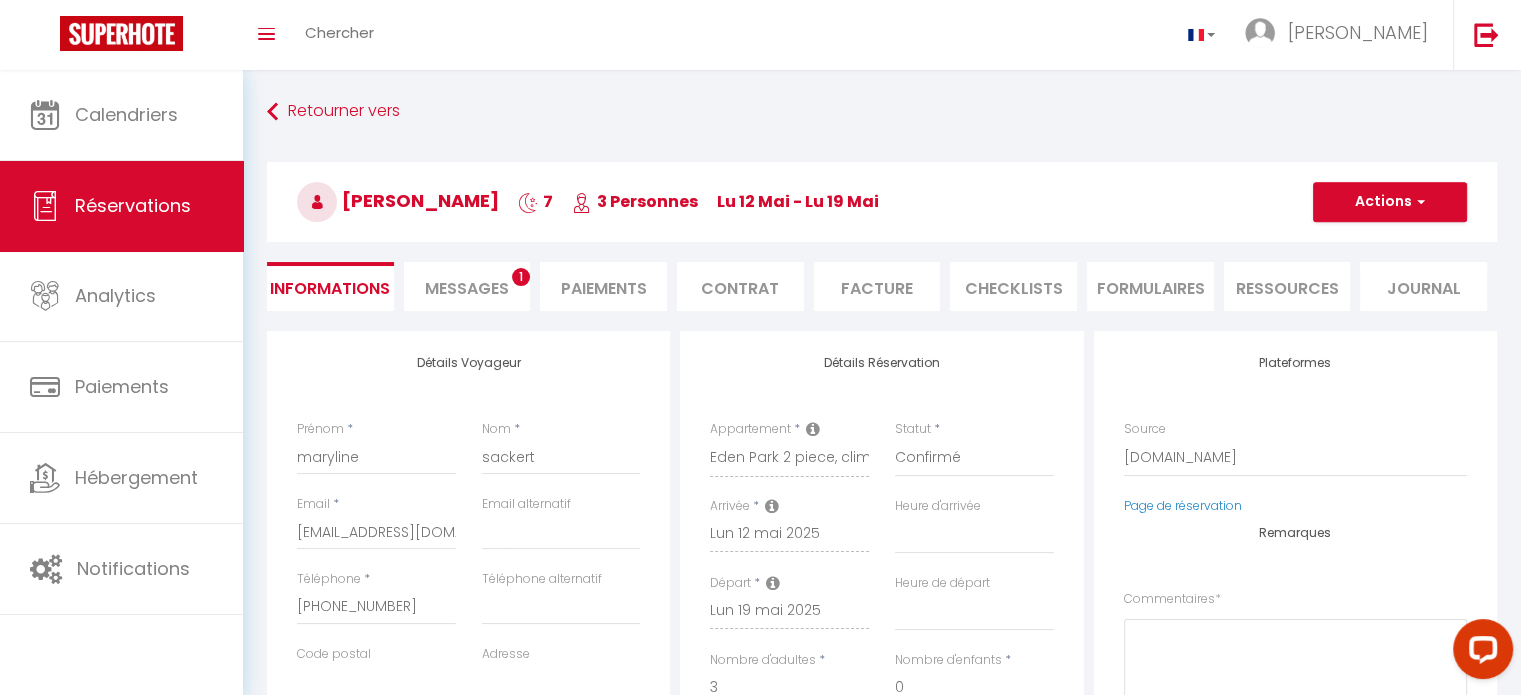 select 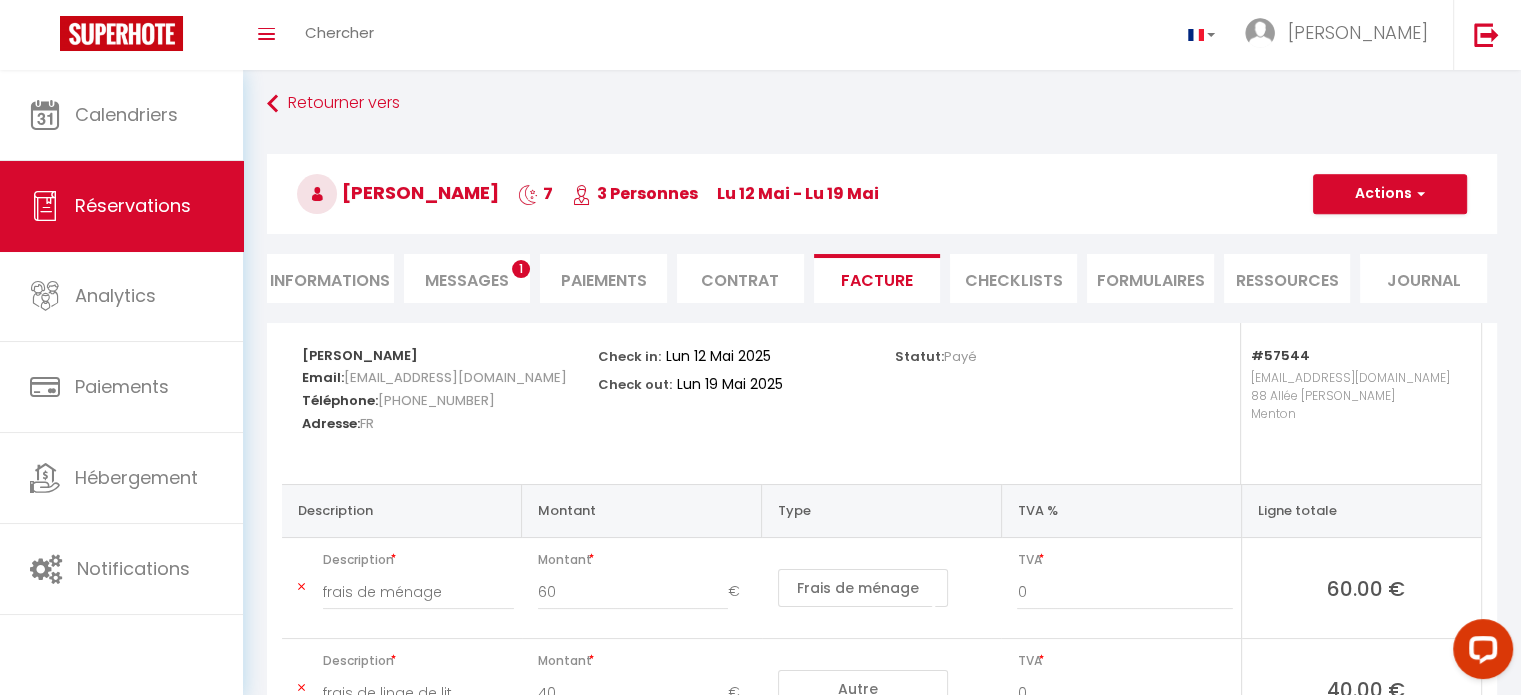 scroll, scrollTop: 0, scrollLeft: 0, axis: both 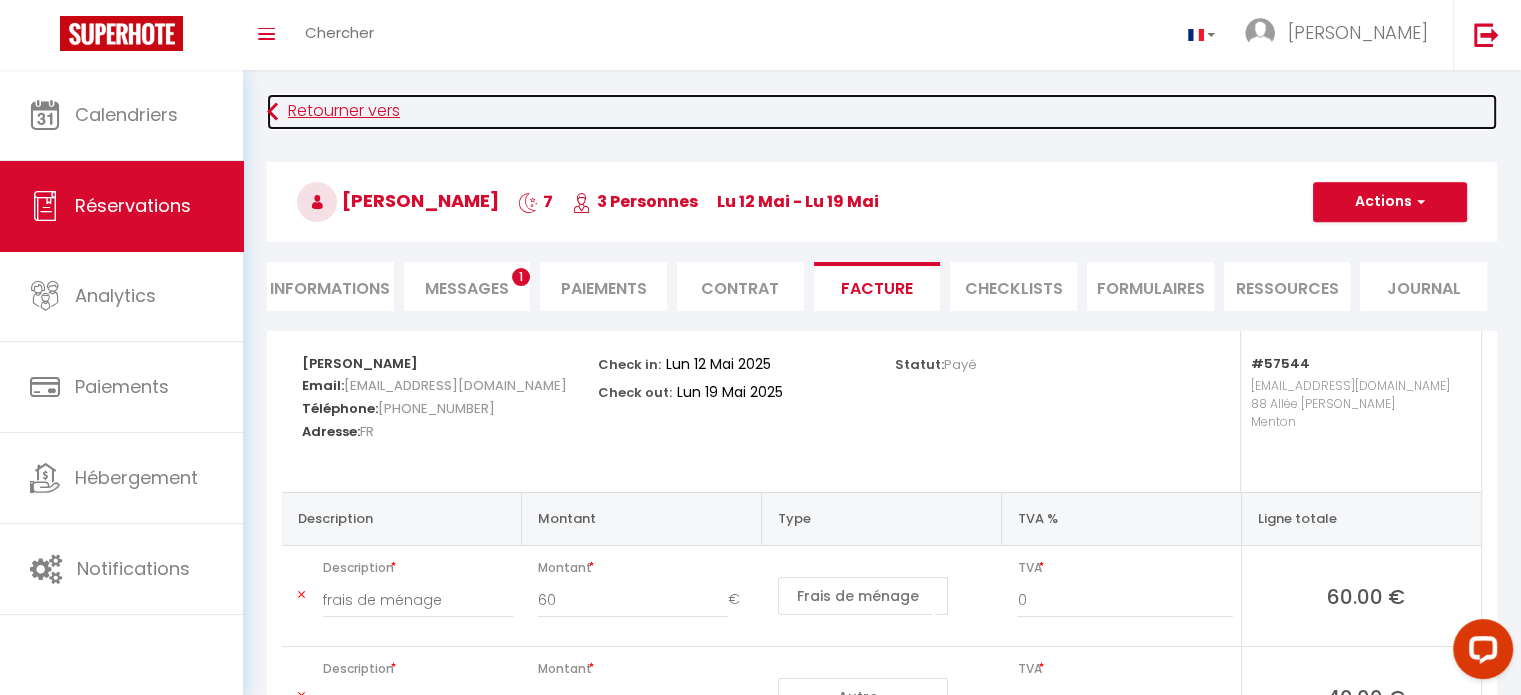 drag, startPoint x: 458, startPoint y: 127, endPoint x: 505, endPoint y: 111, distance: 49.648766 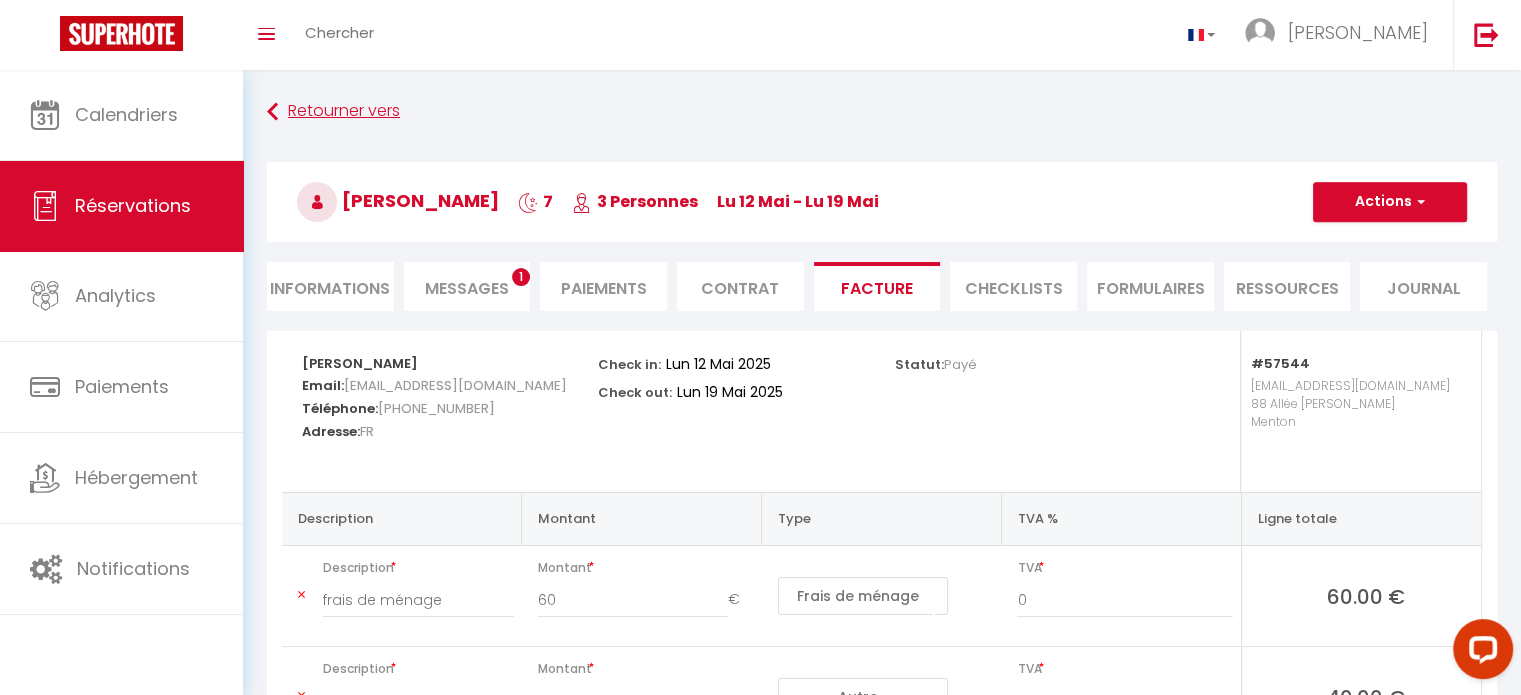 select on "not_cancelled" 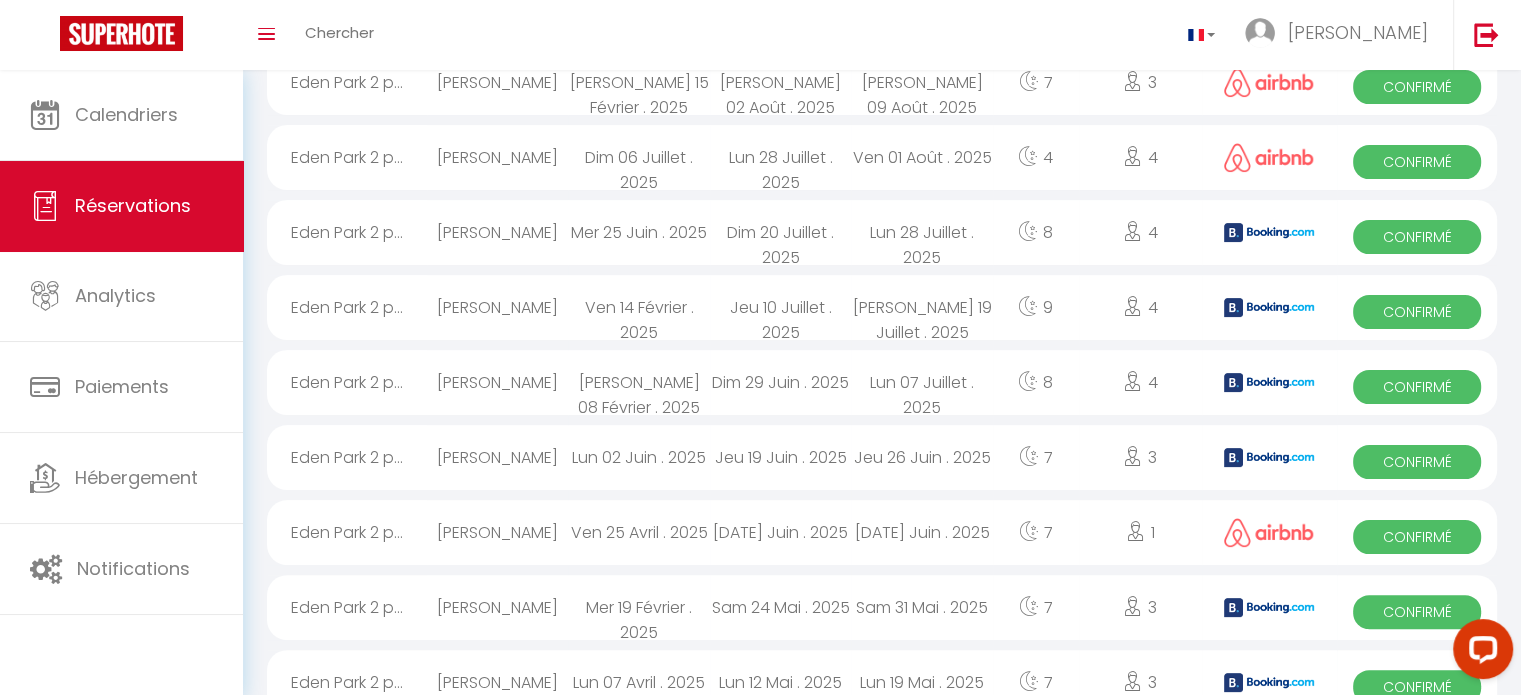 scroll, scrollTop: 496, scrollLeft: 0, axis: vertical 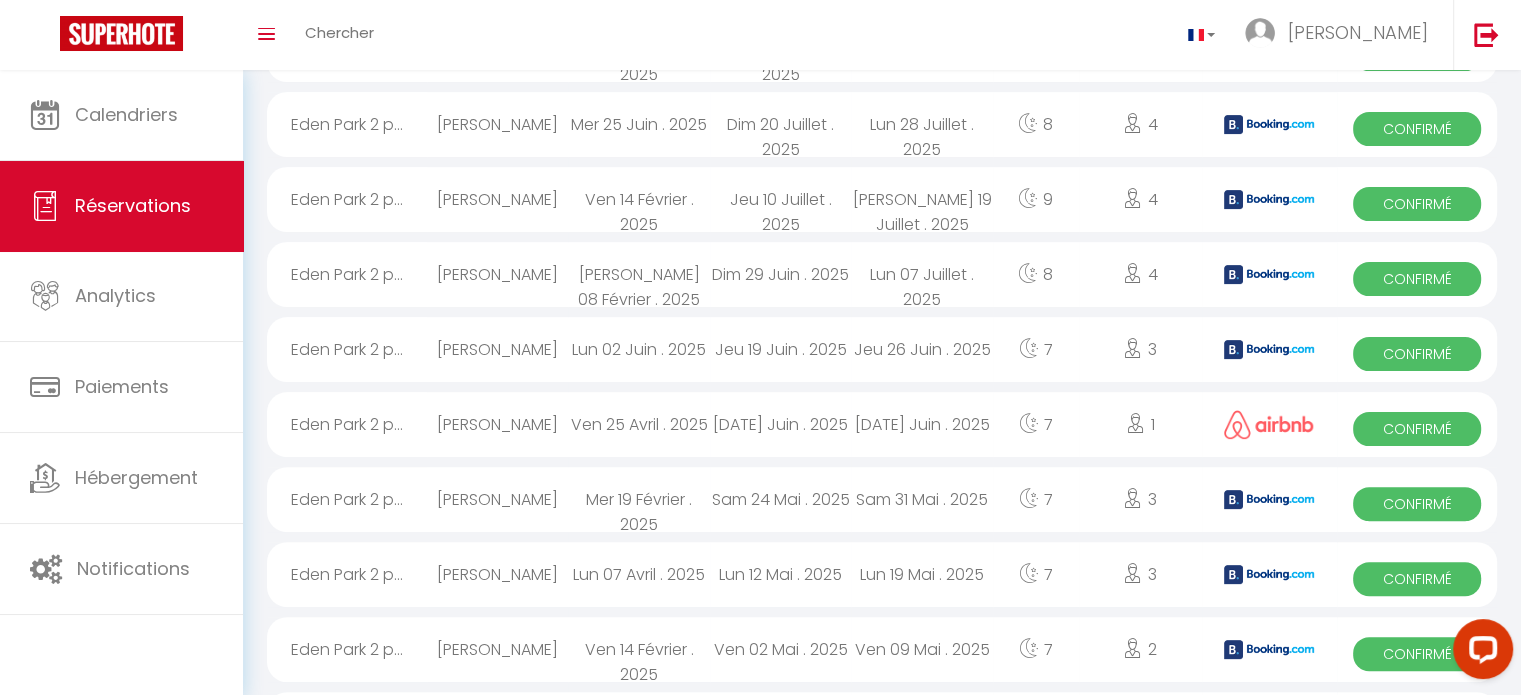 click on "[PERSON_NAME]" at bounding box center (497, 574) 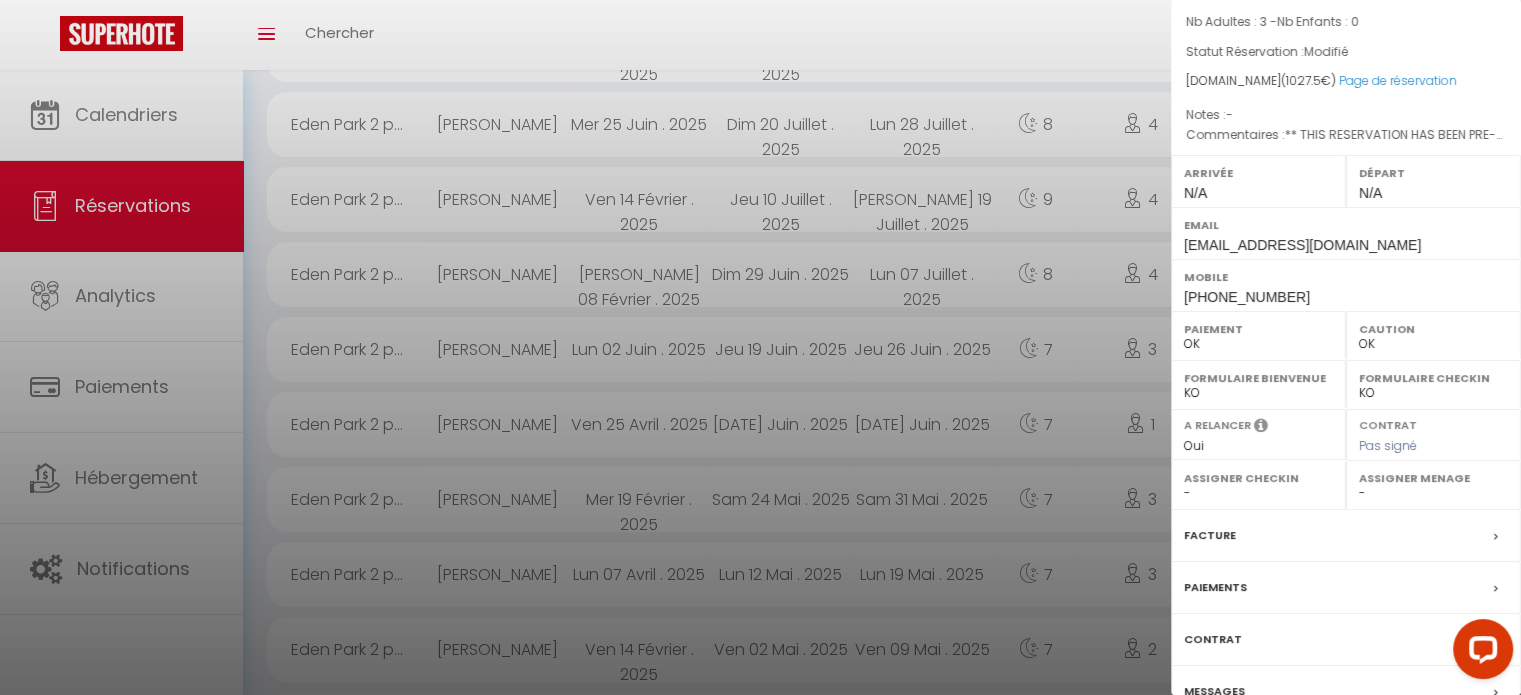 scroll, scrollTop: 0, scrollLeft: 0, axis: both 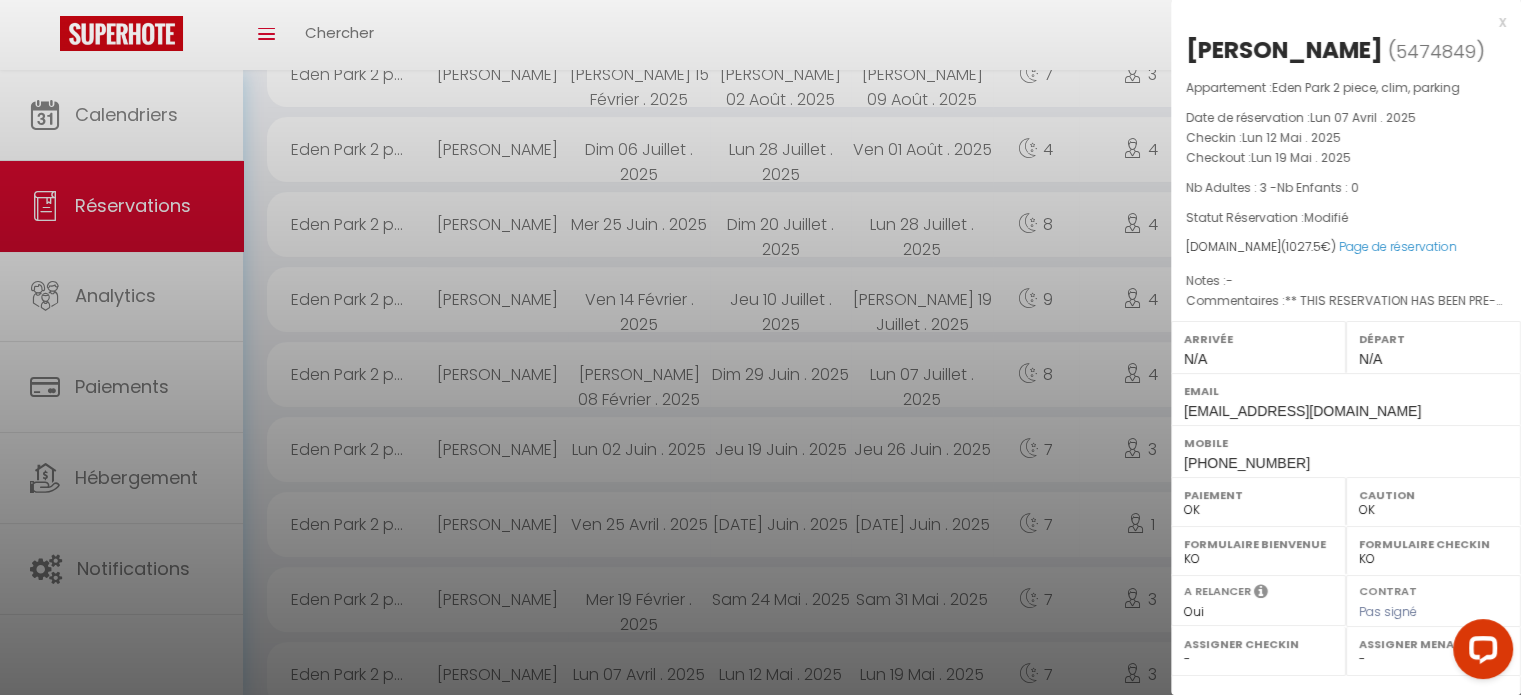 click at bounding box center (760, 347) 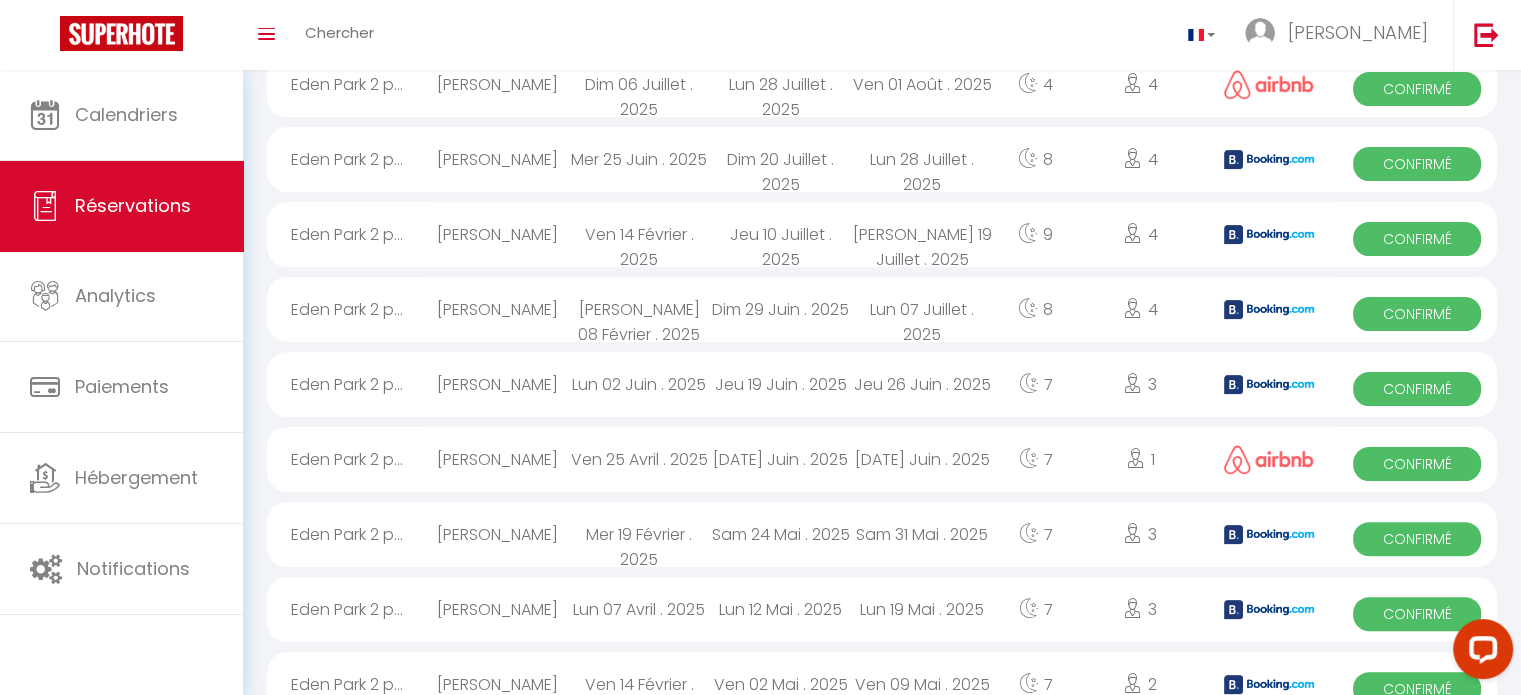 scroll, scrollTop: 496, scrollLeft: 0, axis: vertical 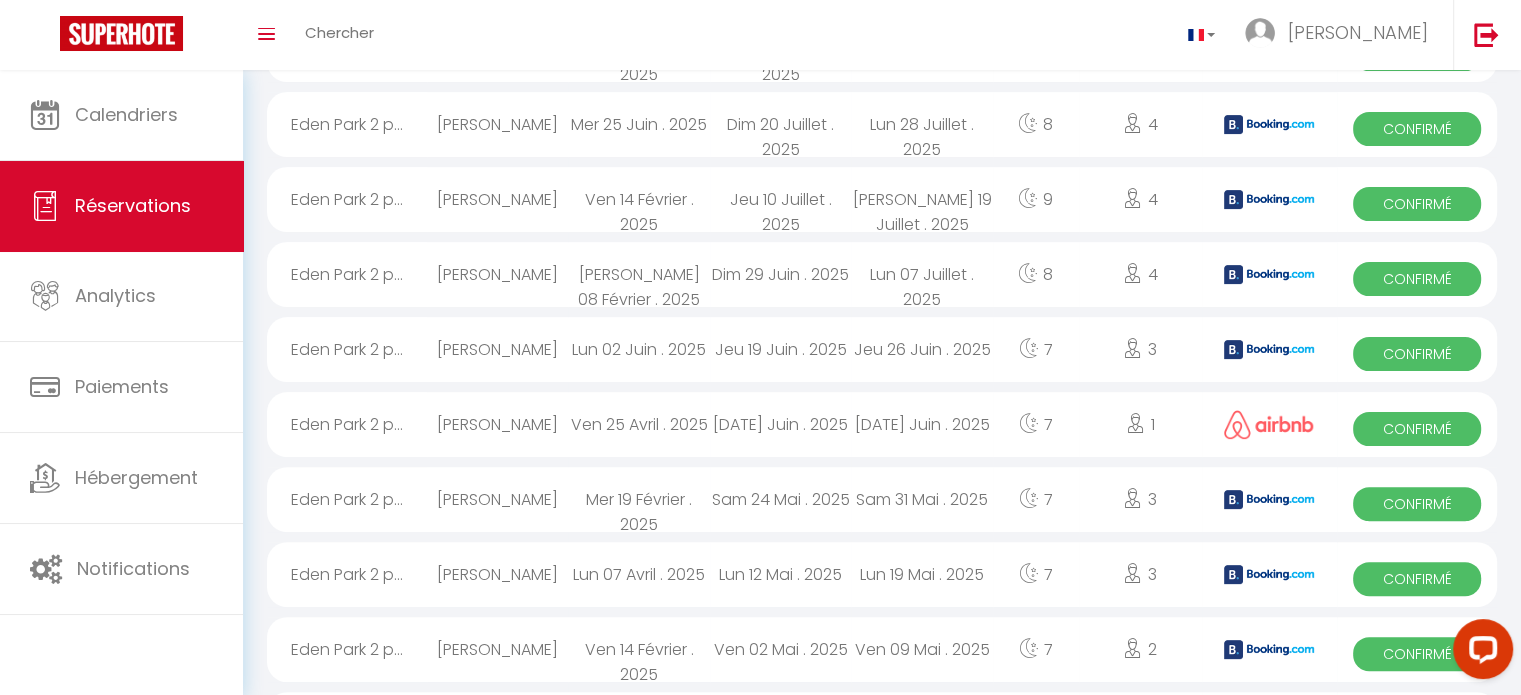 click on "Lun 07 Avril . 2025" at bounding box center [638, 574] 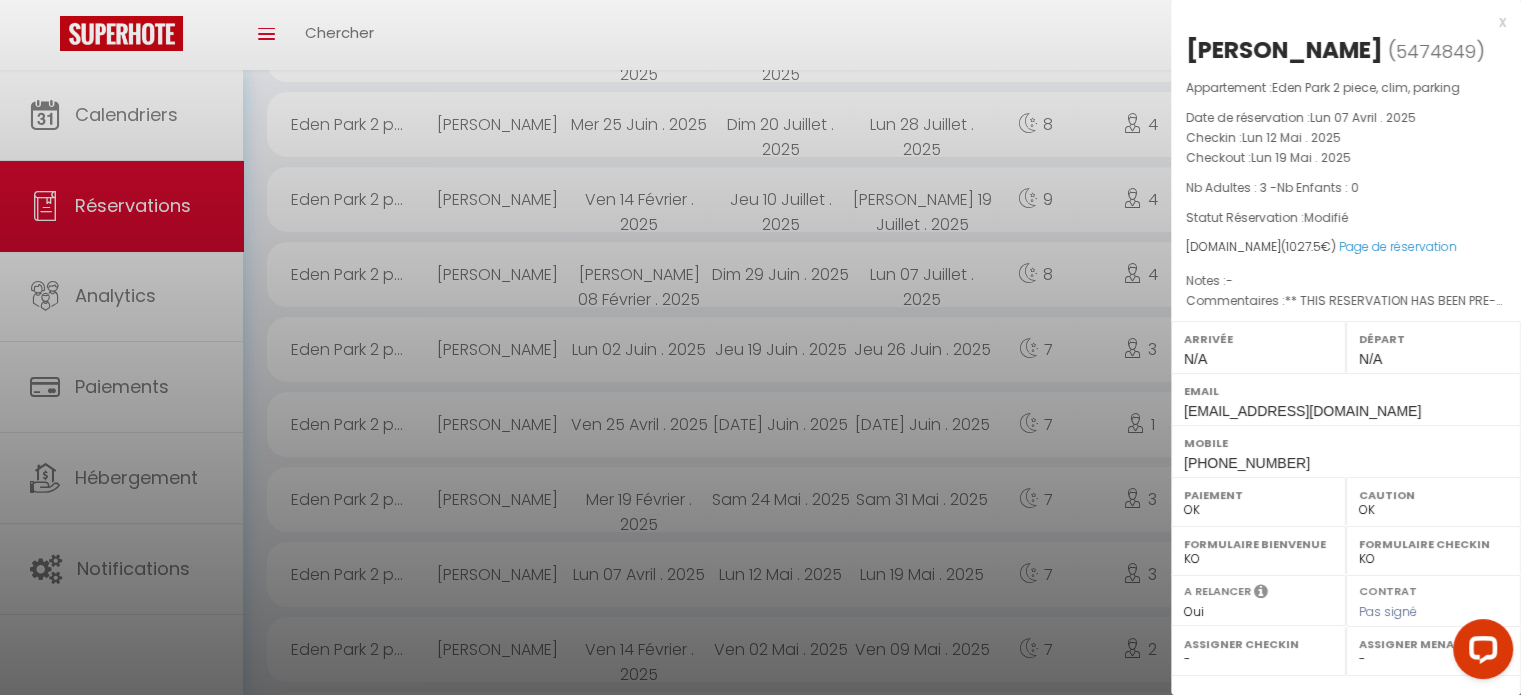 click on "x
[PERSON_NAME]
( 5474849 )    Appartement :  [GEOGRAPHIC_DATA] 2 piece, clim, parking   Date de réservation :  Lun 07 Avril . 2025   Checkin :  Lun 12 Mai . 2025   Checkout :  Lun 19 Mai . 2025
Nb Adultes : 3
-
Nb Enfants : 0   Statut Réservation :  Modifié
[DOMAIN_NAME]
( 1027.5  €)   Page de réservation
Notes :
-
Commentaires :
** THIS RESERVATION HAS BEEN PRE-PAID **
Approximate time of arrival: between 15:00 and 16:00
BOOKING NOTE : Payment charge is EUR 14.385   Arrivée    N/A   Départ    N/A   Email    [EMAIL_ADDRESS][DOMAIN_NAME]   Mobile    [PHONE_NUMBER]   Paiement    OK   KO   Caution    OK   KO   Formulaire Bienvenue    OK   KO   Formulaire Checkin    OK   KO    A relancer     Oui   Non   Contrat    Pas signé   Assigner Checkin   -   [PERSON_NAME] [PERSON_NAME]" at bounding box center (1346, 481) 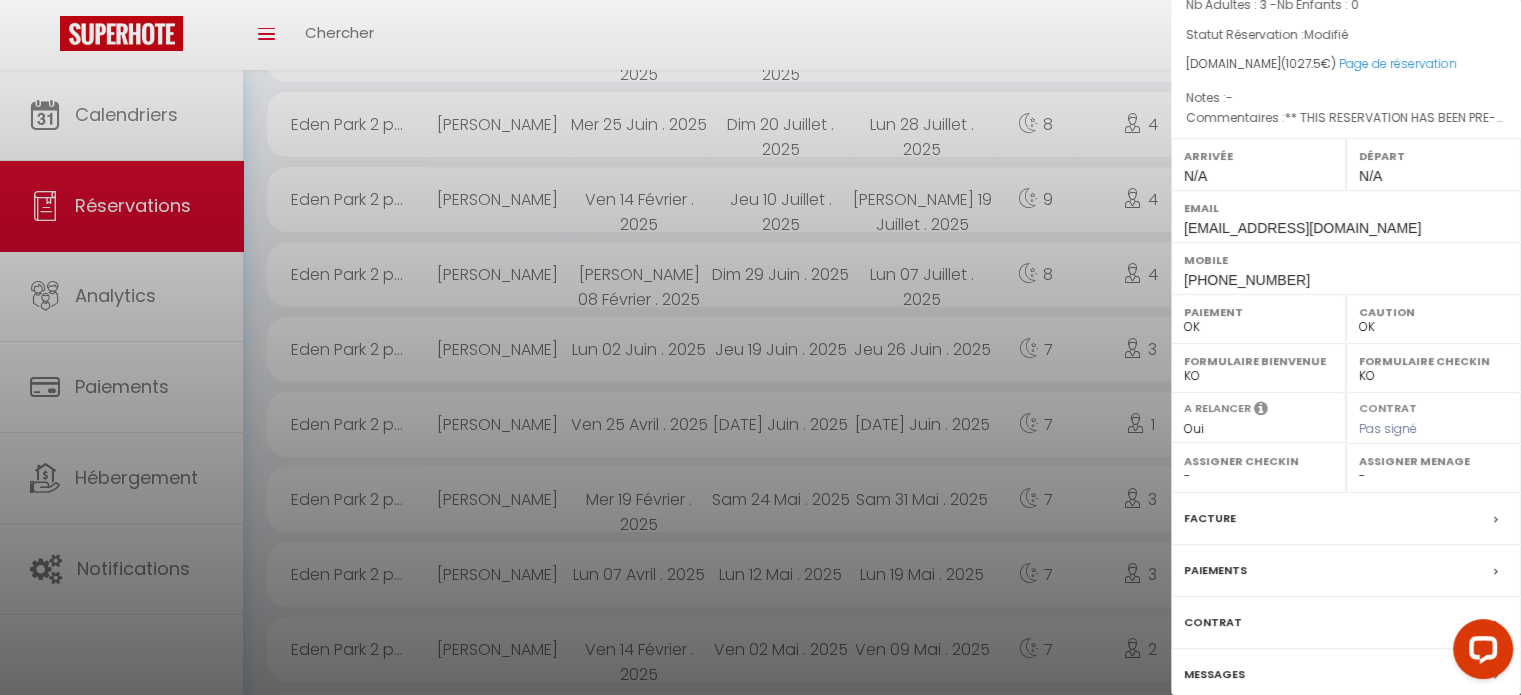 scroll, scrollTop: 263, scrollLeft: 0, axis: vertical 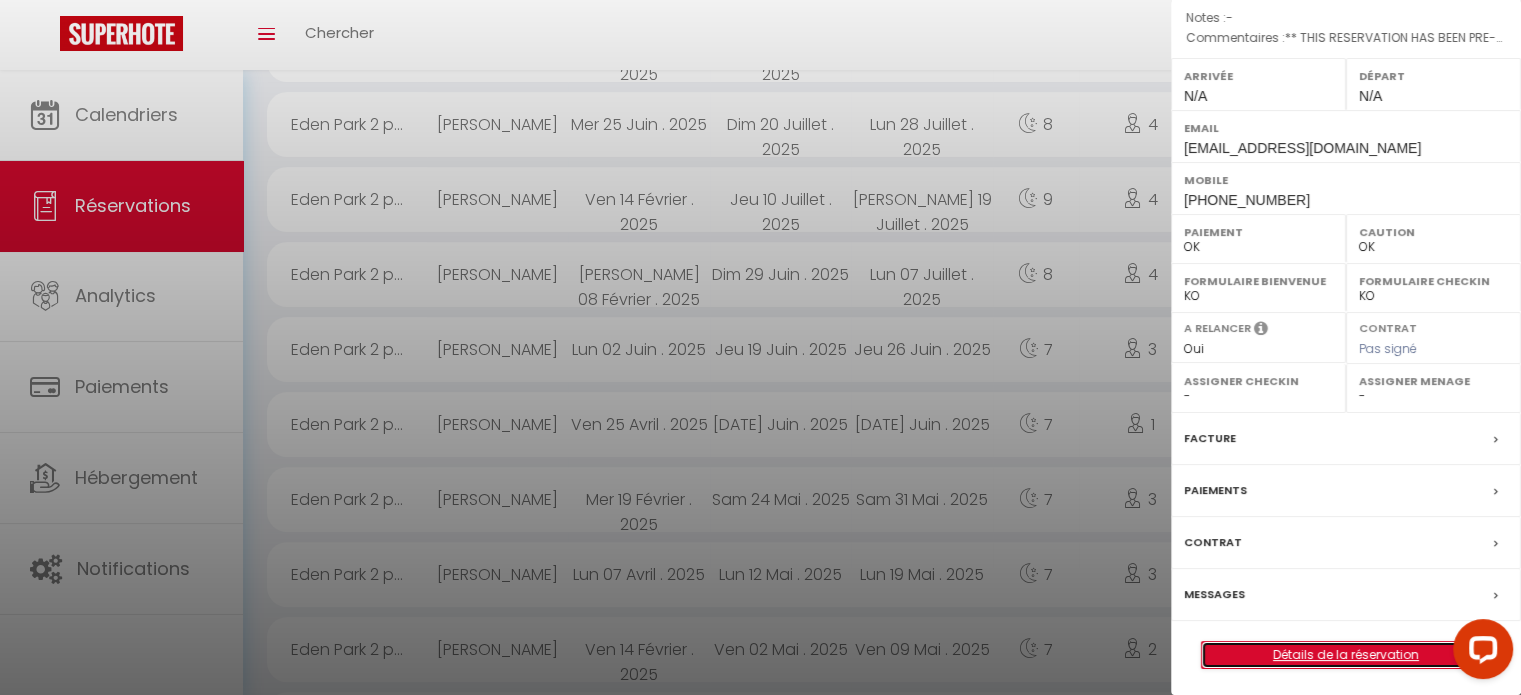 click on "Détails de la réservation" at bounding box center (1346, 655) 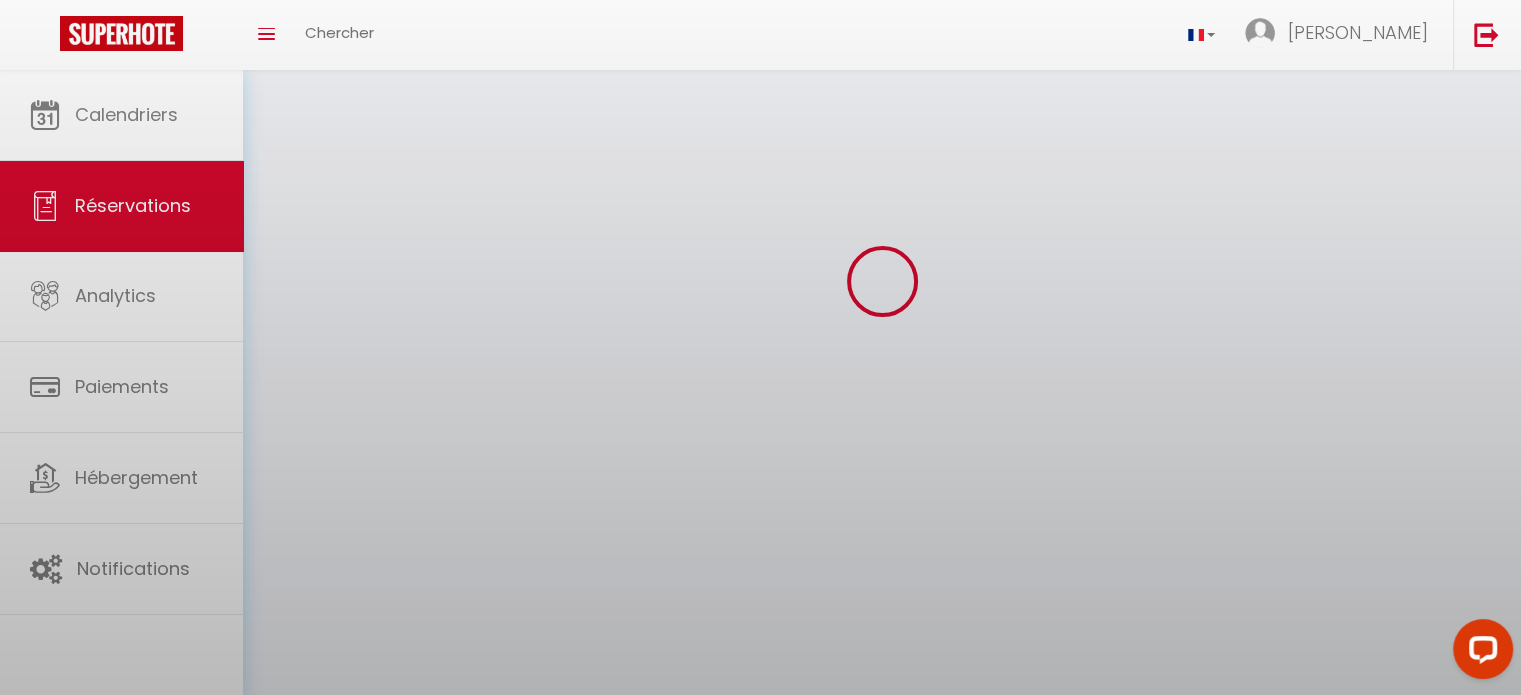 scroll, scrollTop: 0, scrollLeft: 0, axis: both 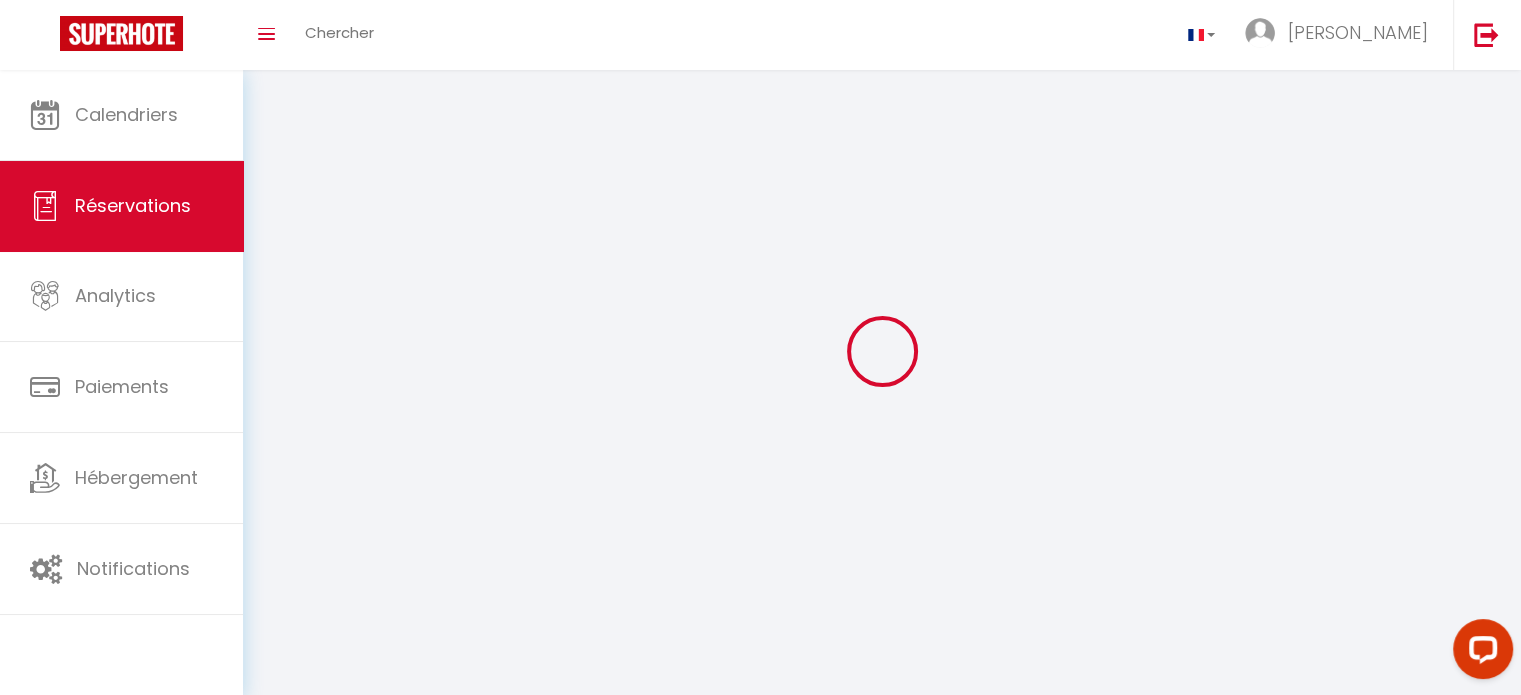 type on "maryline" 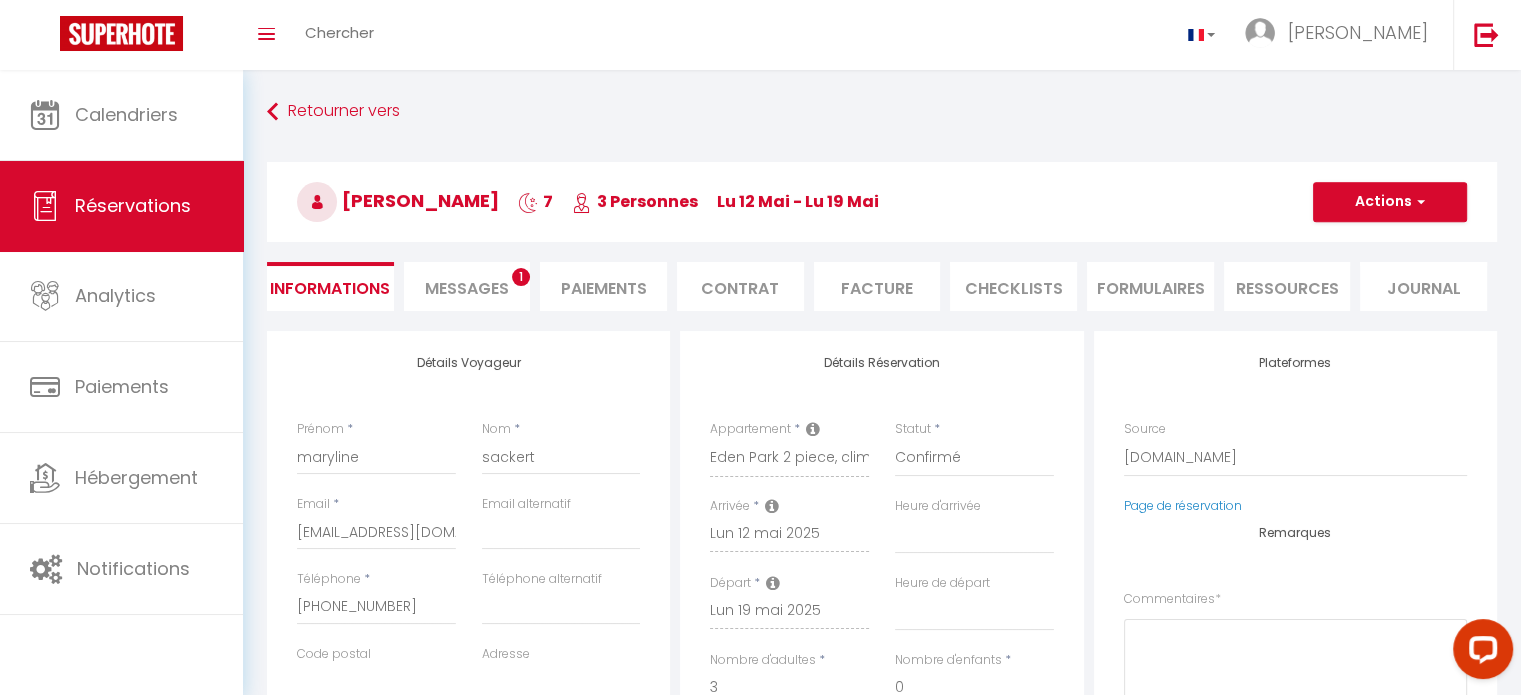 select 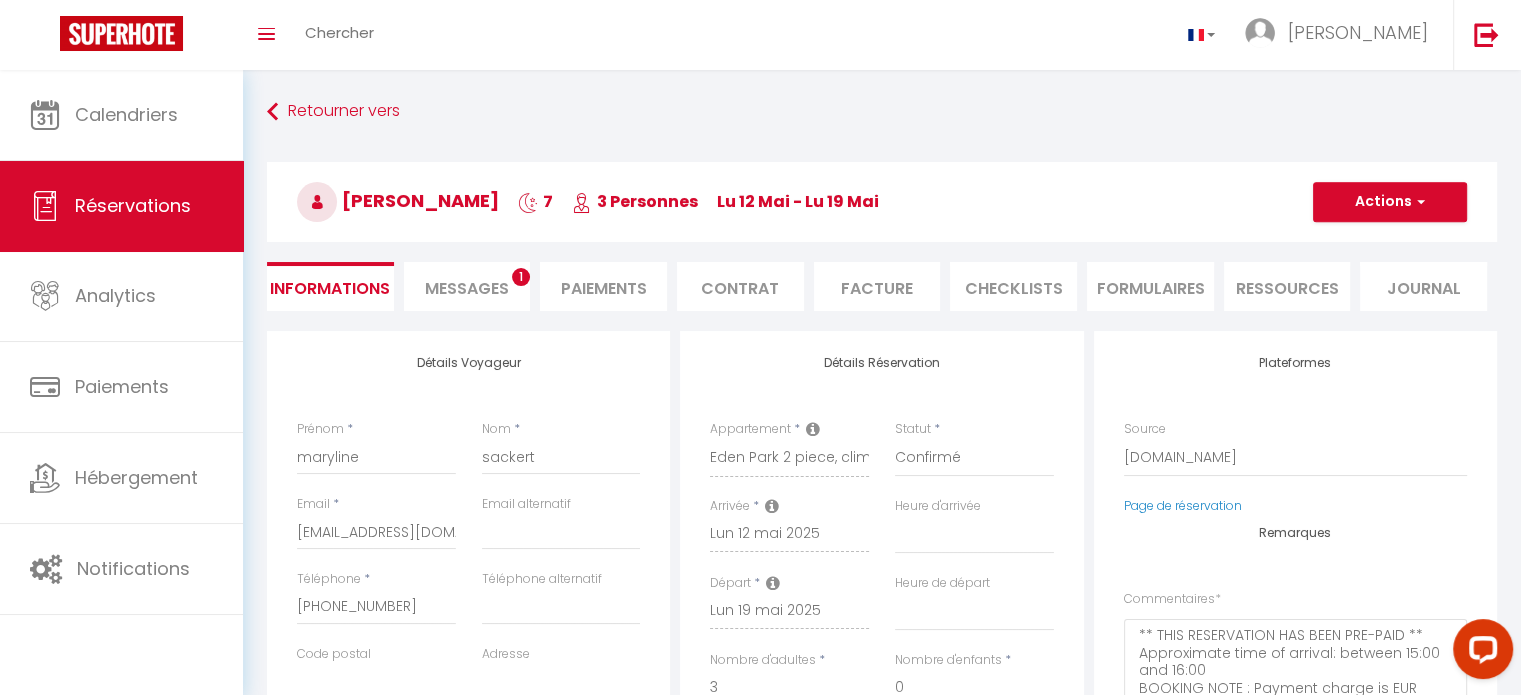 type on "60" 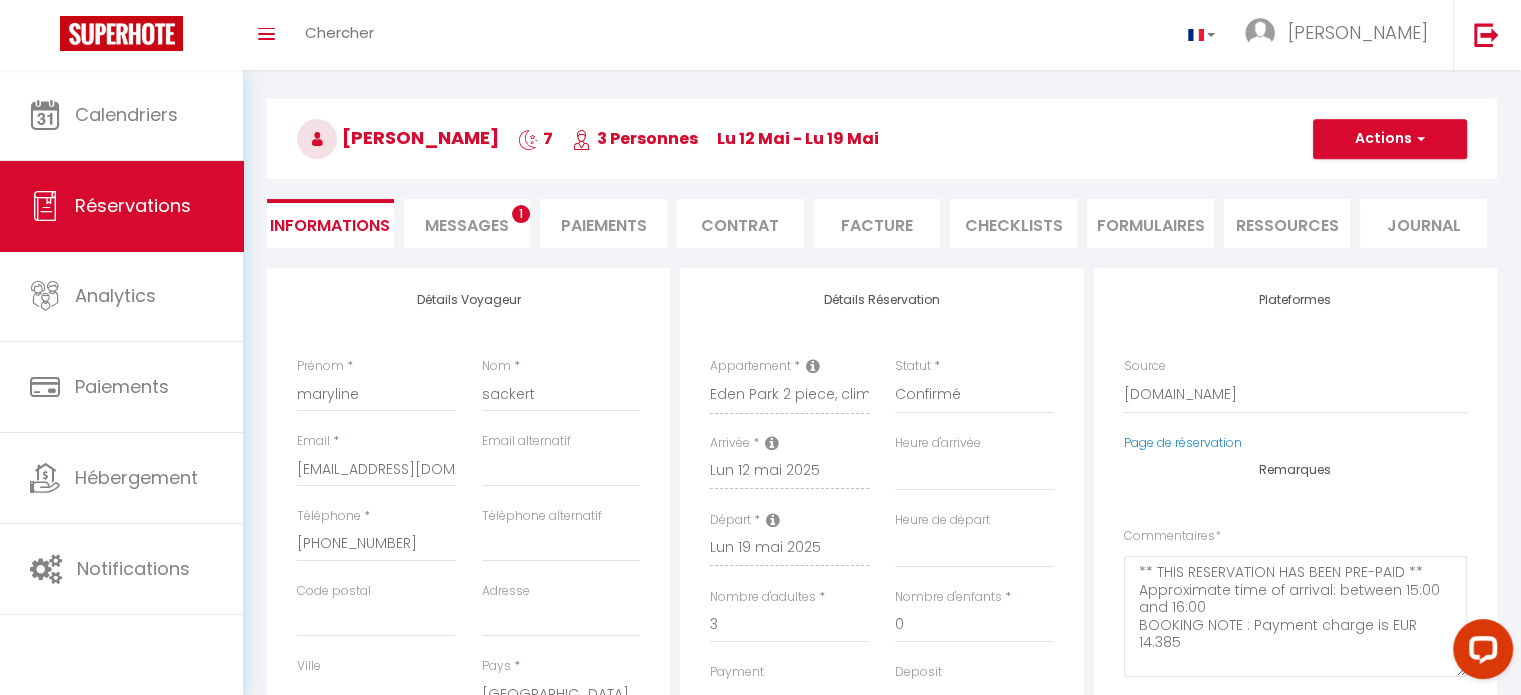 scroll, scrollTop: 0, scrollLeft: 0, axis: both 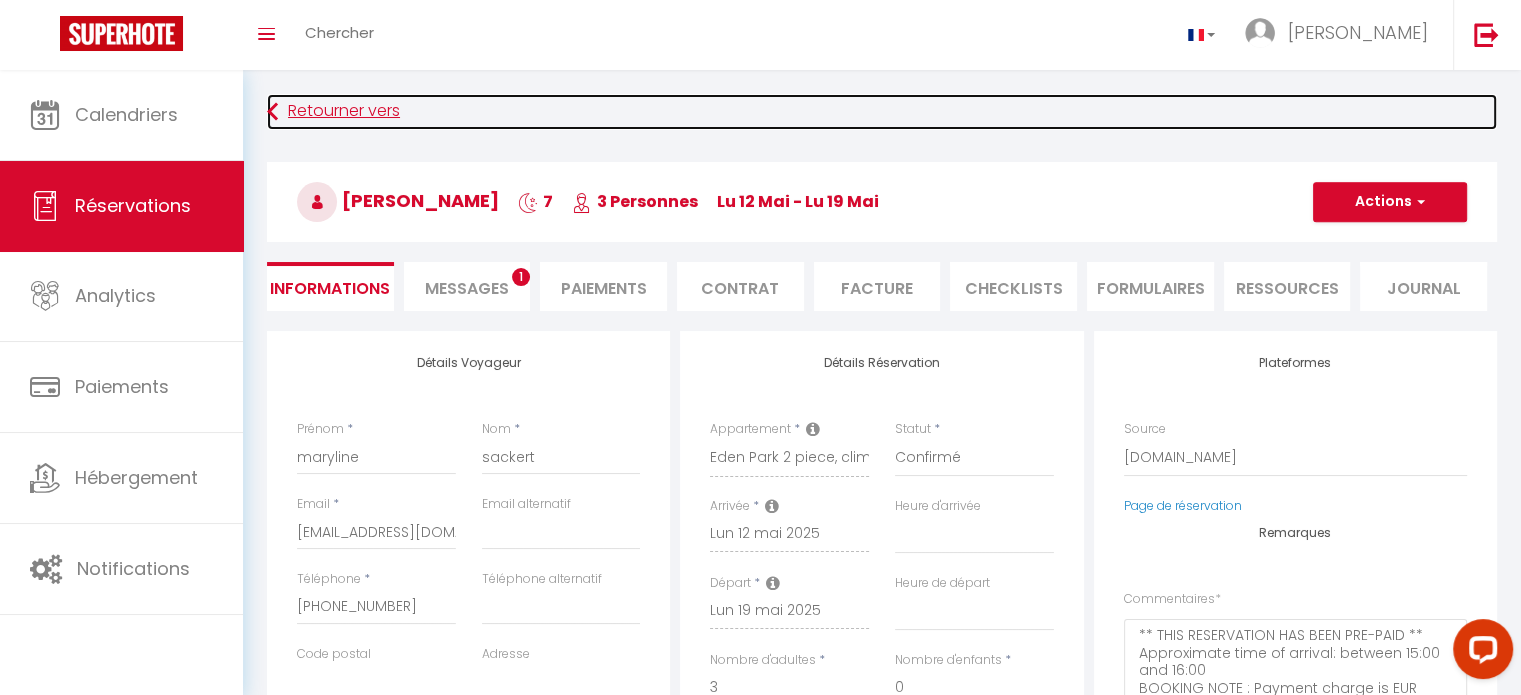 click at bounding box center [272, 112] 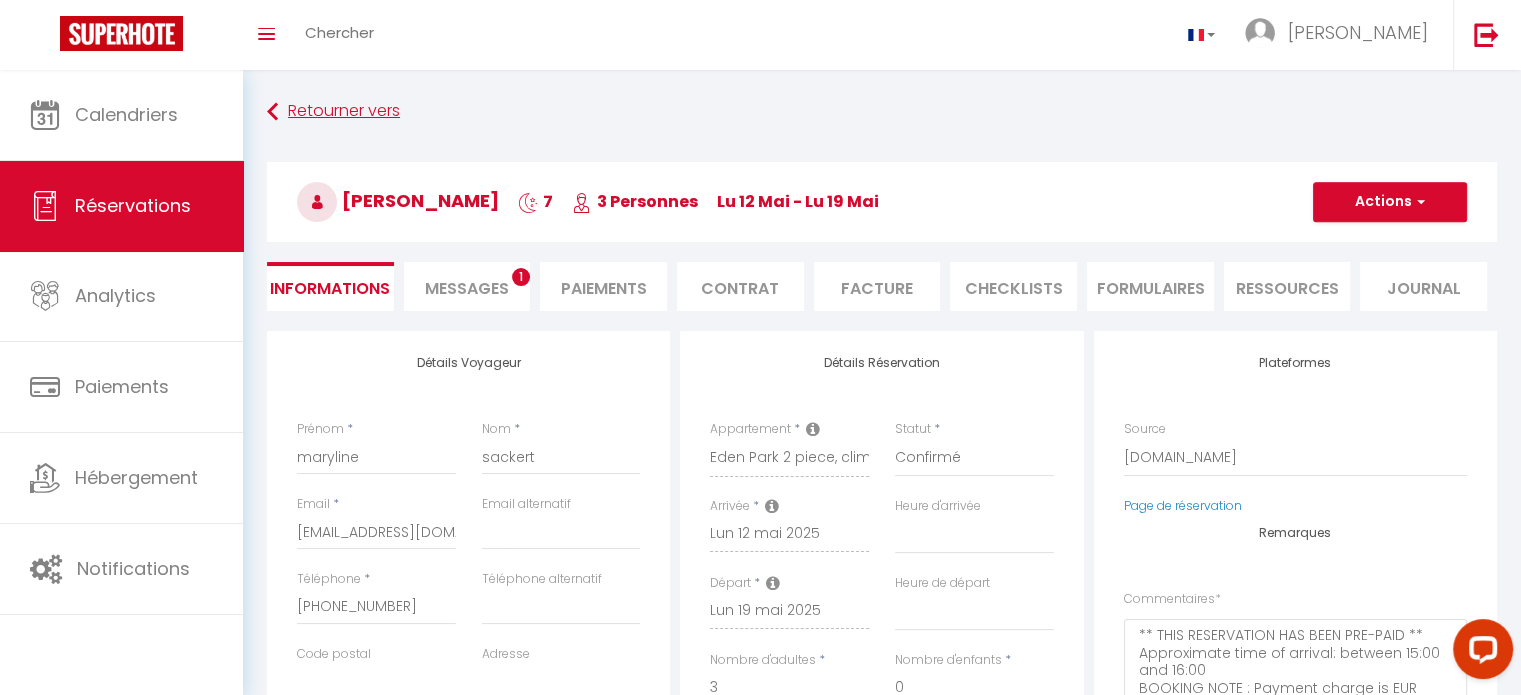 select on "not_cancelled" 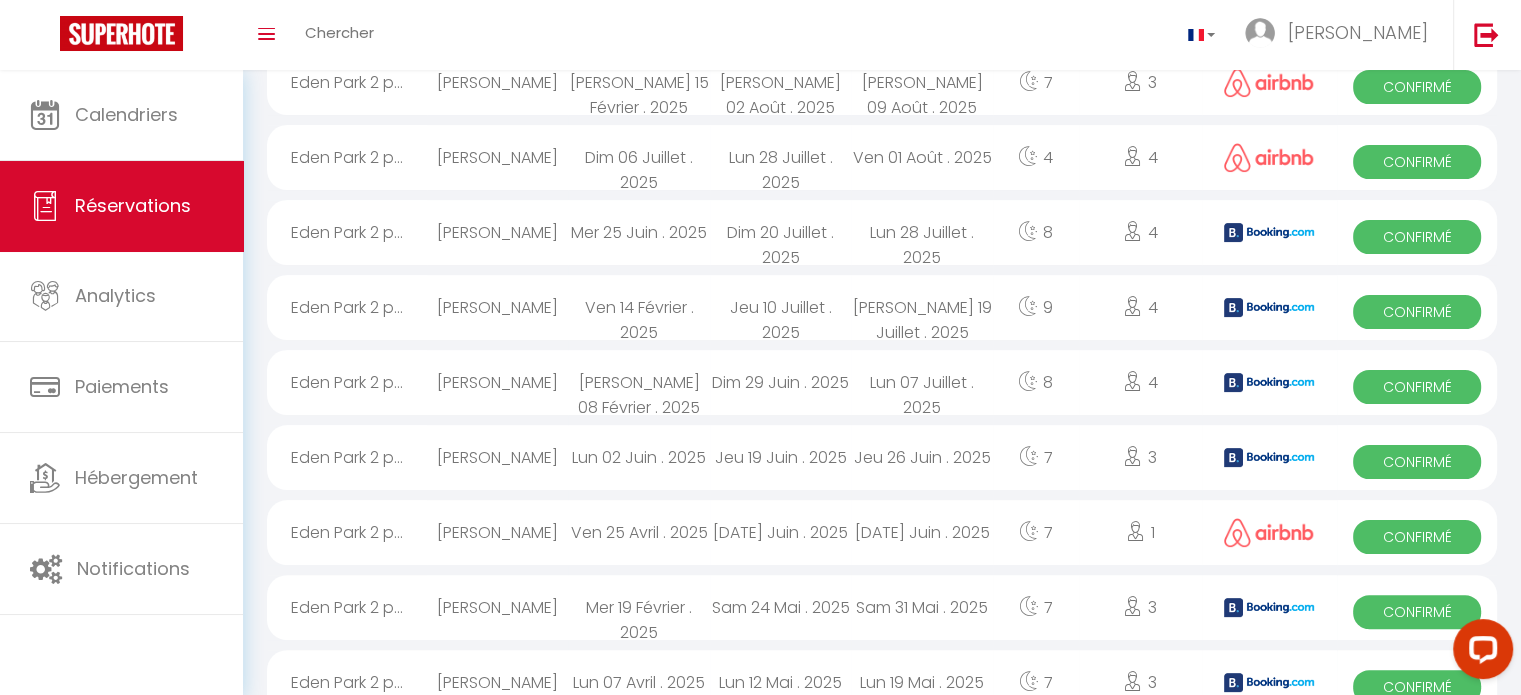 scroll, scrollTop: 496, scrollLeft: 0, axis: vertical 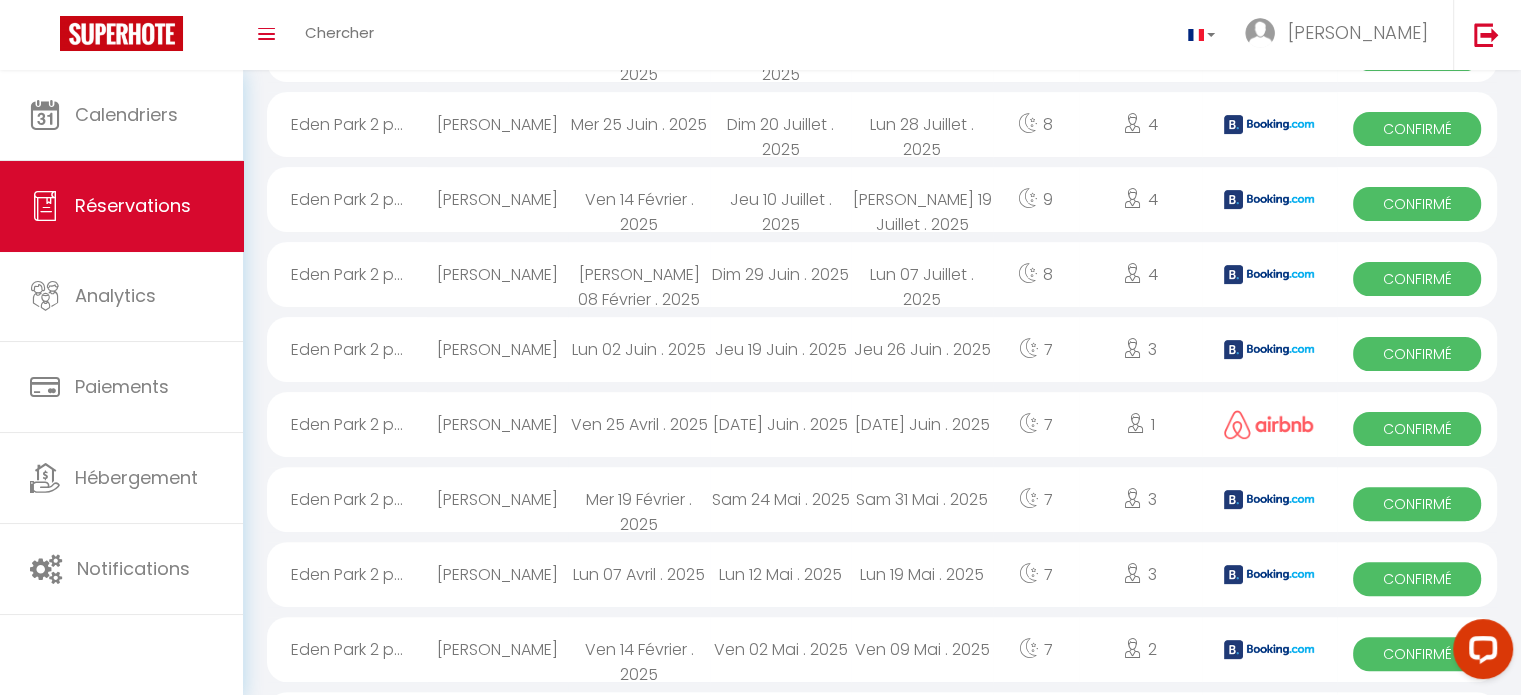 click on "[PERSON_NAME]" at bounding box center (497, 574) 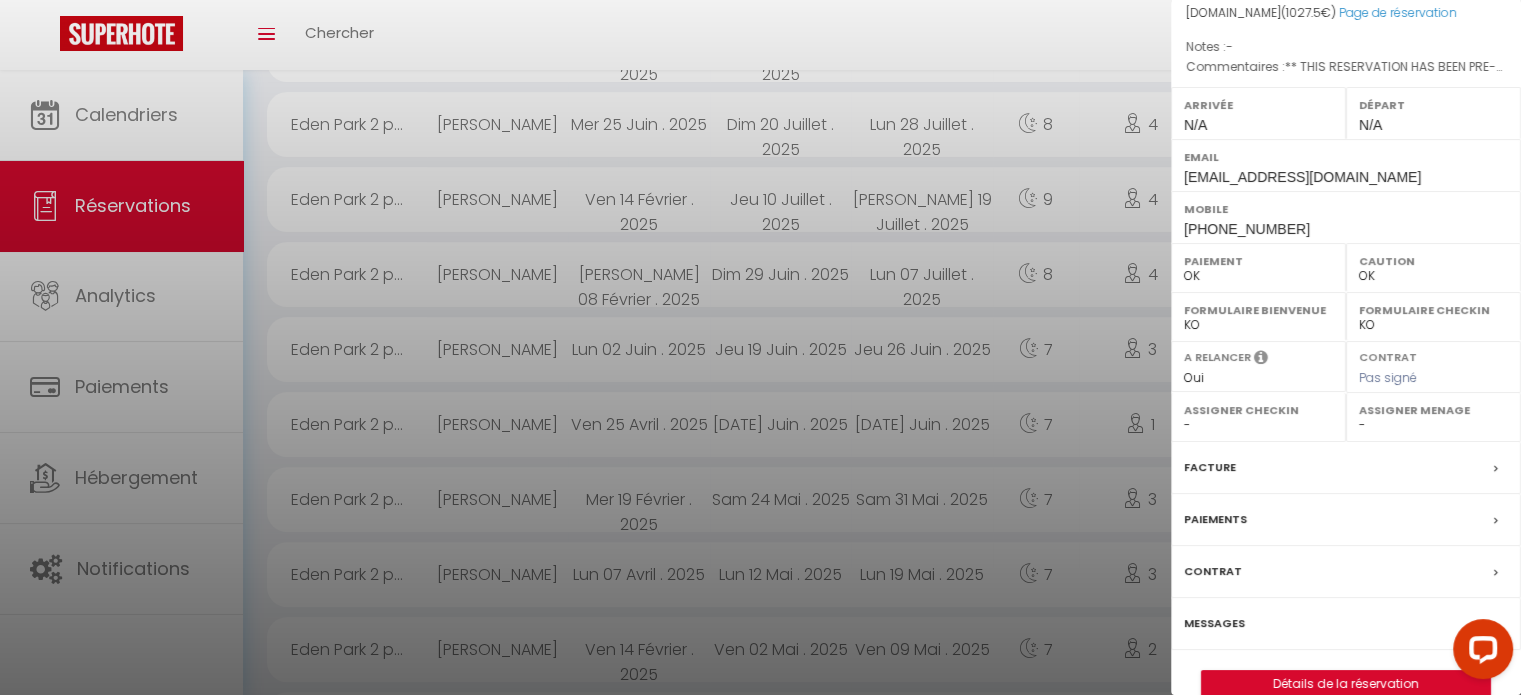 scroll, scrollTop: 263, scrollLeft: 0, axis: vertical 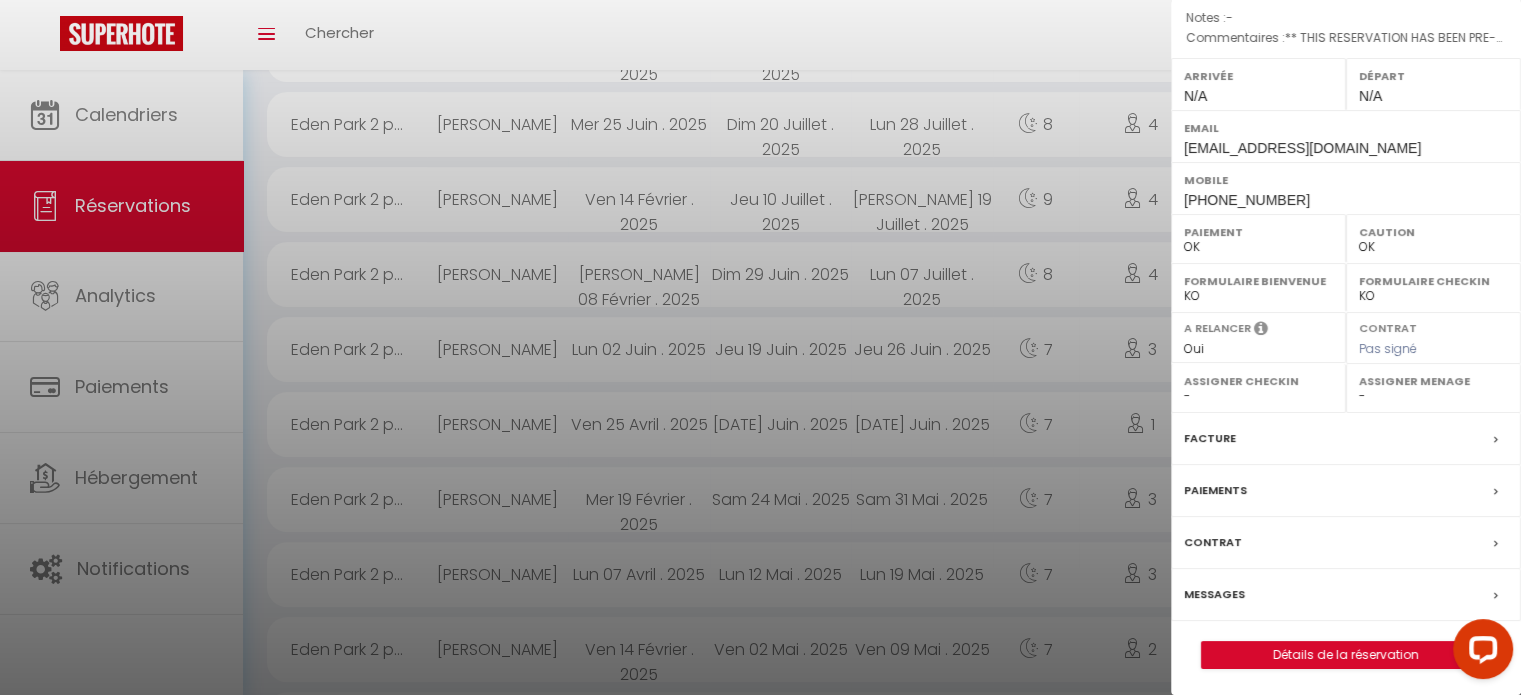 click on "Facture" at bounding box center [1210, 438] 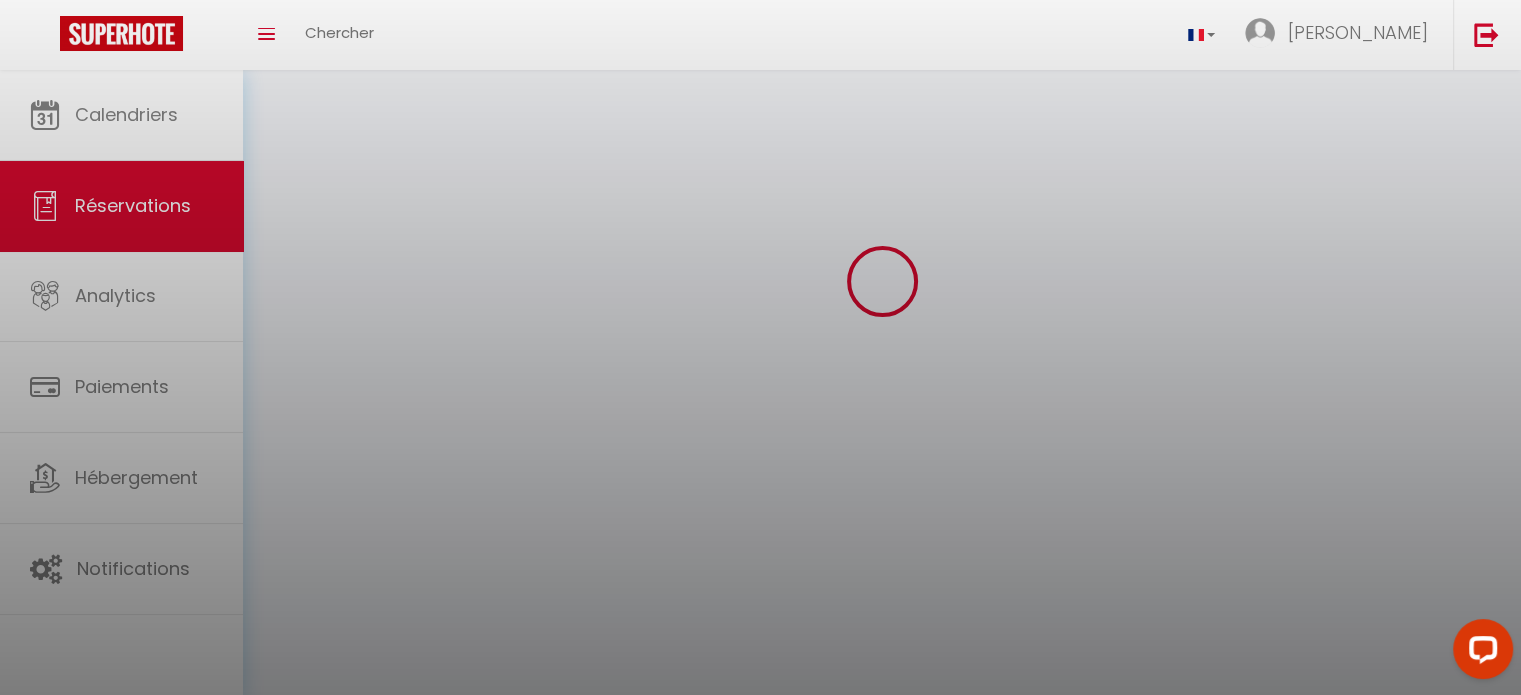 scroll, scrollTop: 0, scrollLeft: 0, axis: both 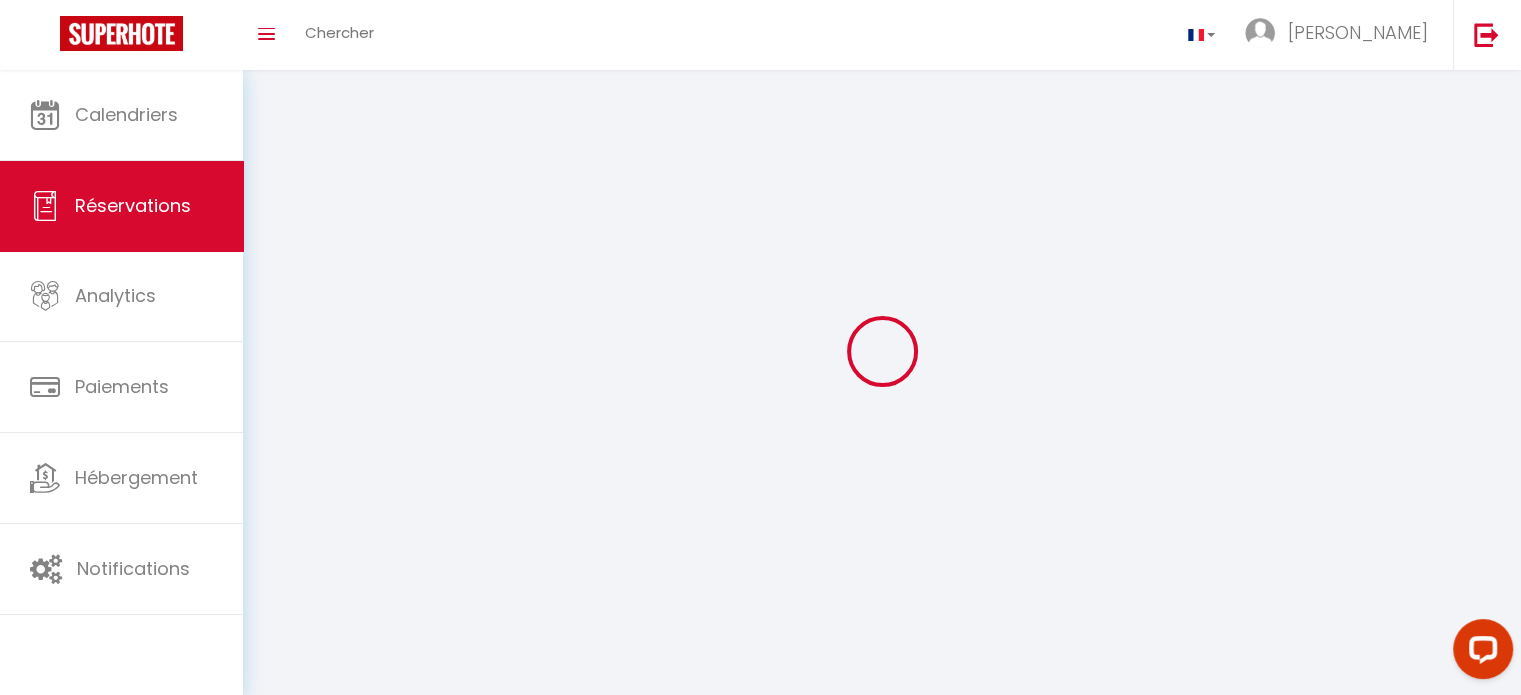 select on "cleaning" 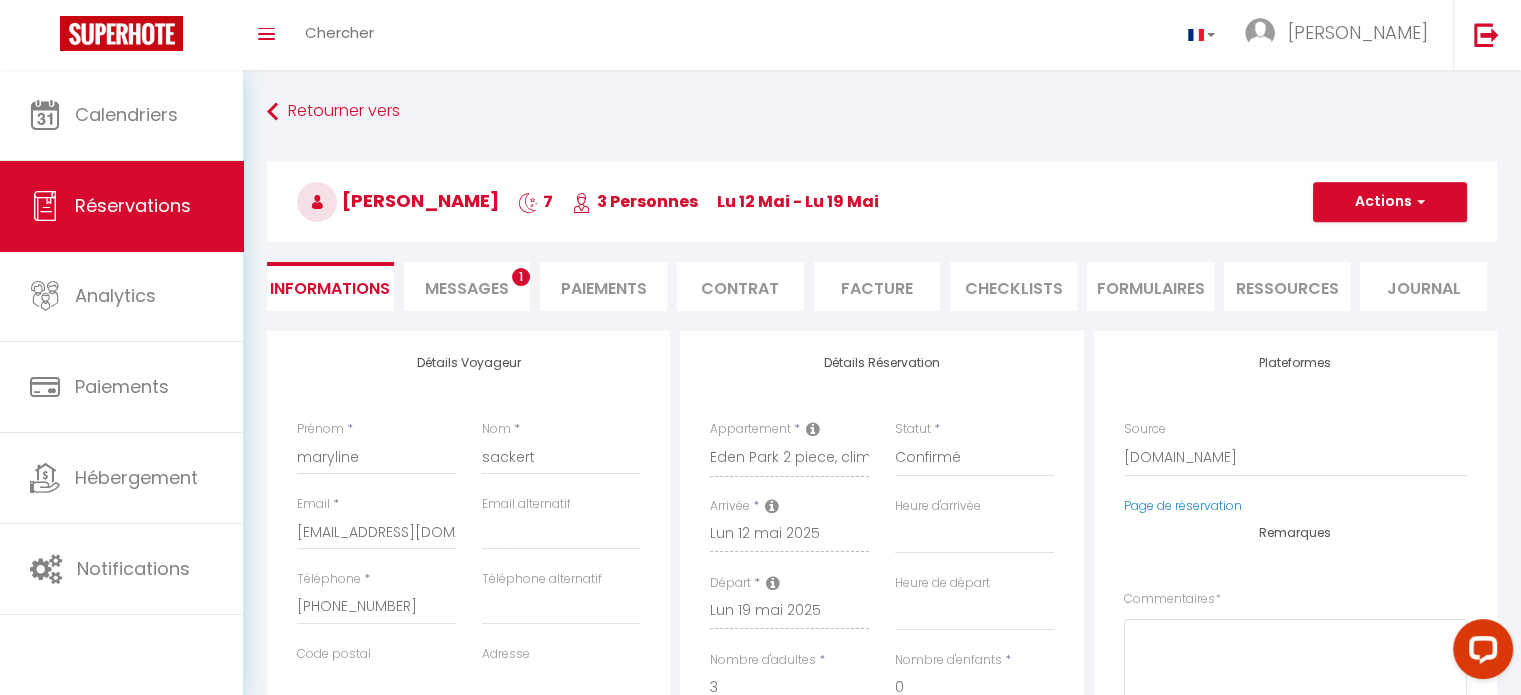 select 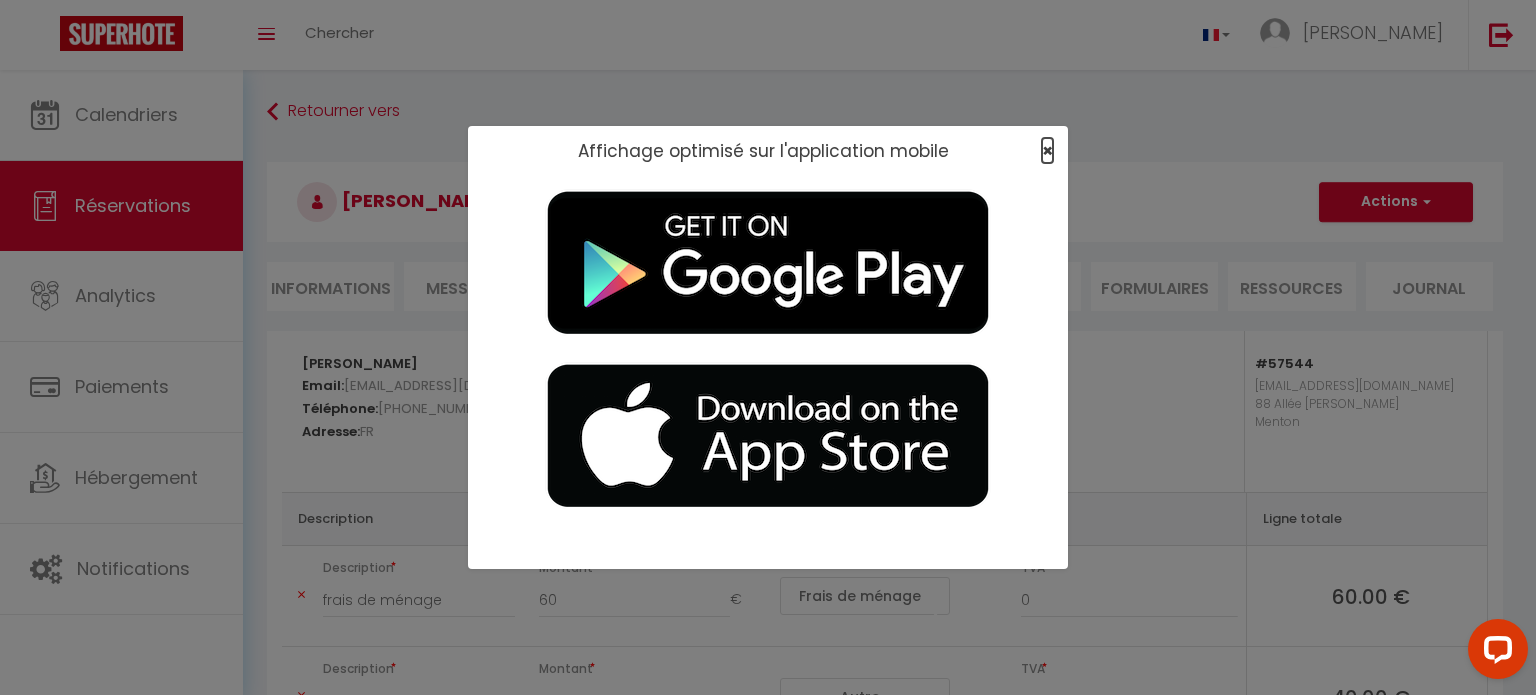 click on "×" at bounding box center (1047, 150) 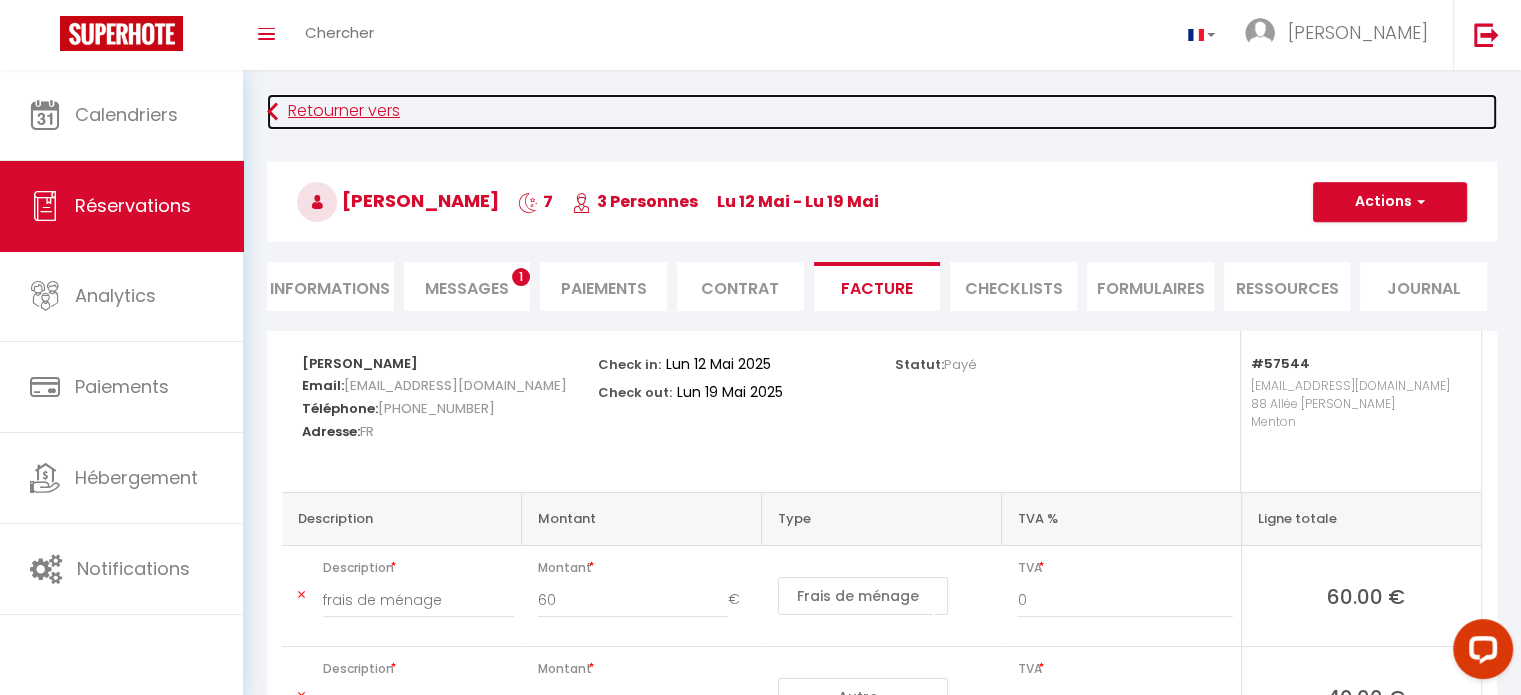 click on "Retourner vers" at bounding box center (882, 112) 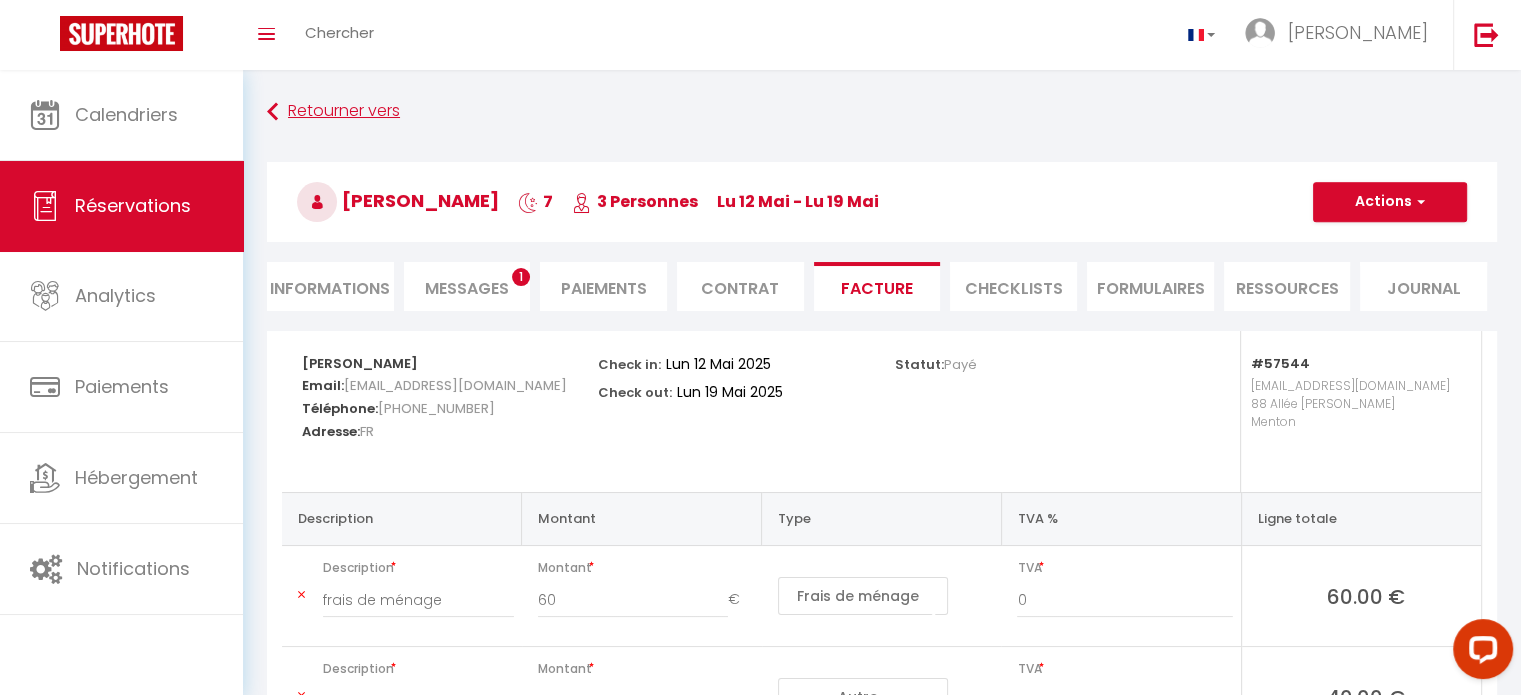 select on "not_cancelled" 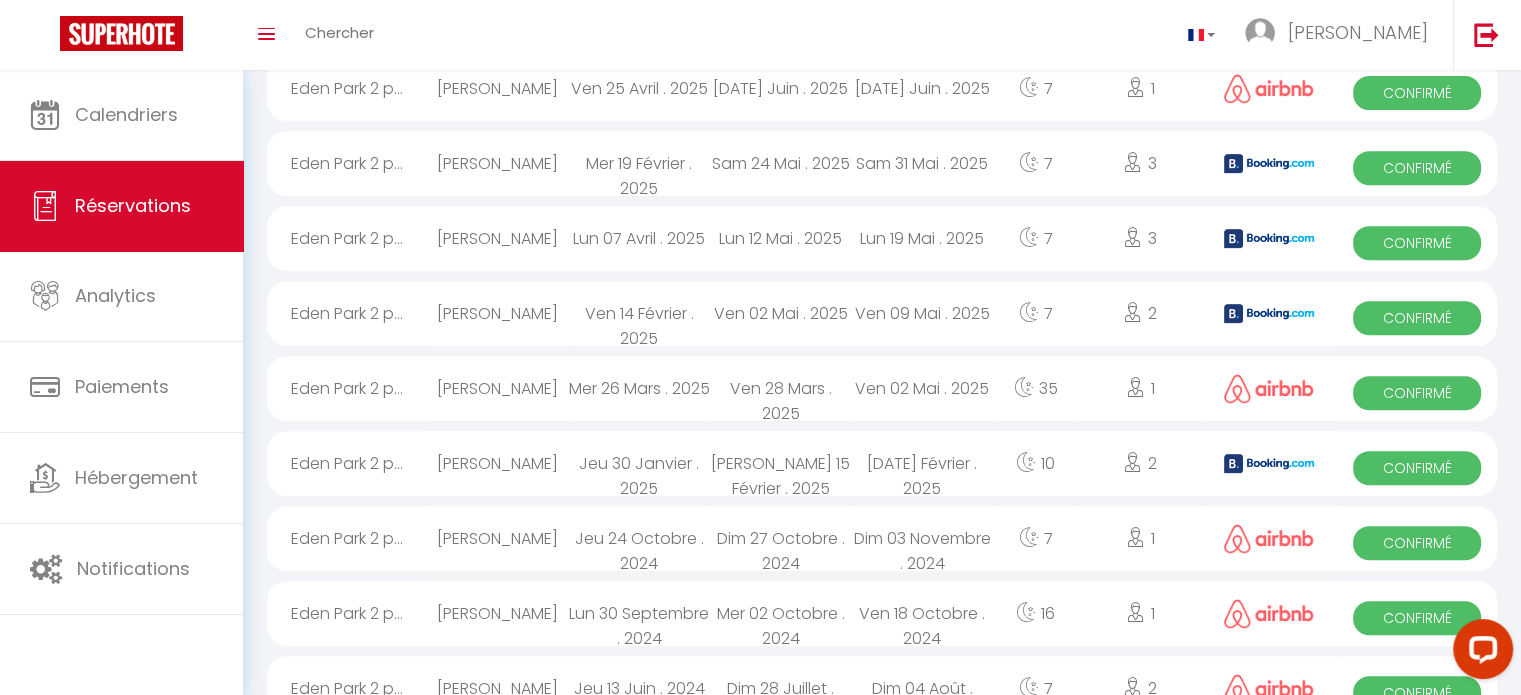scroll, scrollTop: 796, scrollLeft: 0, axis: vertical 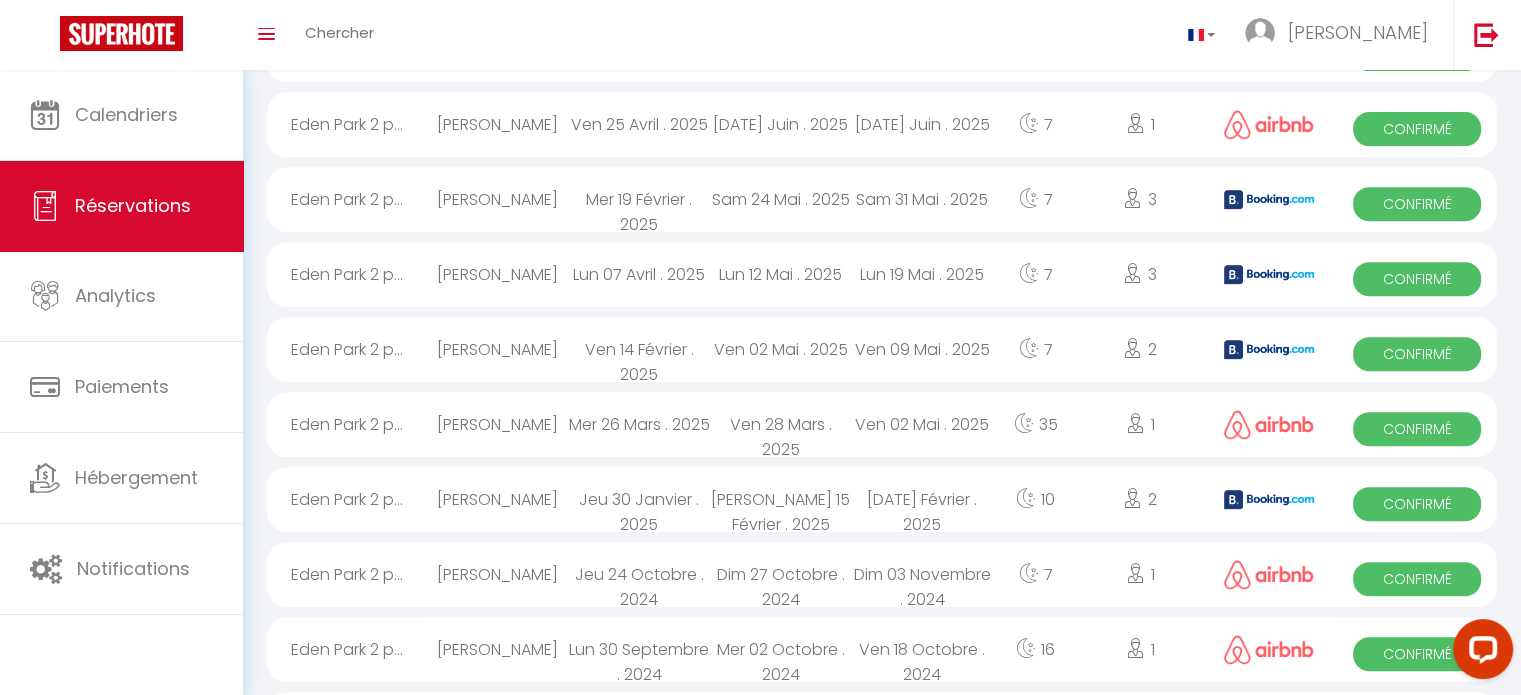 click on "Ven 25 Avril . 2025" at bounding box center [638, 124] 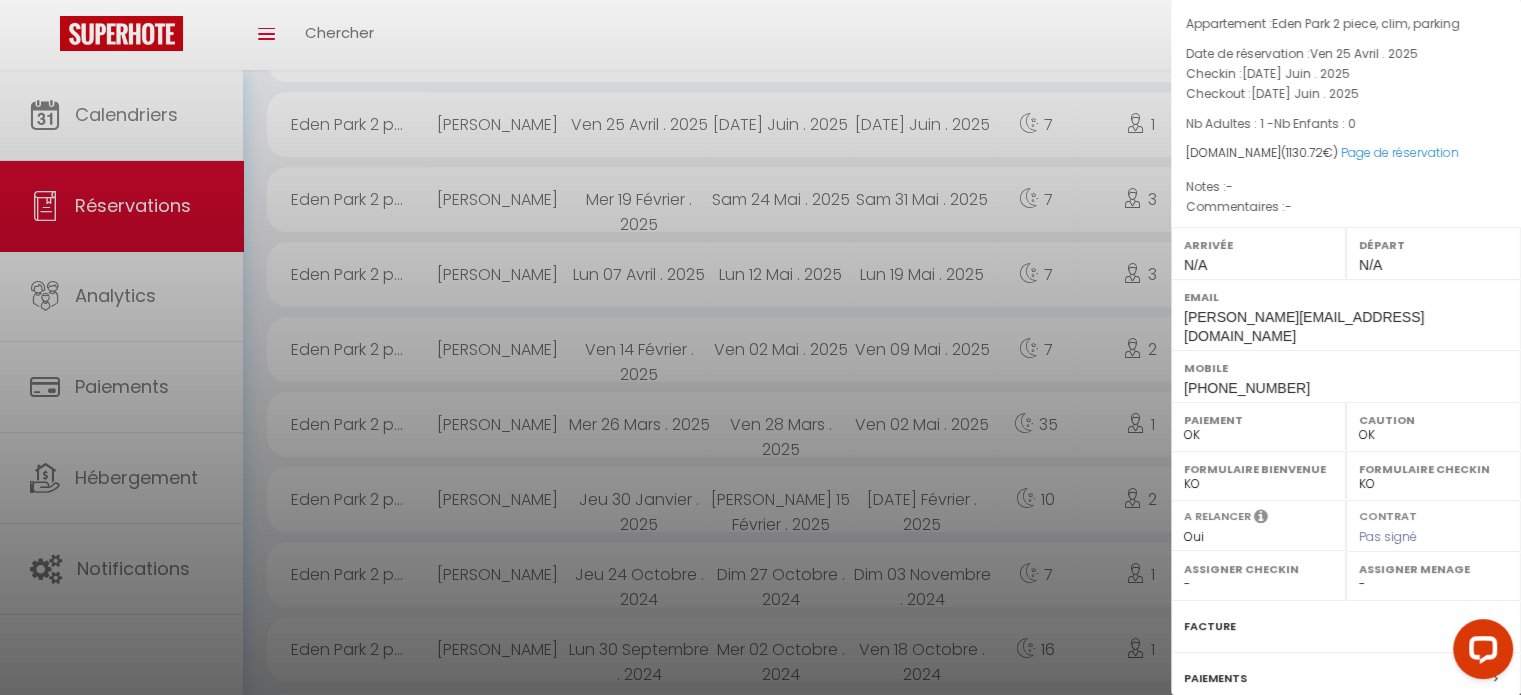 scroll, scrollTop: 200, scrollLeft: 0, axis: vertical 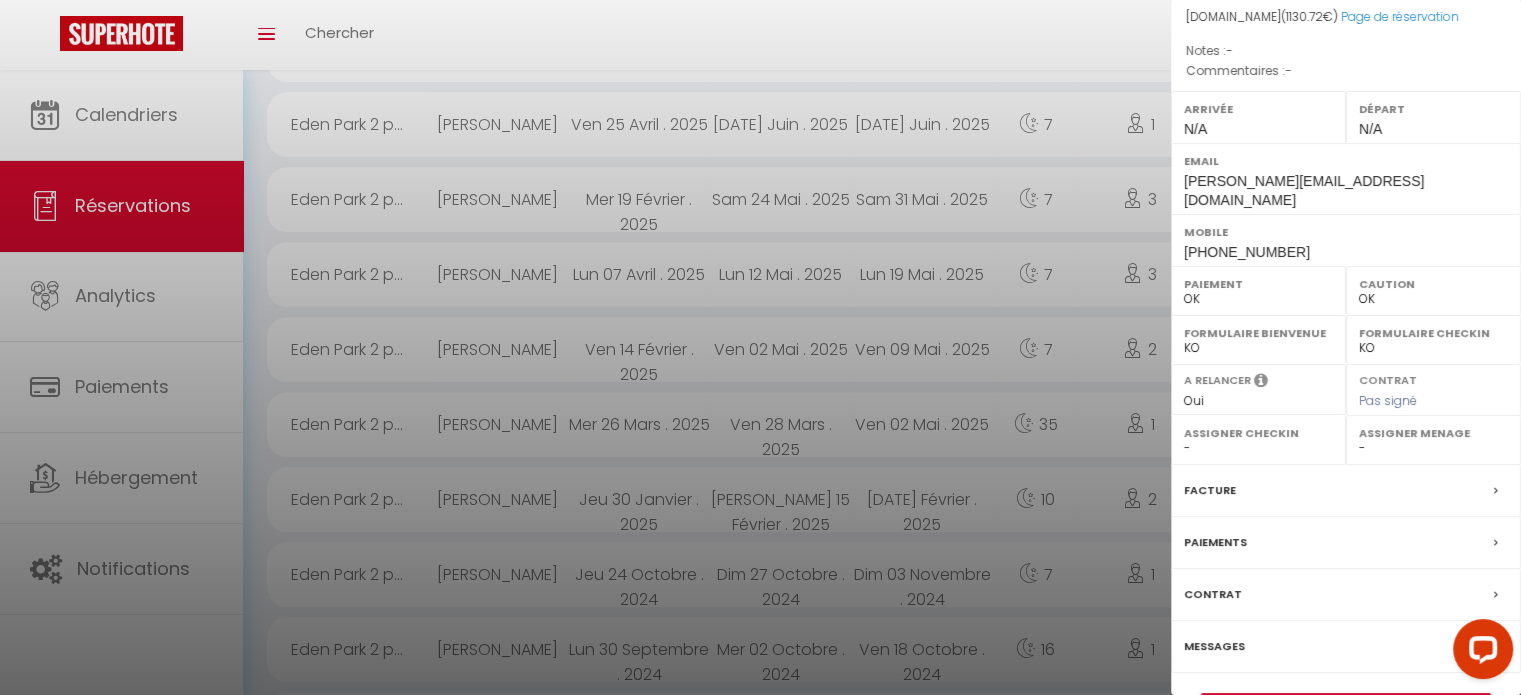 click on "Facture" at bounding box center [1210, 490] 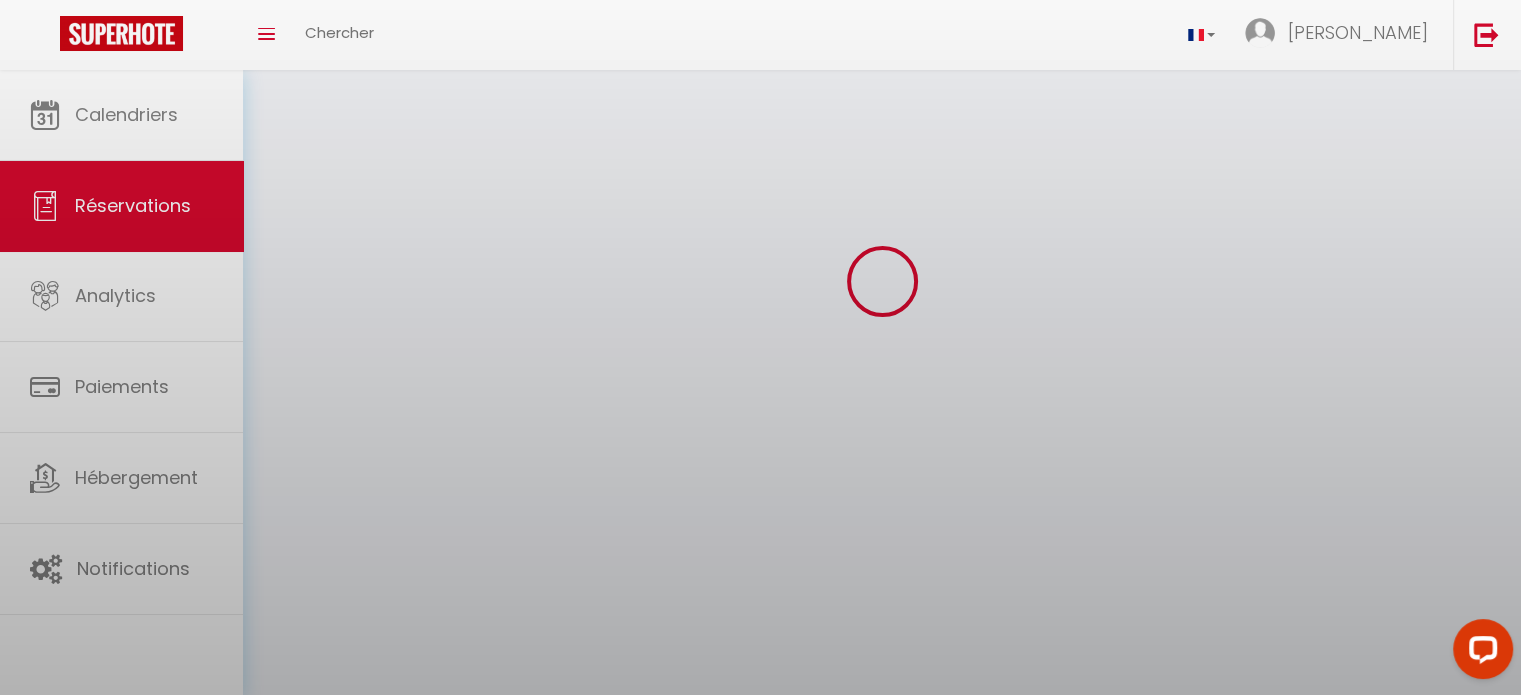 scroll, scrollTop: 0, scrollLeft: 0, axis: both 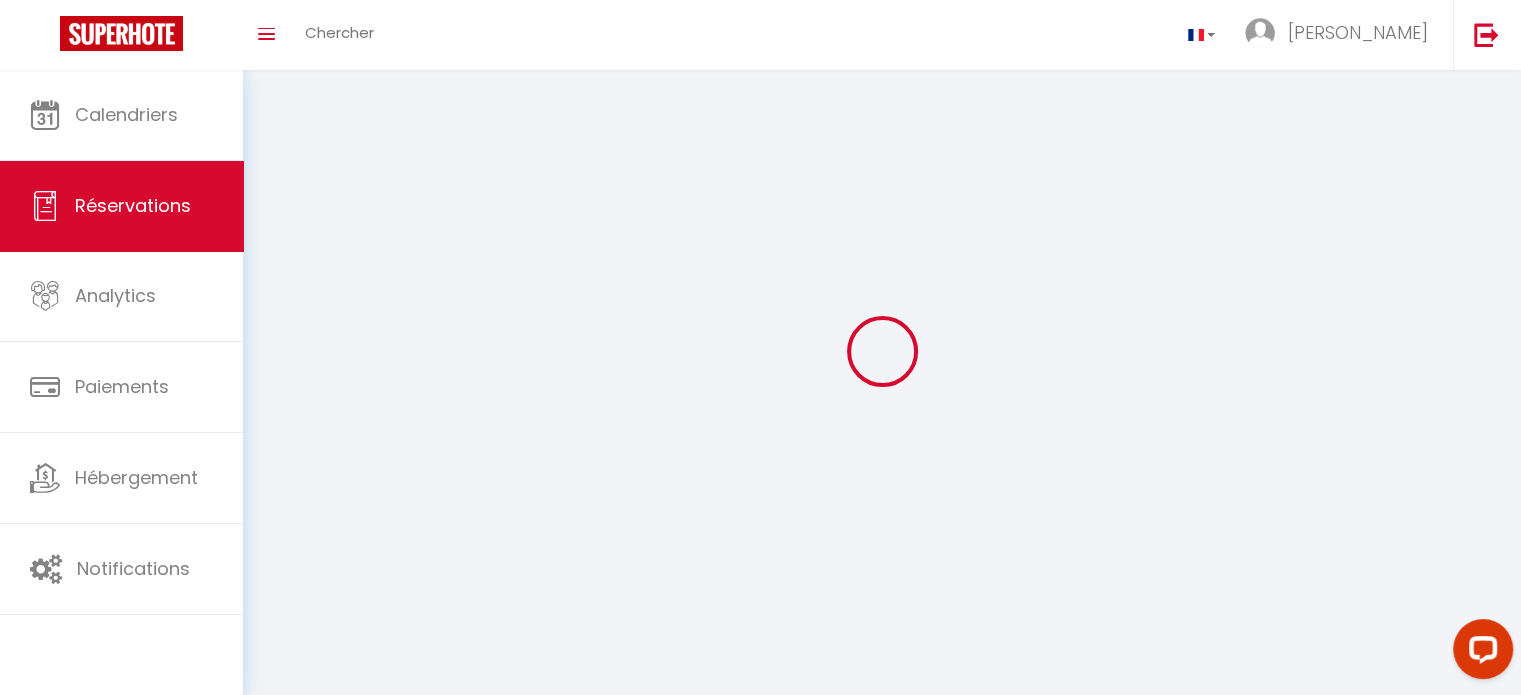 select on "cleaning" 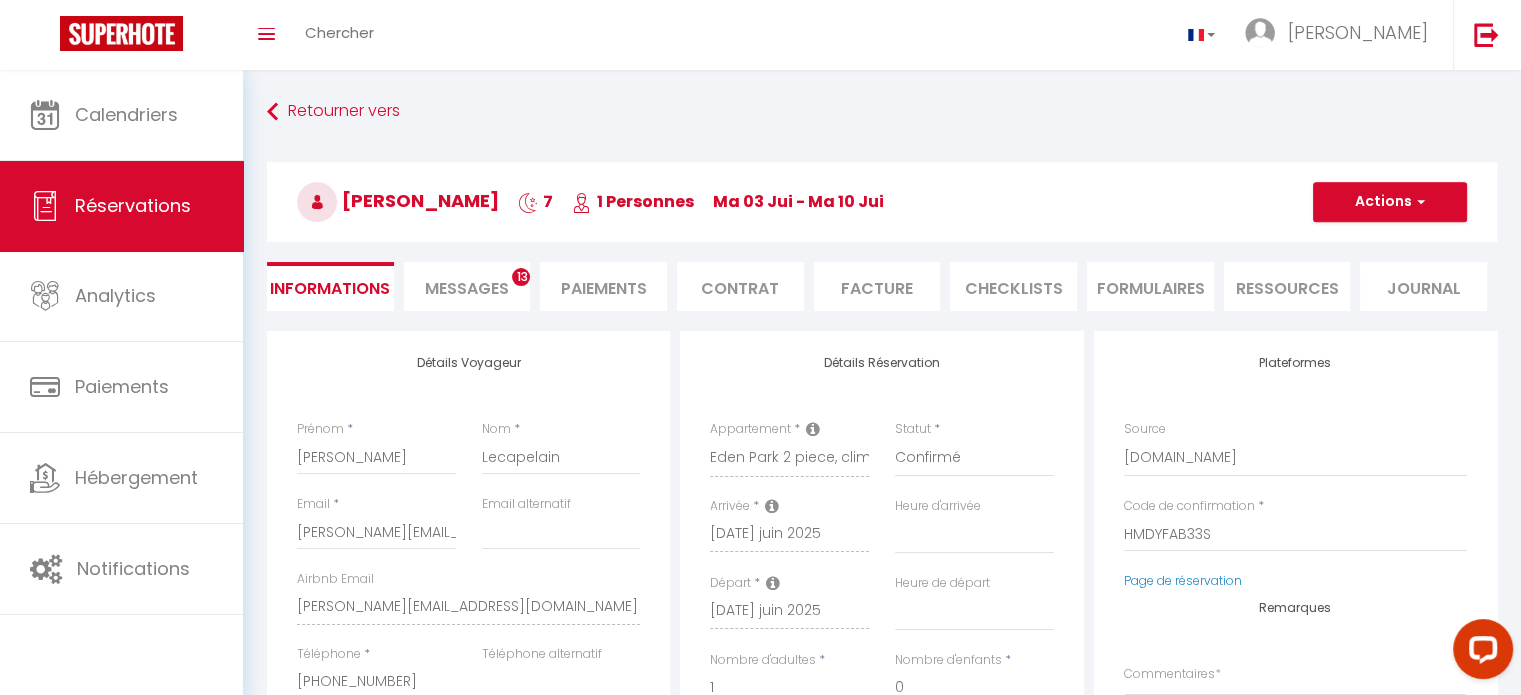 select 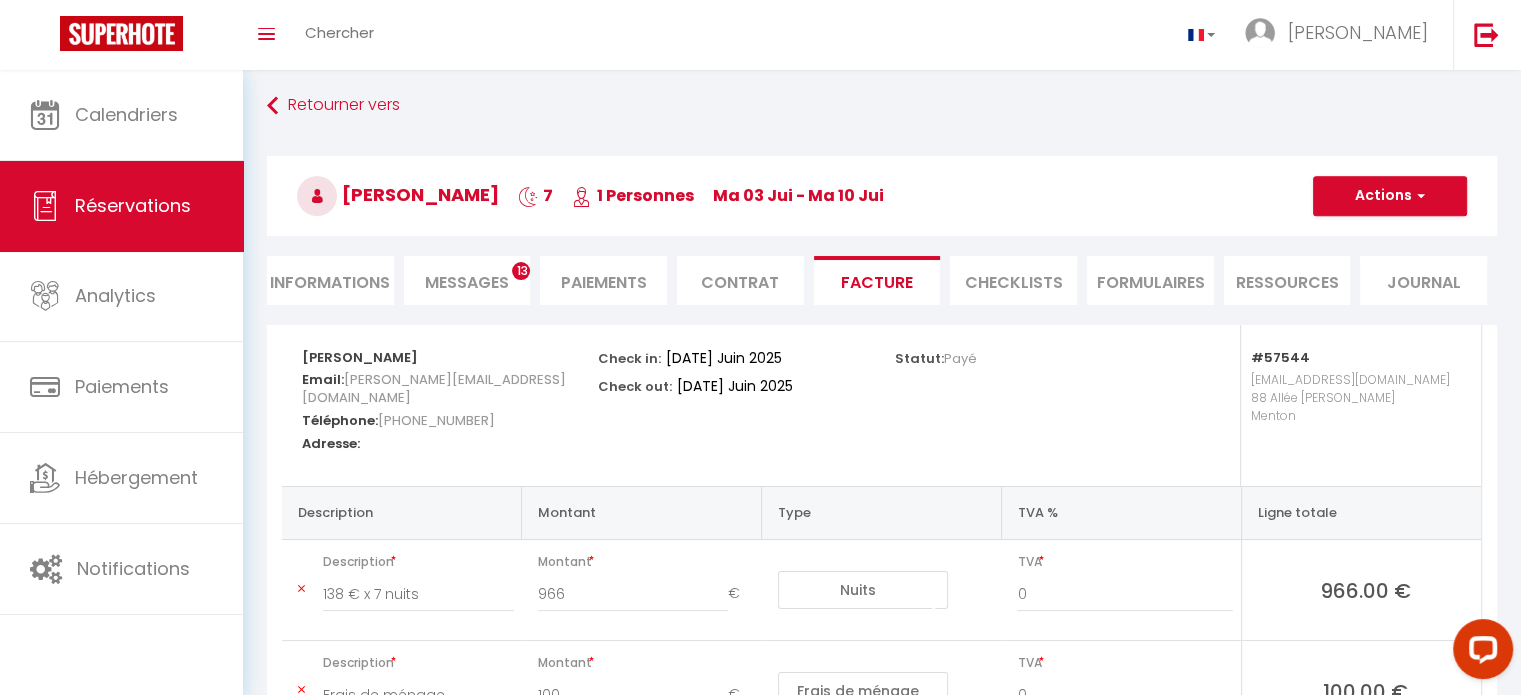 scroll, scrollTop: 0, scrollLeft: 0, axis: both 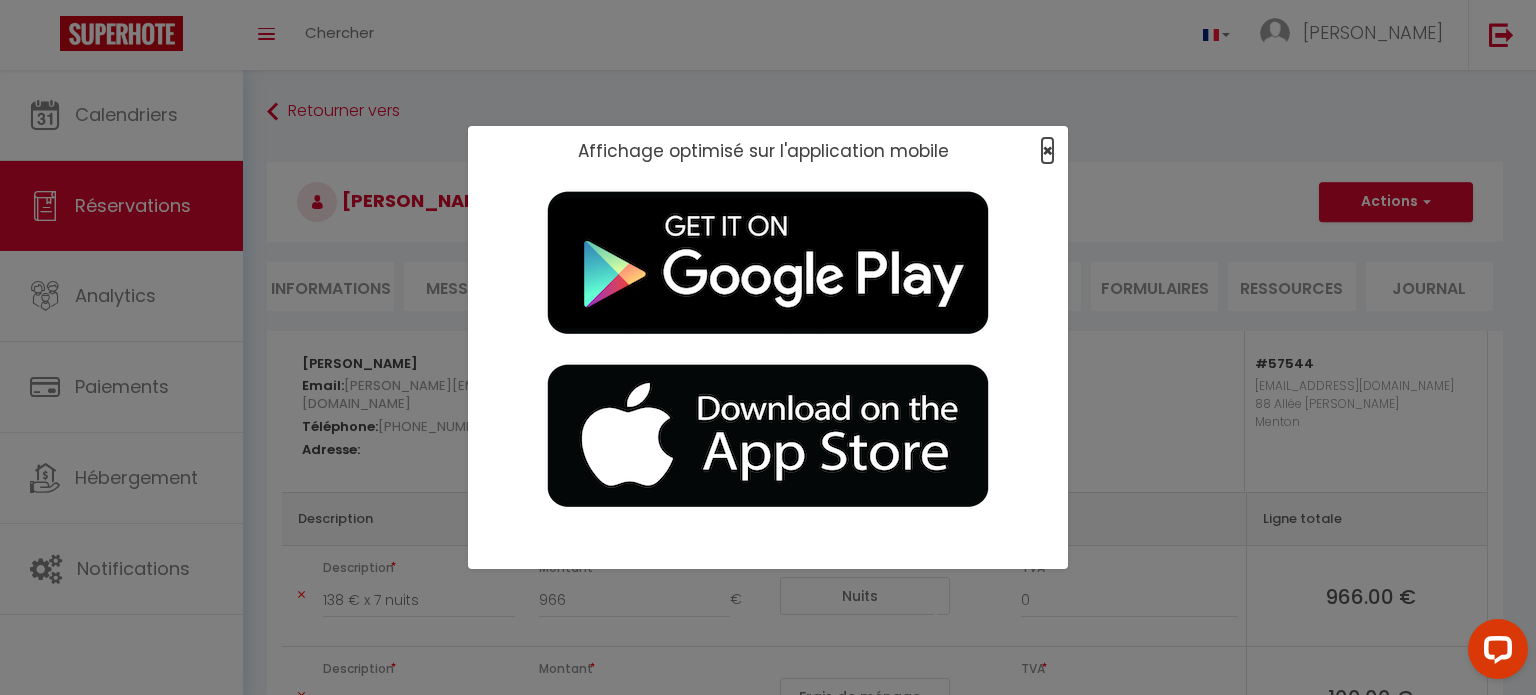 click on "×" at bounding box center (1047, 150) 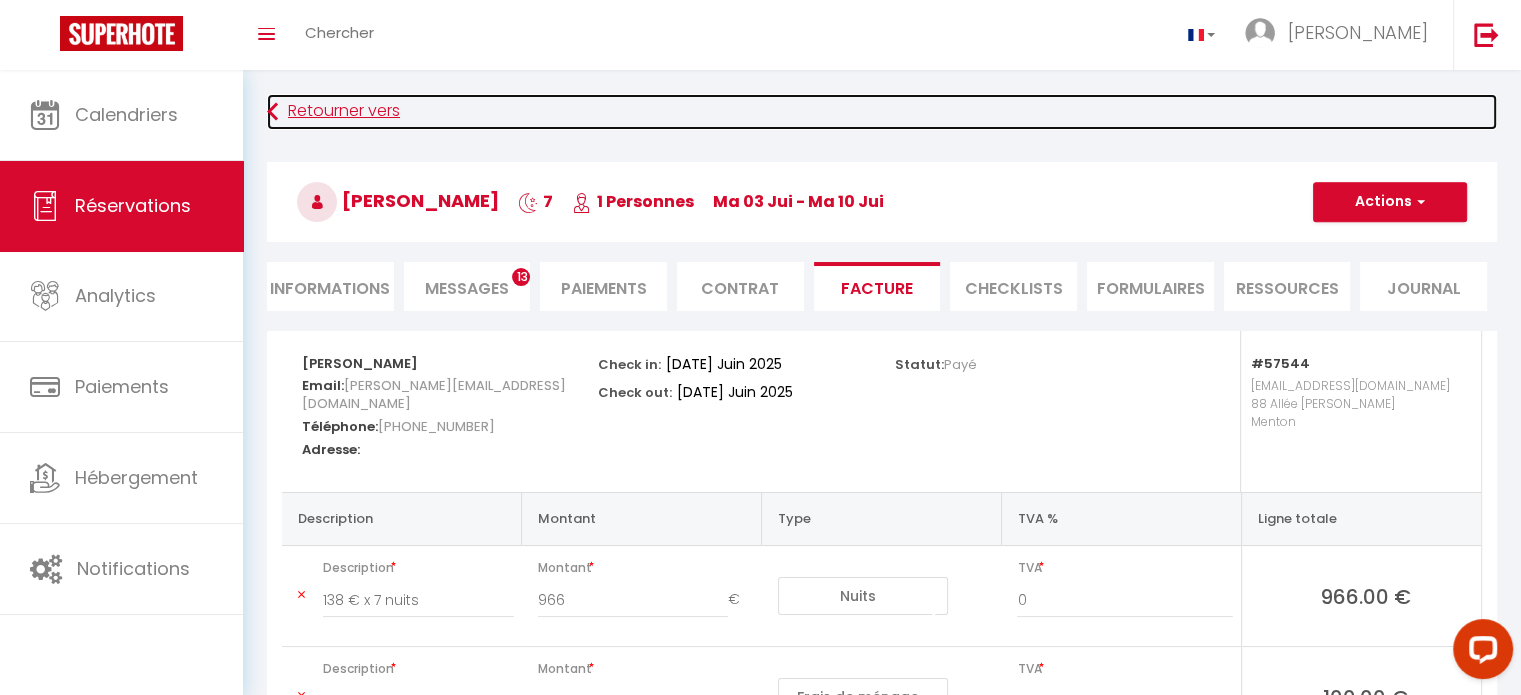 click on "Retourner vers" at bounding box center [882, 112] 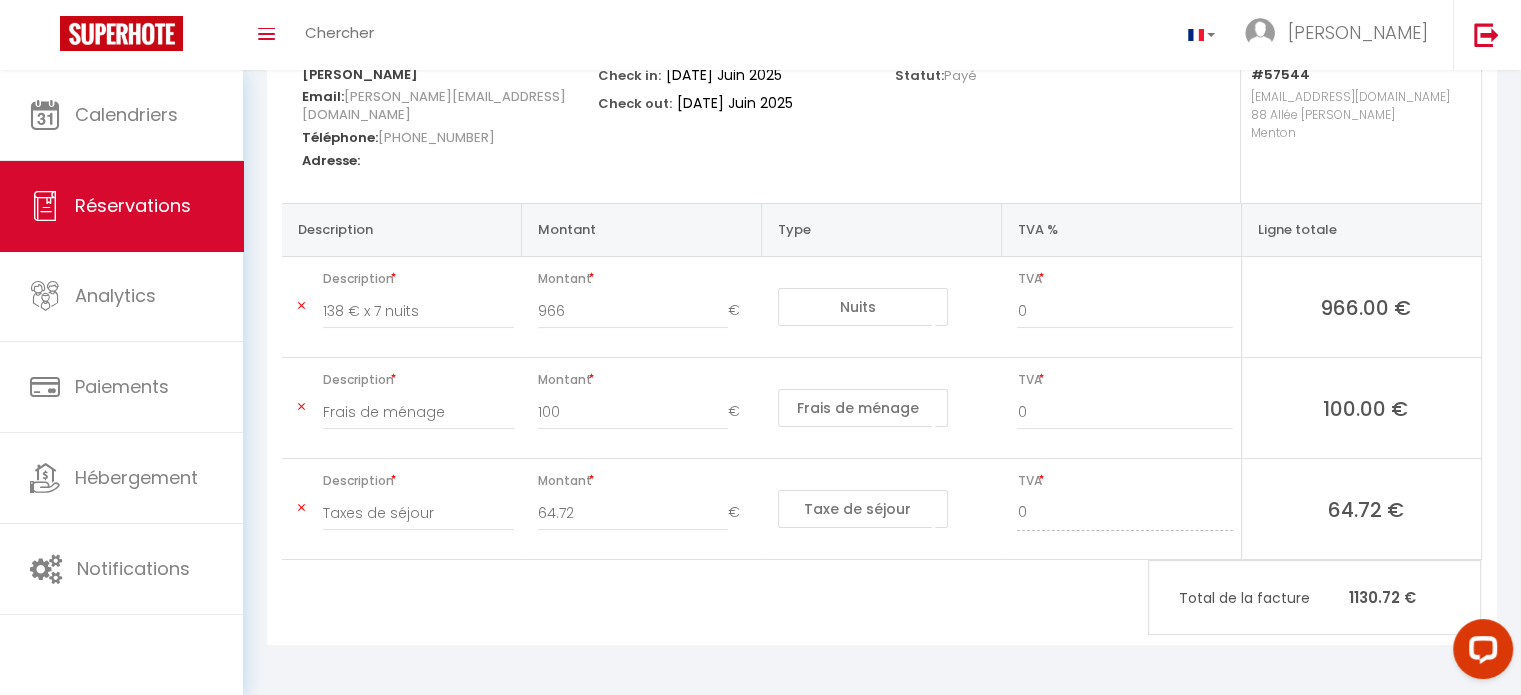 select on "not_cancelled" 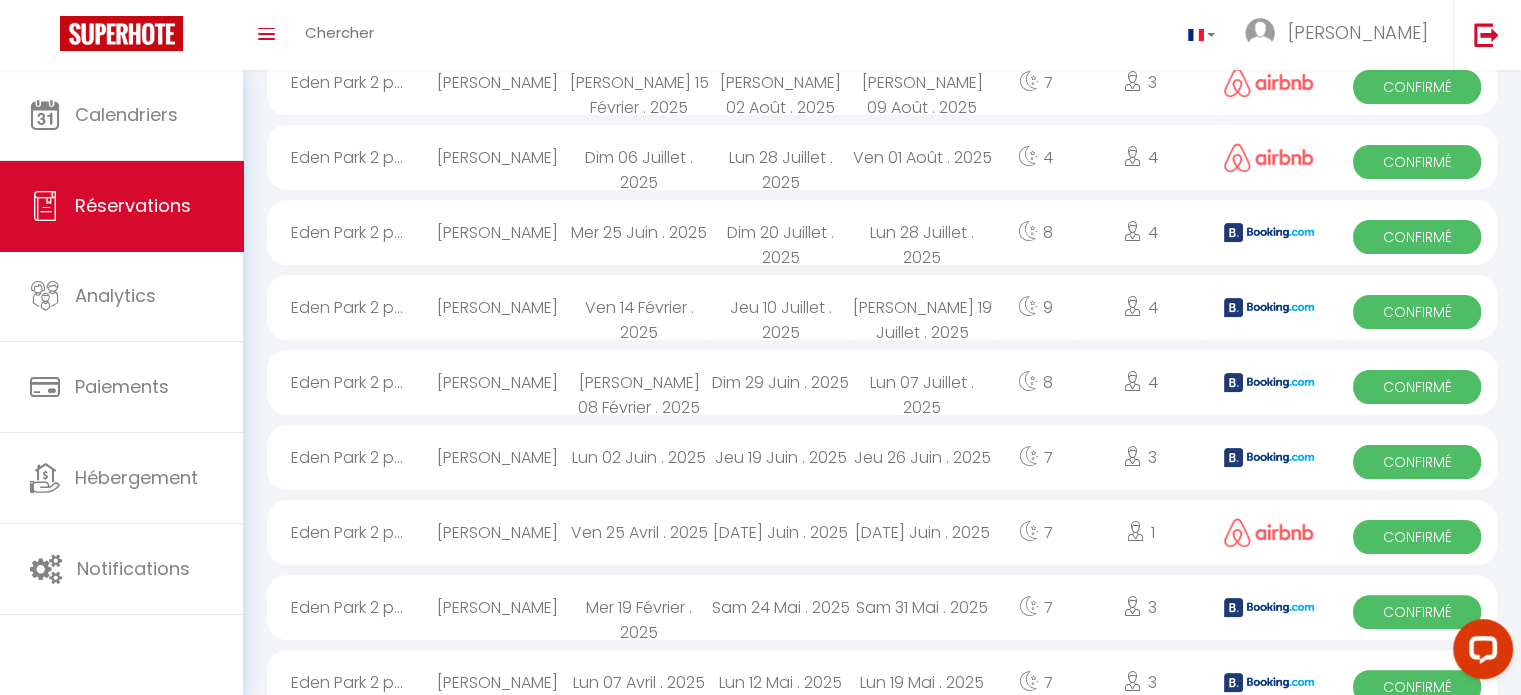 scroll, scrollTop: 496, scrollLeft: 0, axis: vertical 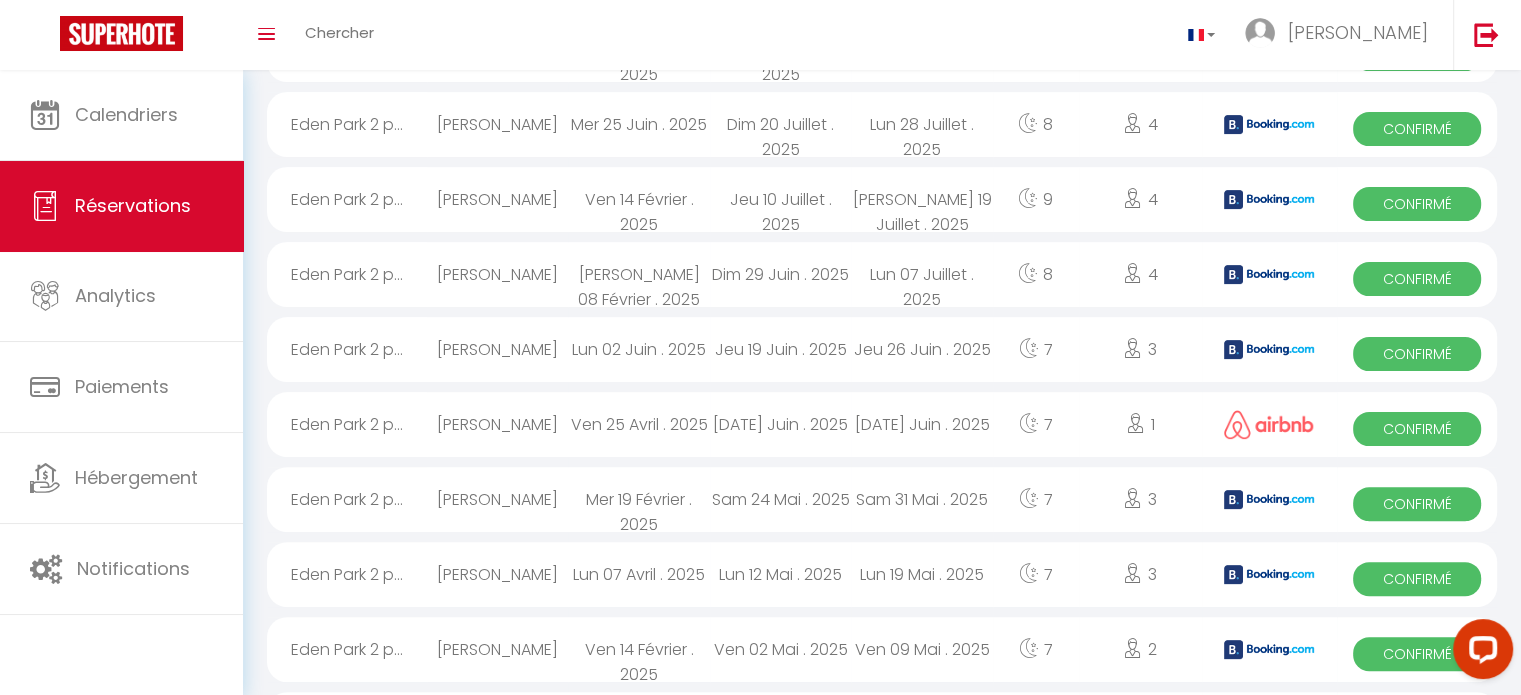 click on "[PERSON_NAME]" at bounding box center [497, 349] 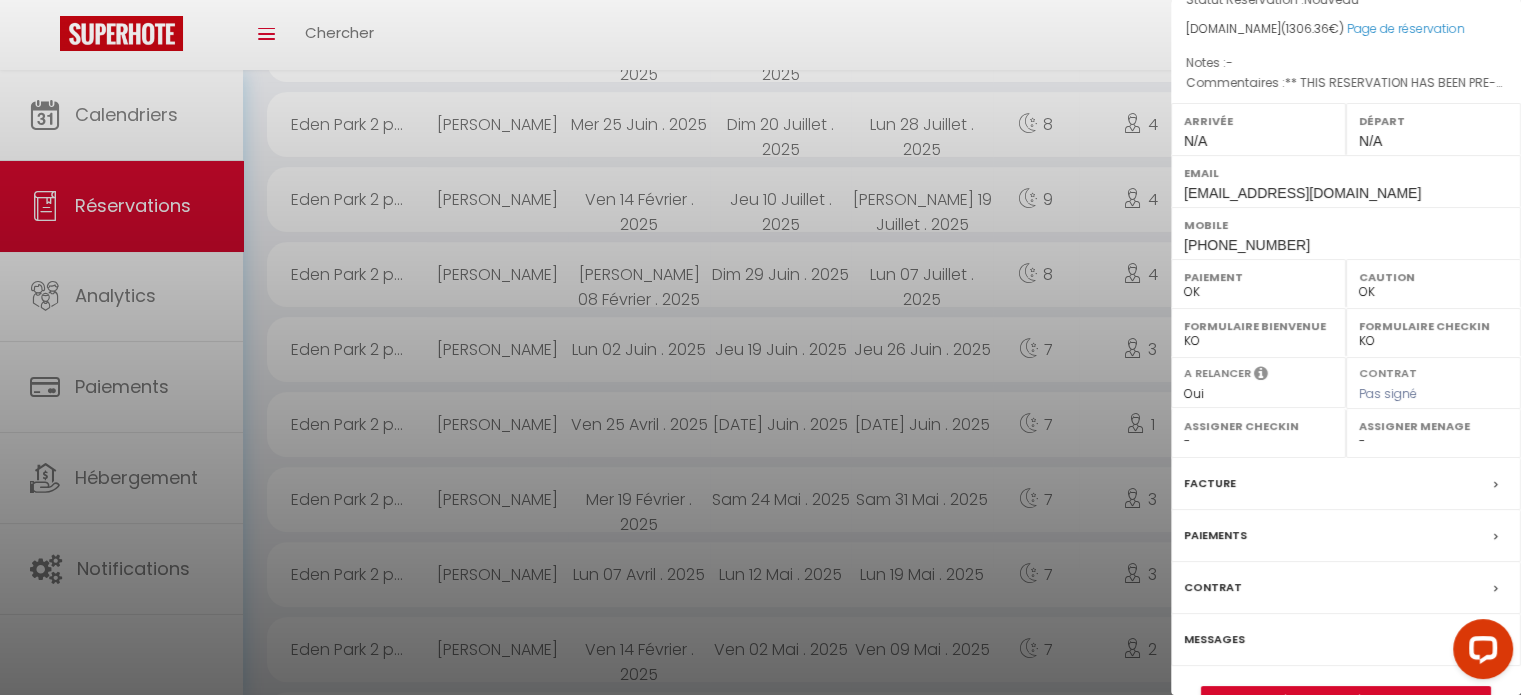 scroll, scrollTop: 295, scrollLeft: 0, axis: vertical 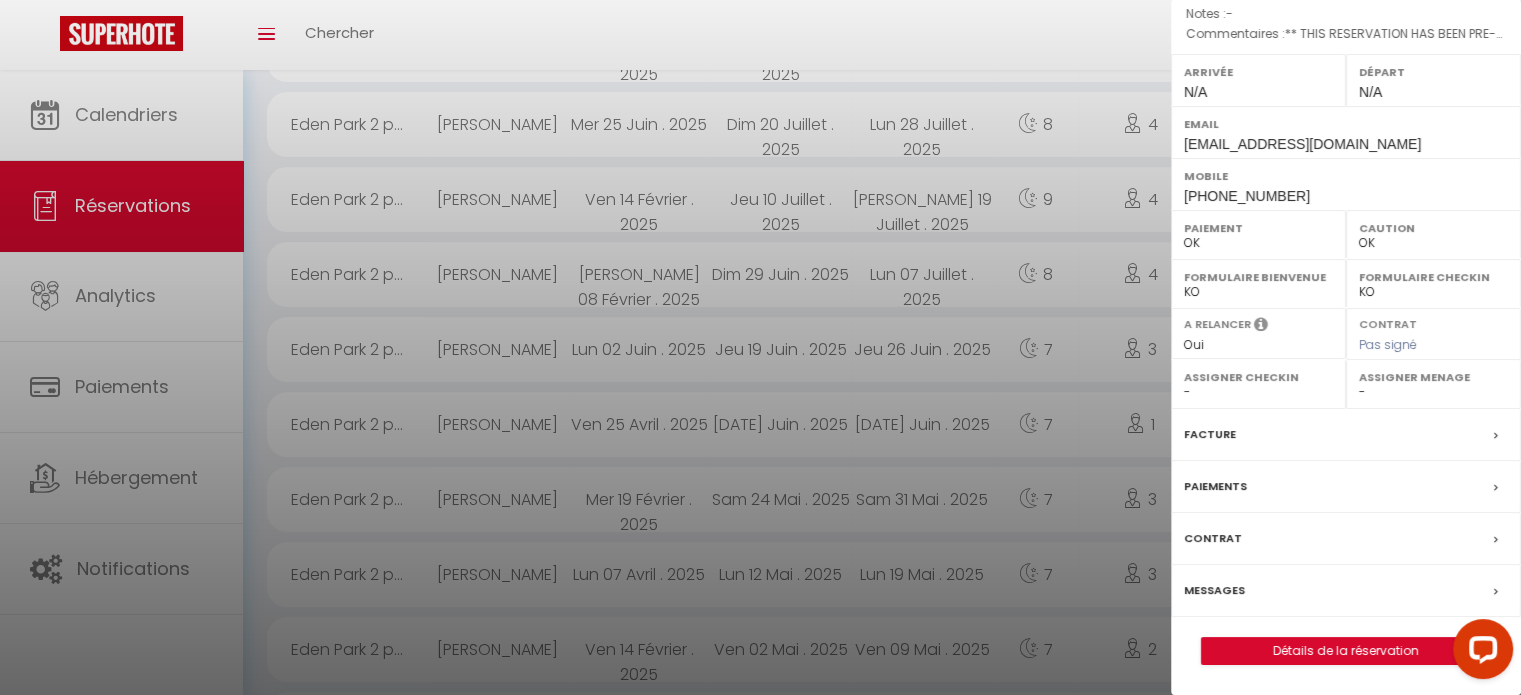 click on "Facture" at bounding box center (1210, 434) 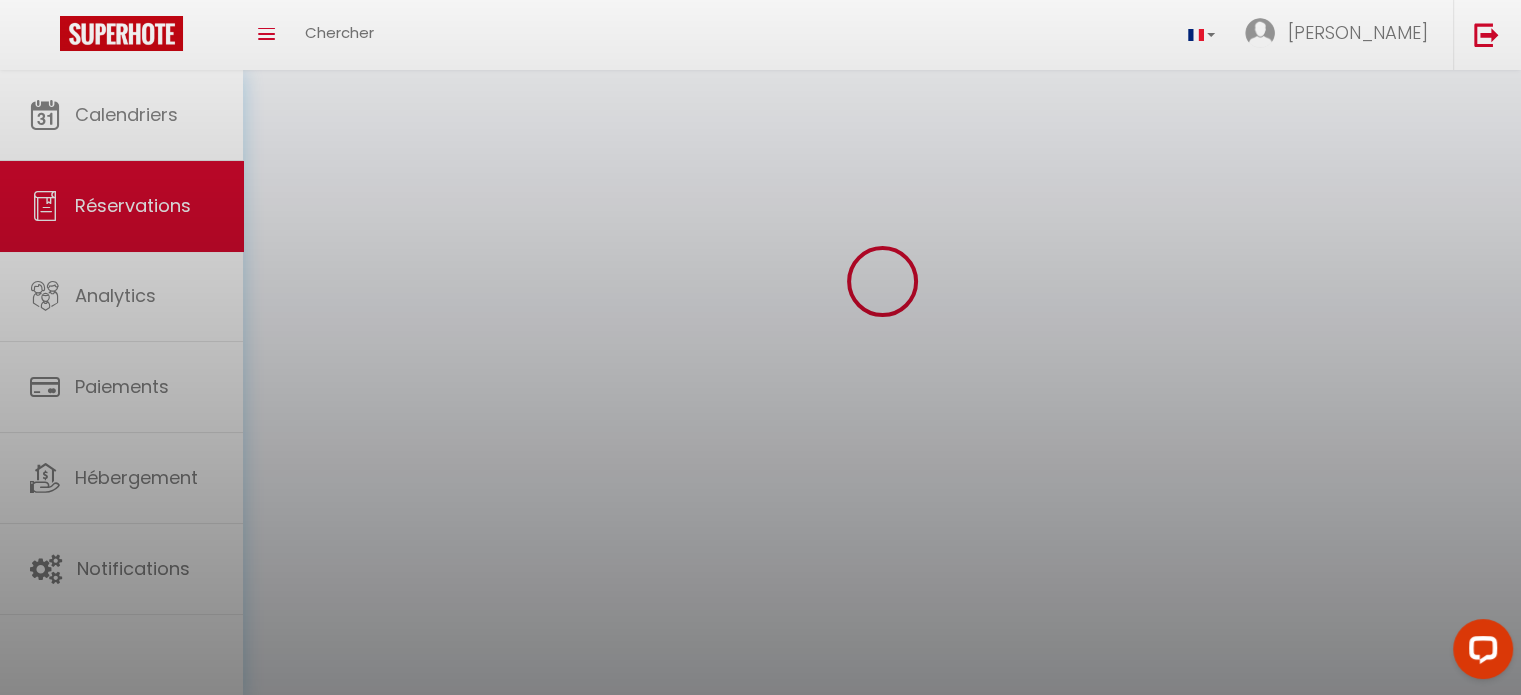scroll, scrollTop: 0, scrollLeft: 0, axis: both 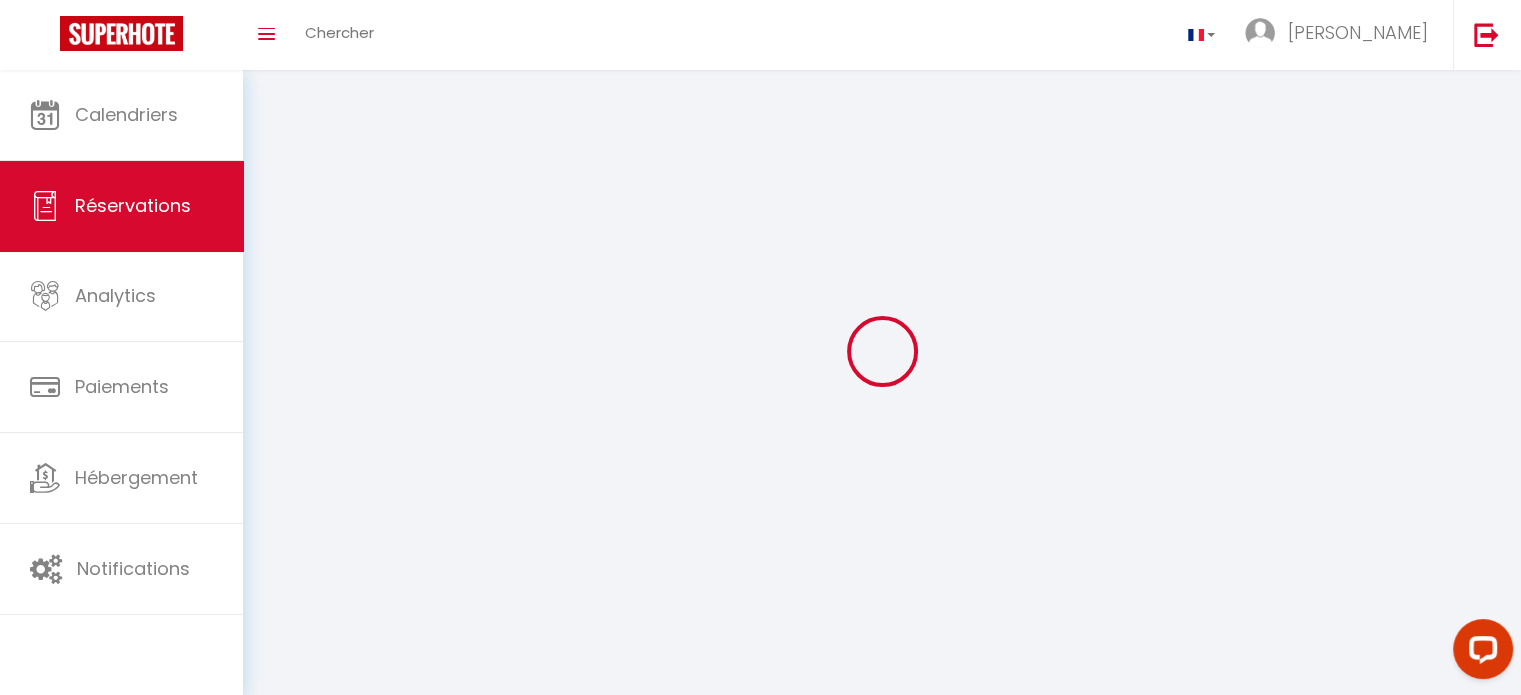 select 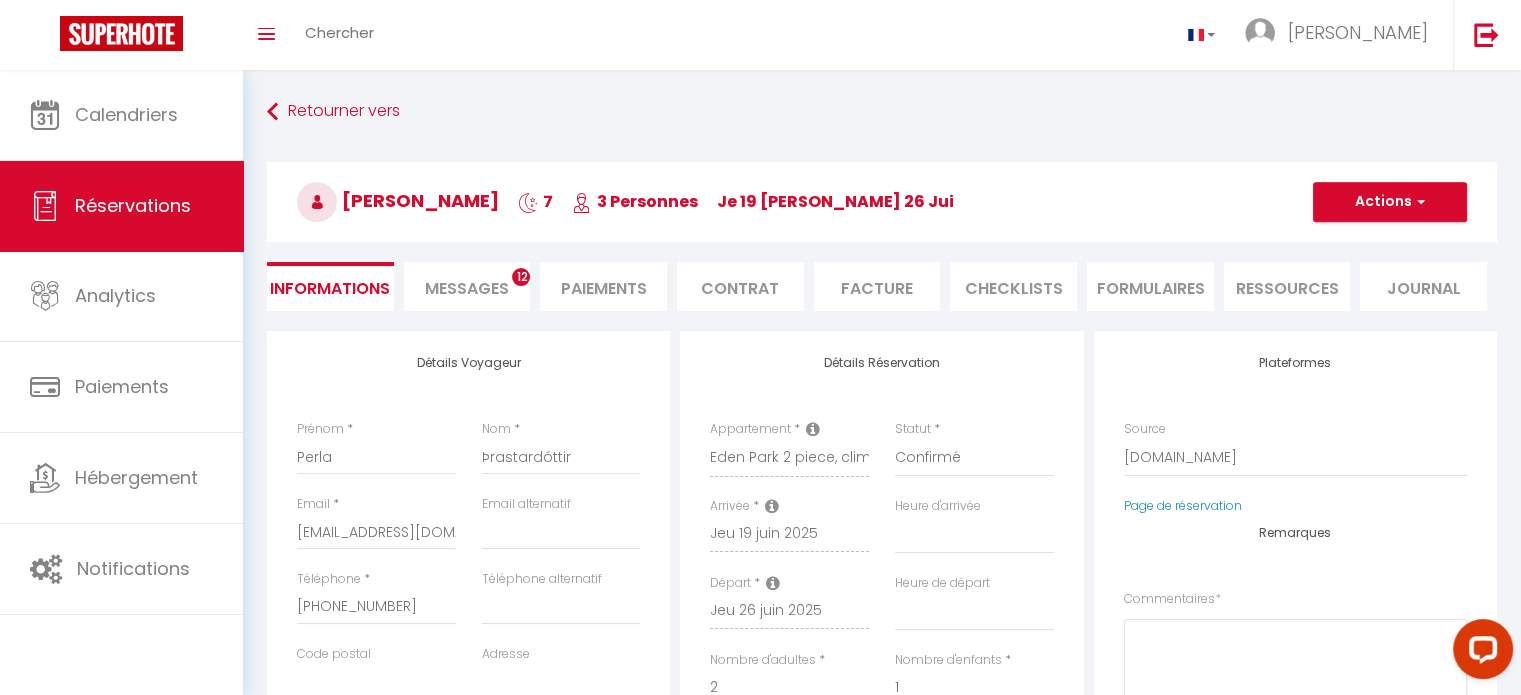 select 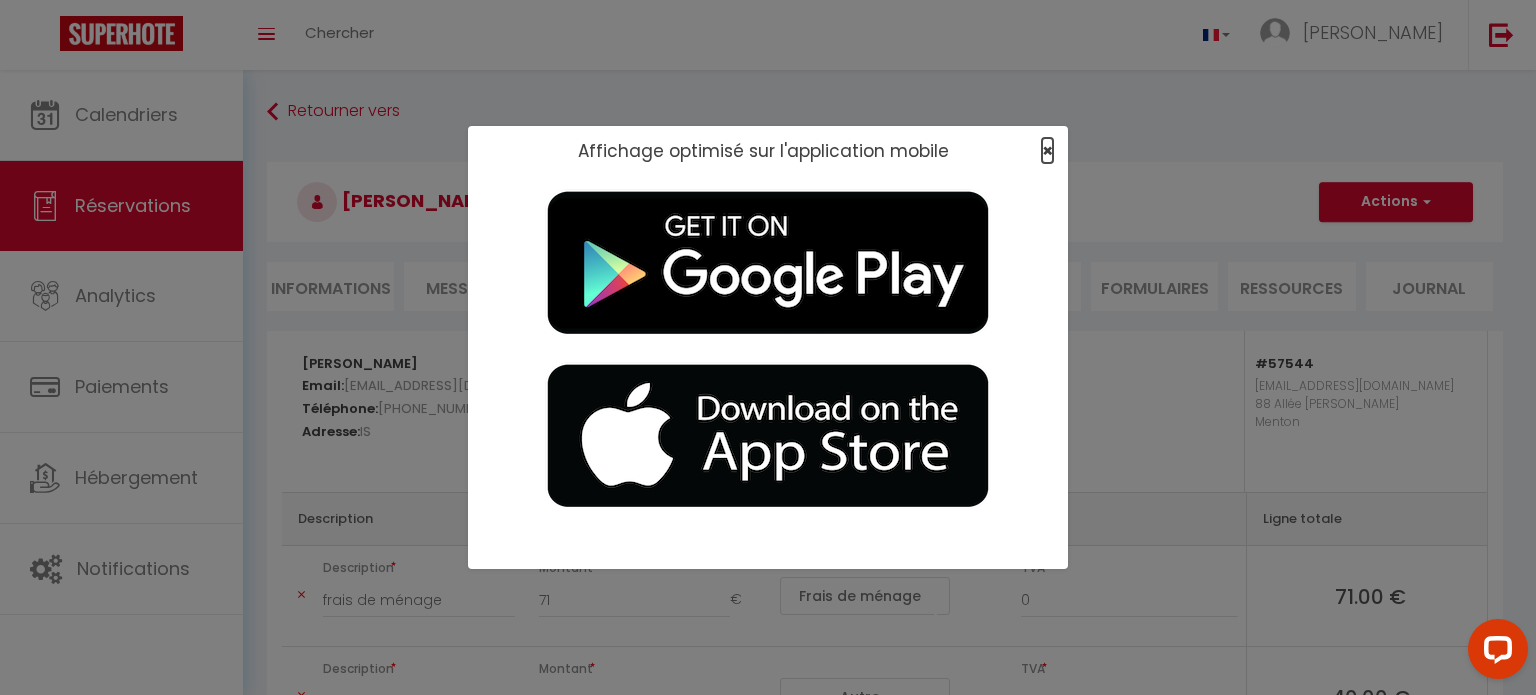 click on "×" at bounding box center [1047, 150] 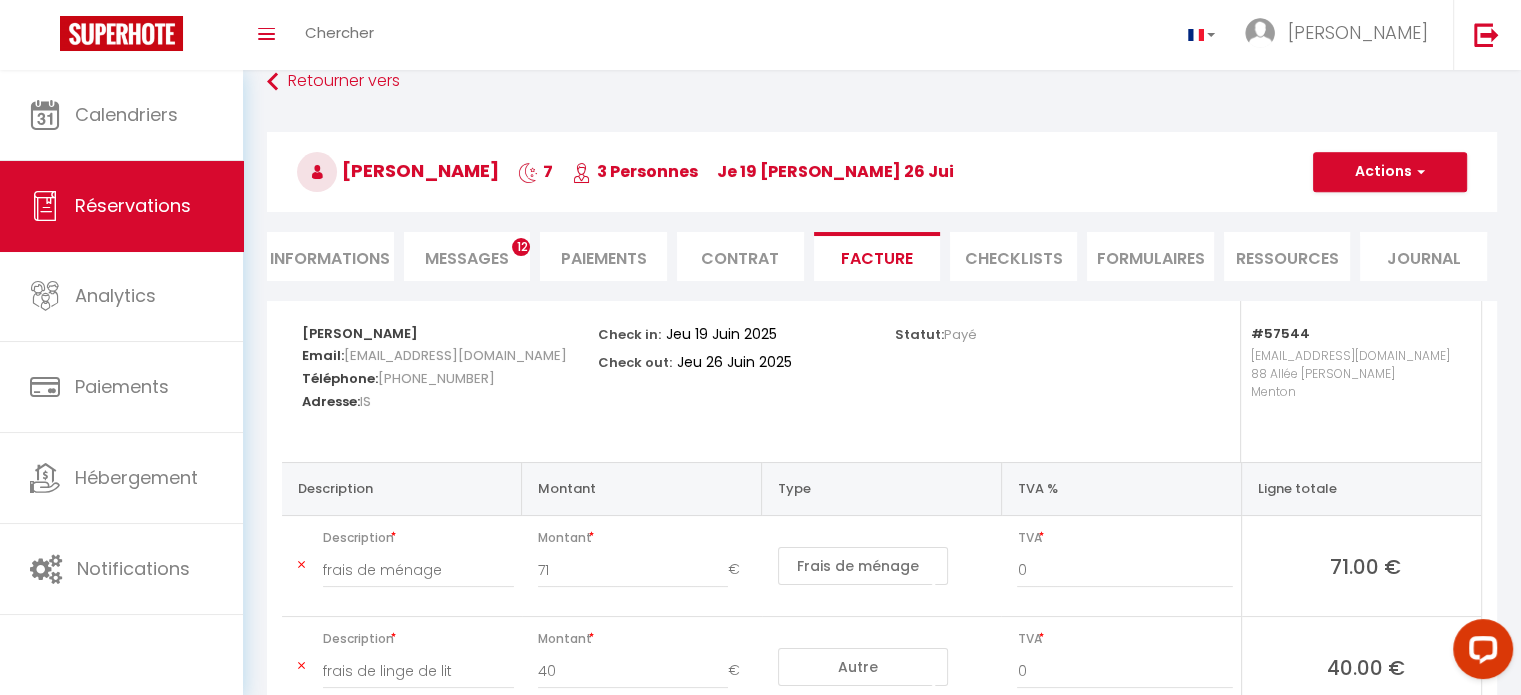 scroll, scrollTop: 0, scrollLeft: 0, axis: both 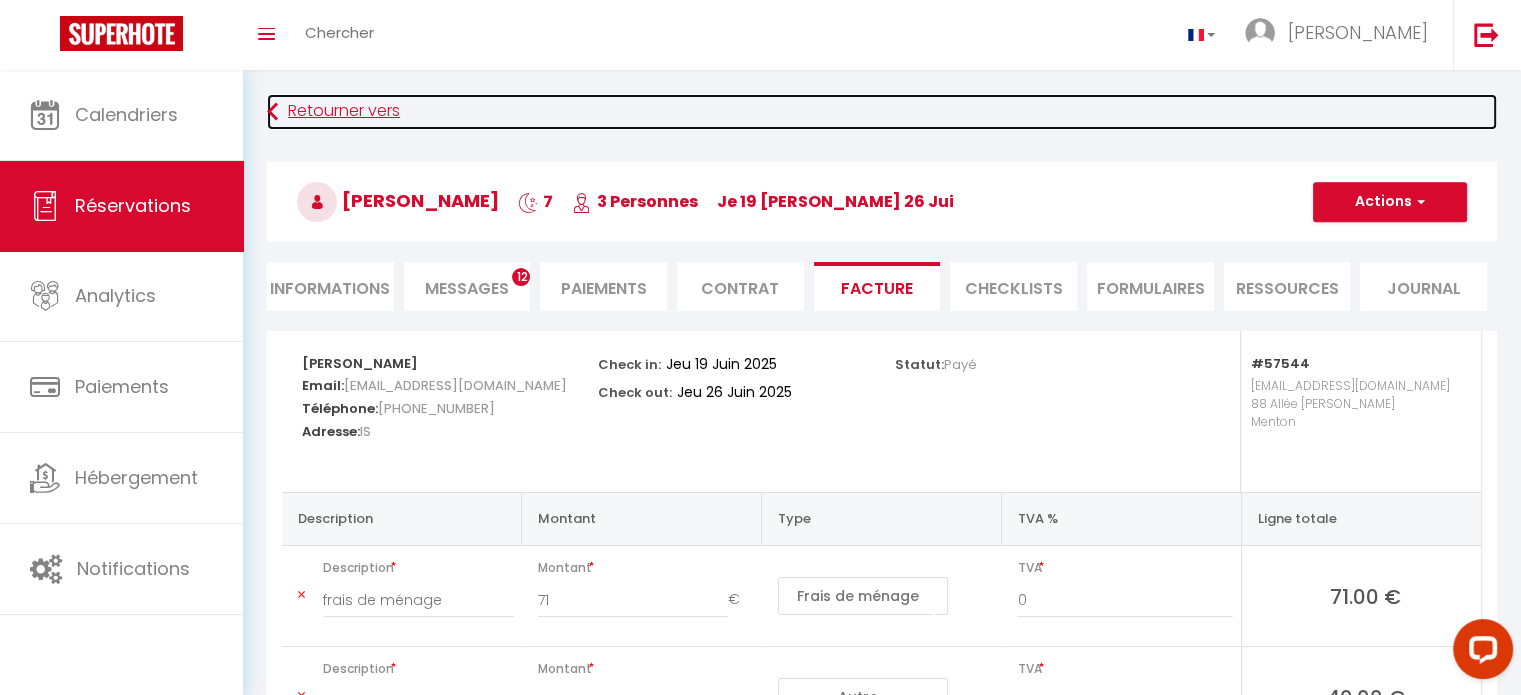 click on "Retourner vers" at bounding box center (882, 112) 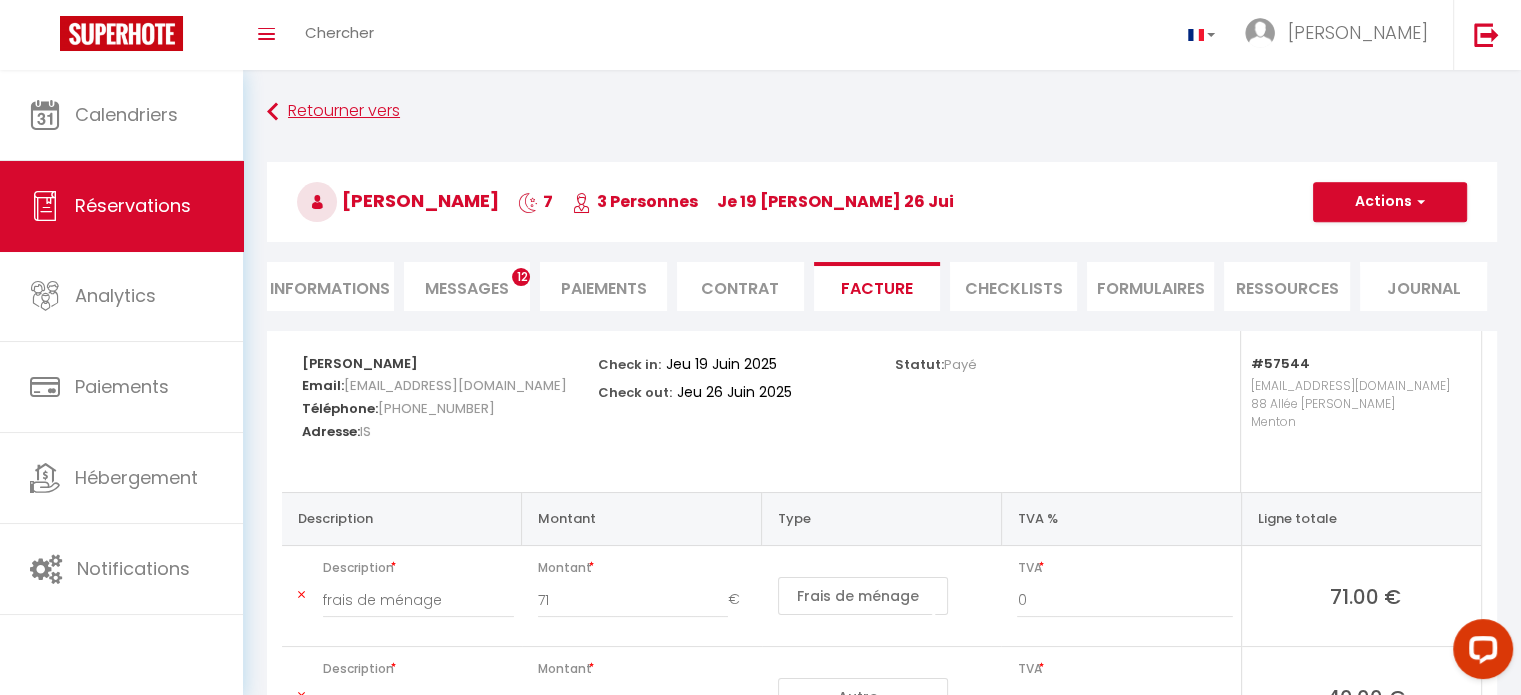 scroll, scrollTop: 388, scrollLeft: 0, axis: vertical 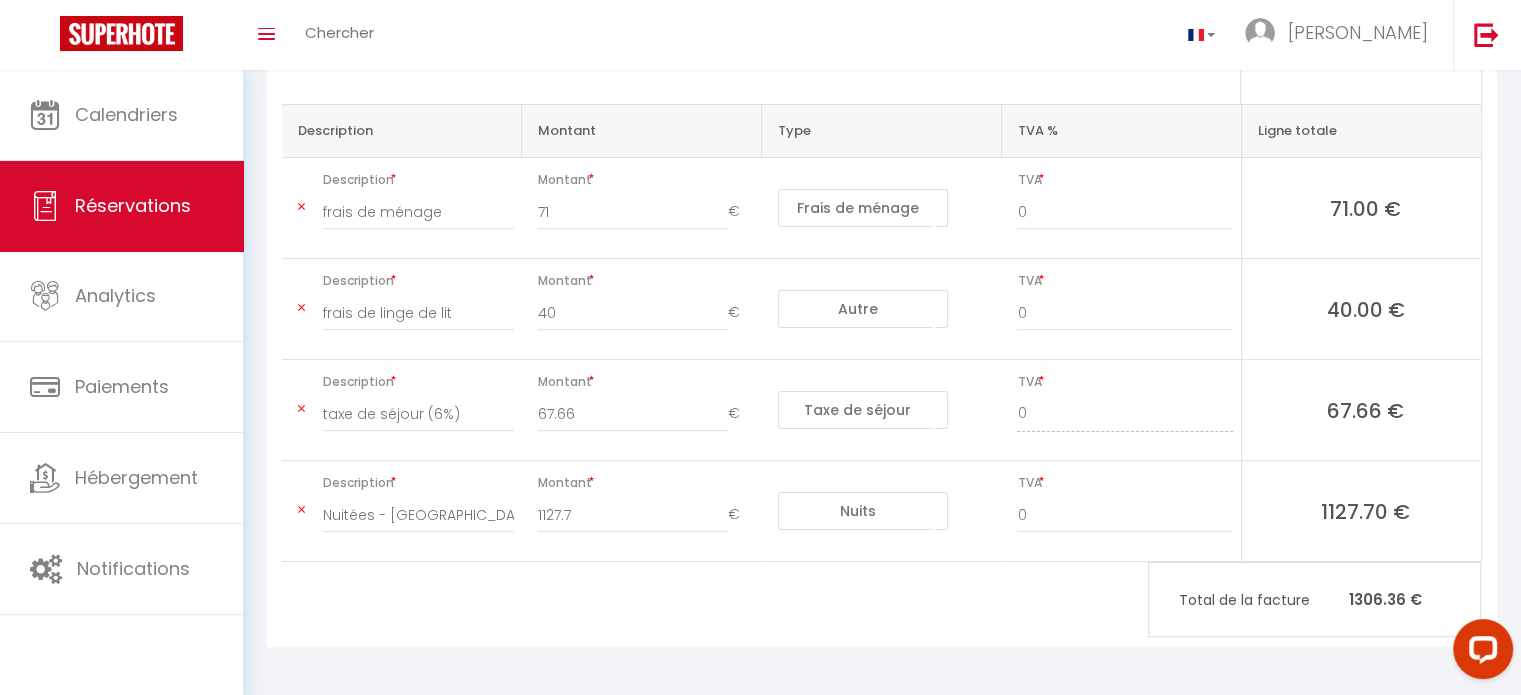 select on "not_cancelled" 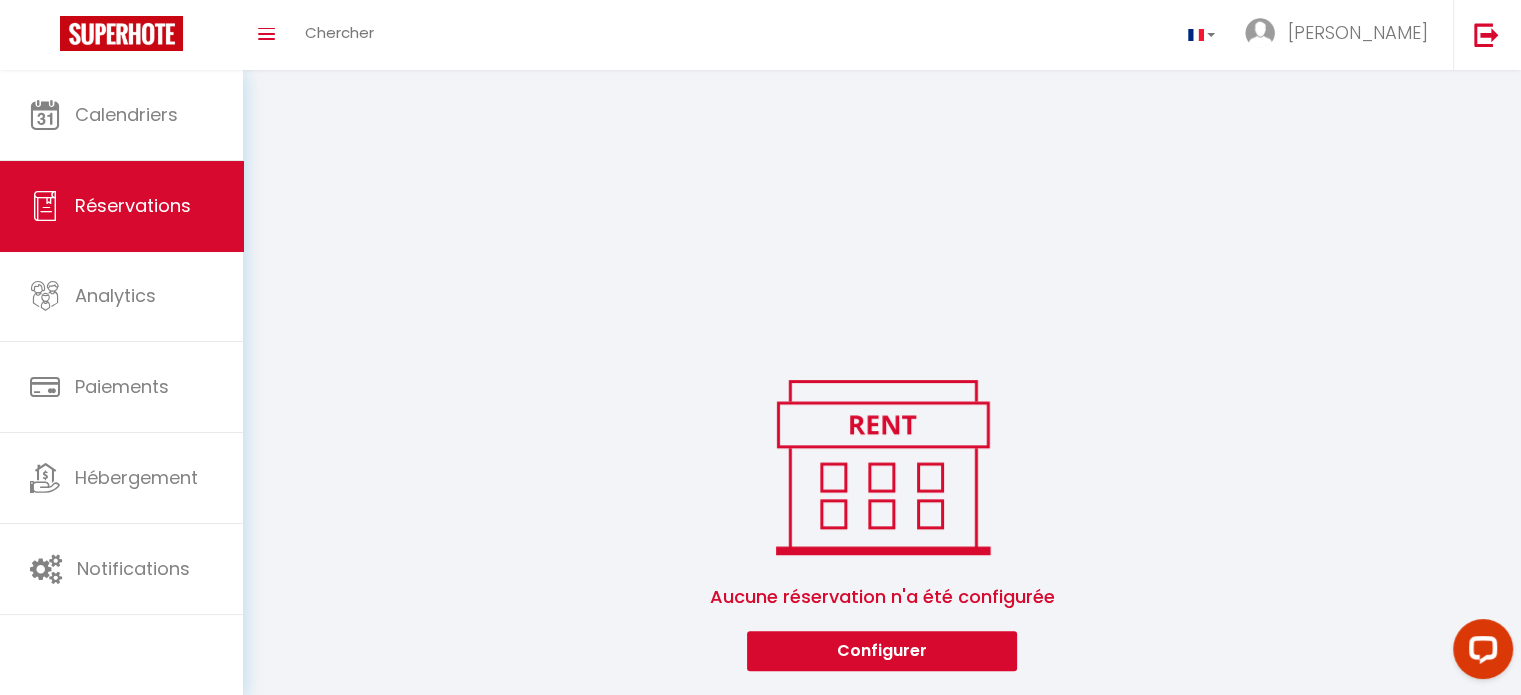 scroll, scrollTop: 496, scrollLeft: 0, axis: vertical 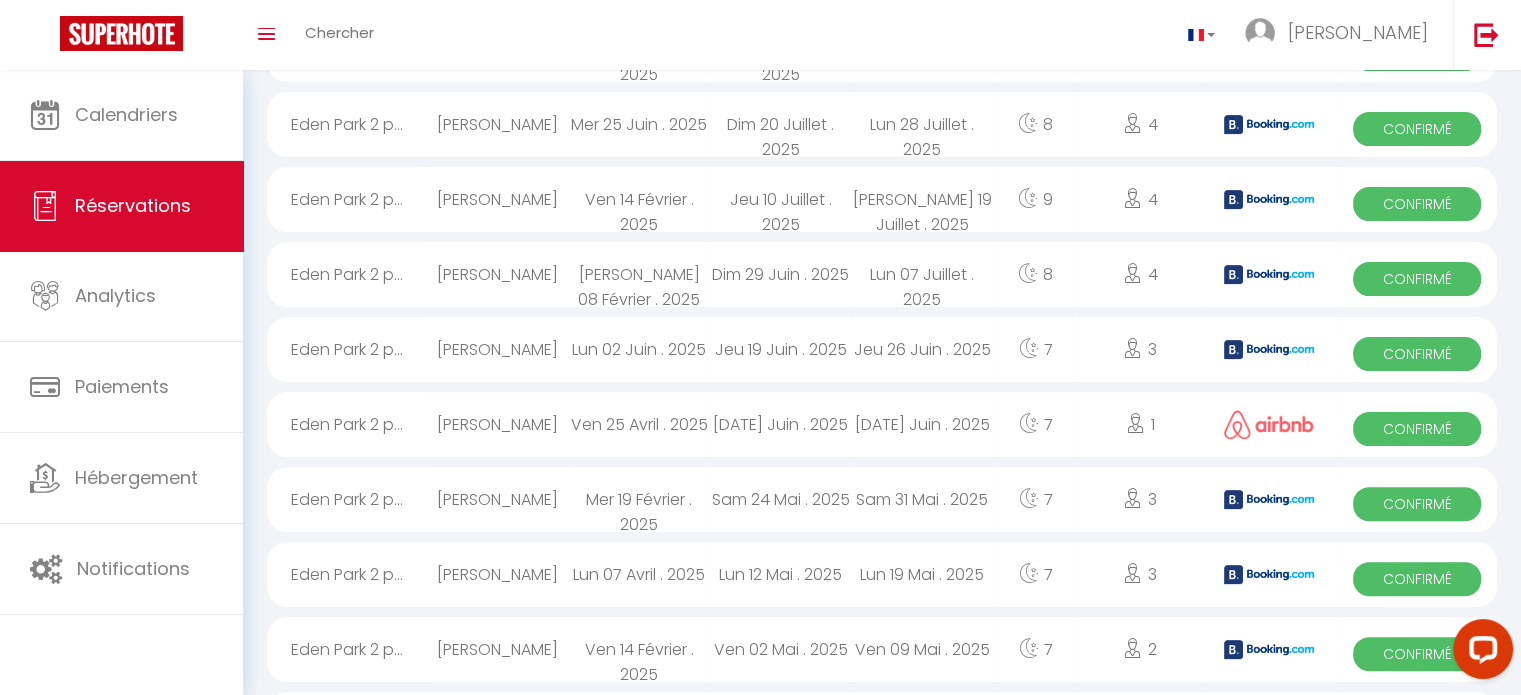 click on "[PERSON_NAME]" at bounding box center (497, 124) 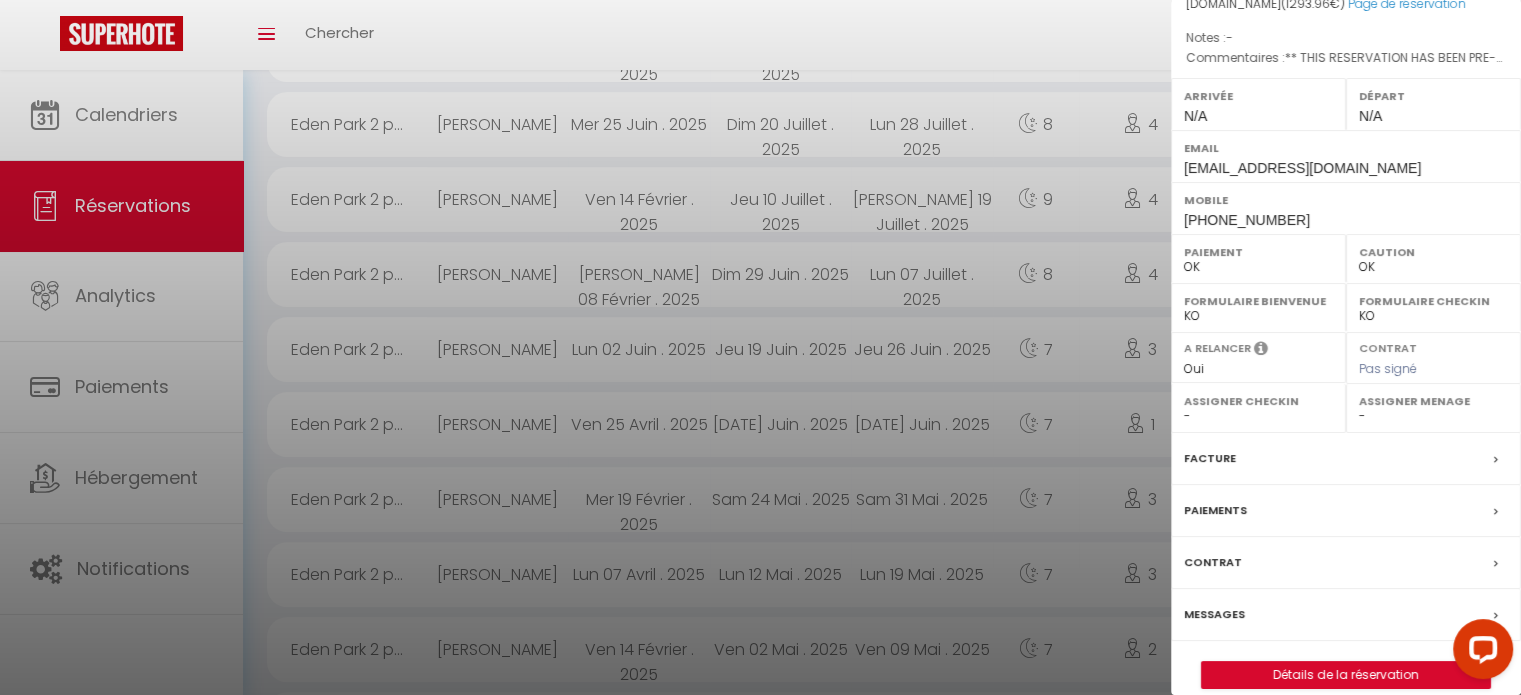 scroll, scrollTop: 263, scrollLeft: 0, axis: vertical 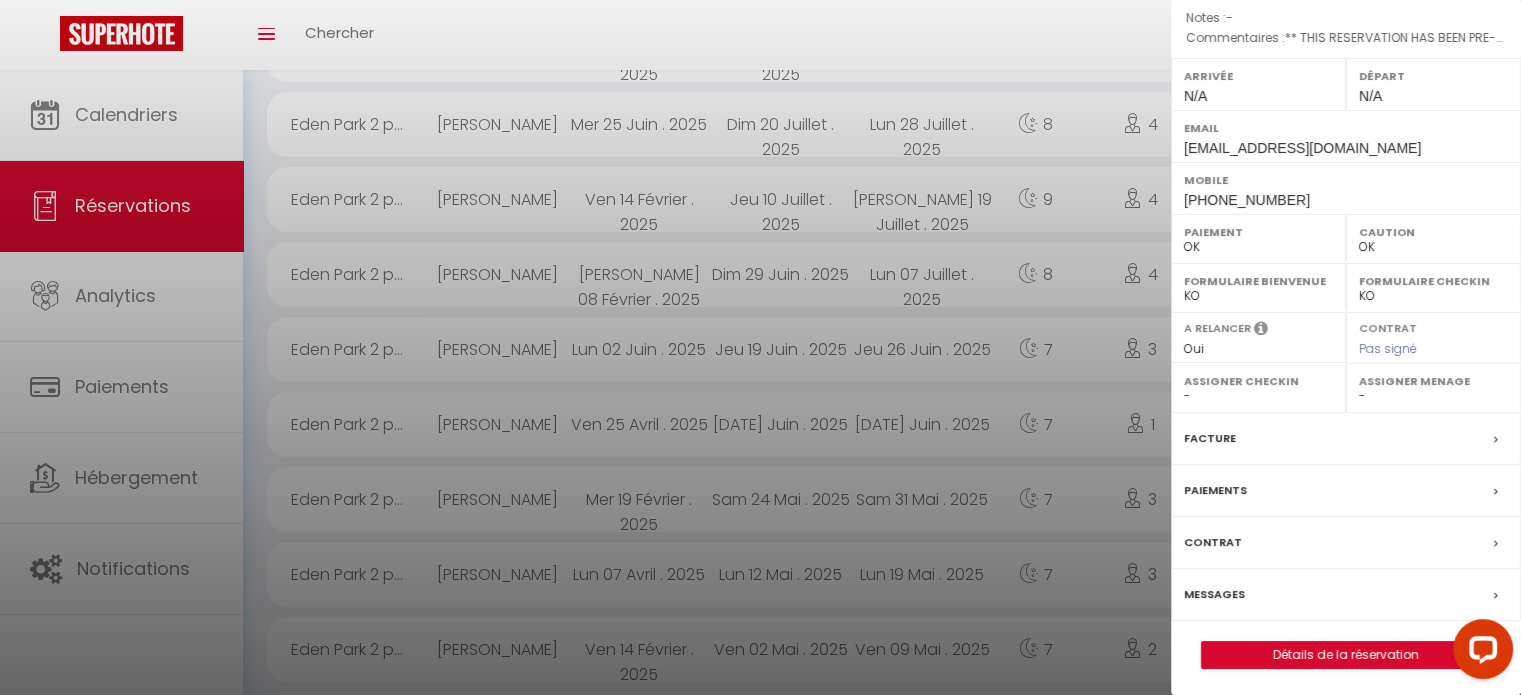 click on "Facture" at bounding box center (1210, 438) 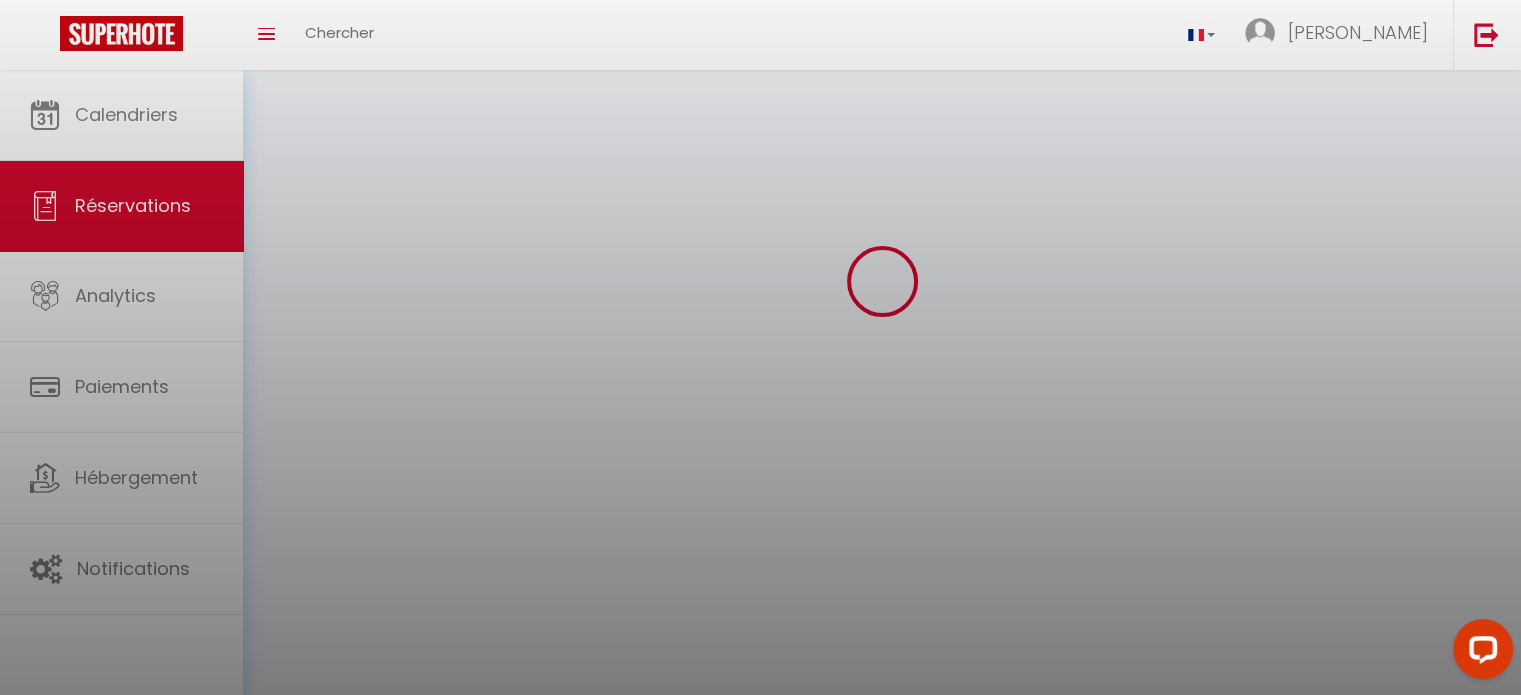 scroll, scrollTop: 0, scrollLeft: 0, axis: both 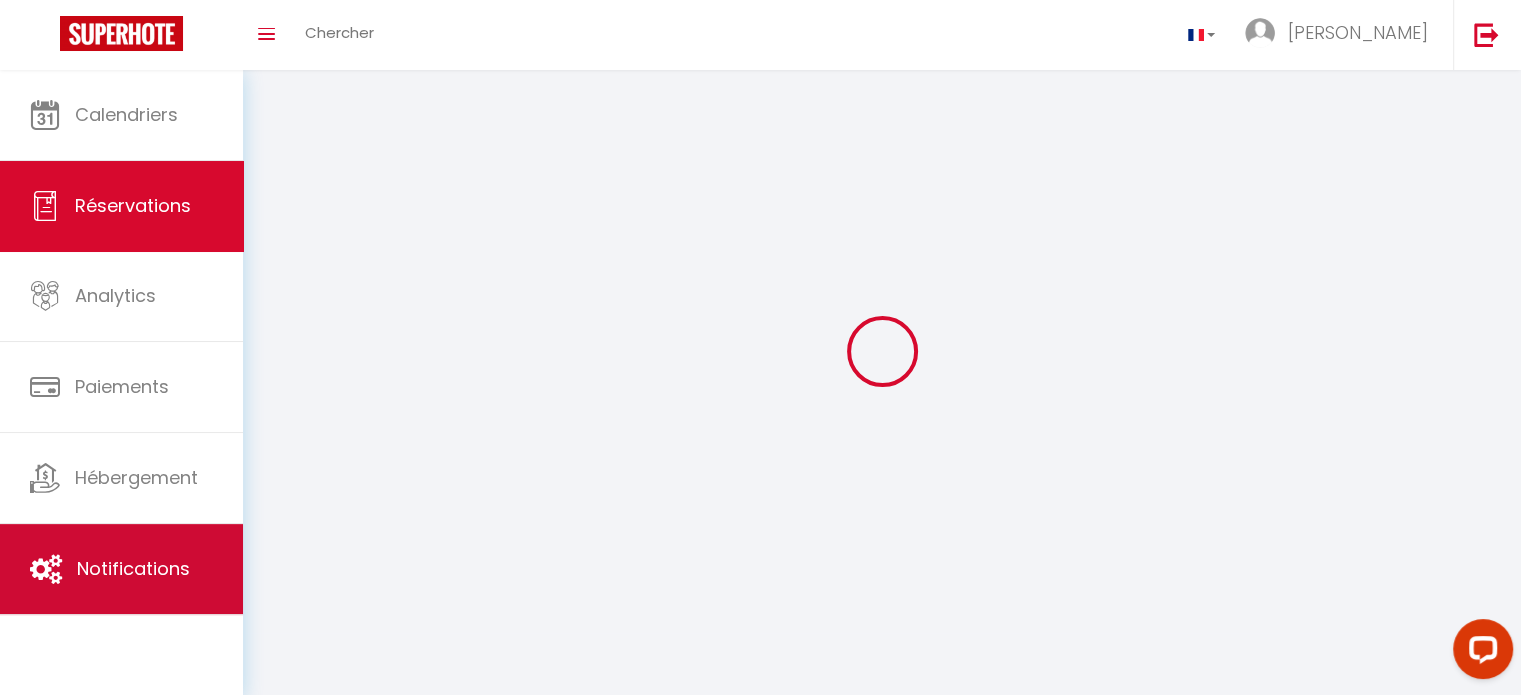 select 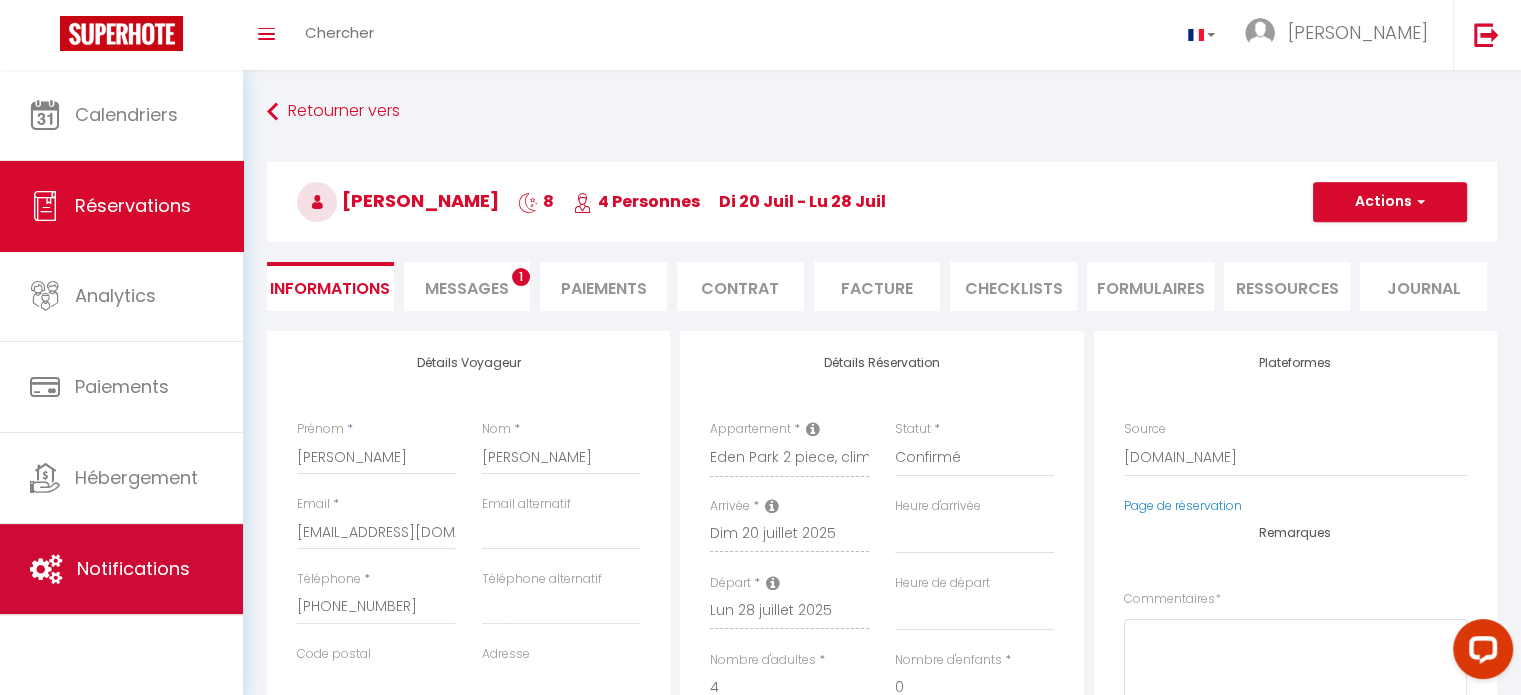 select 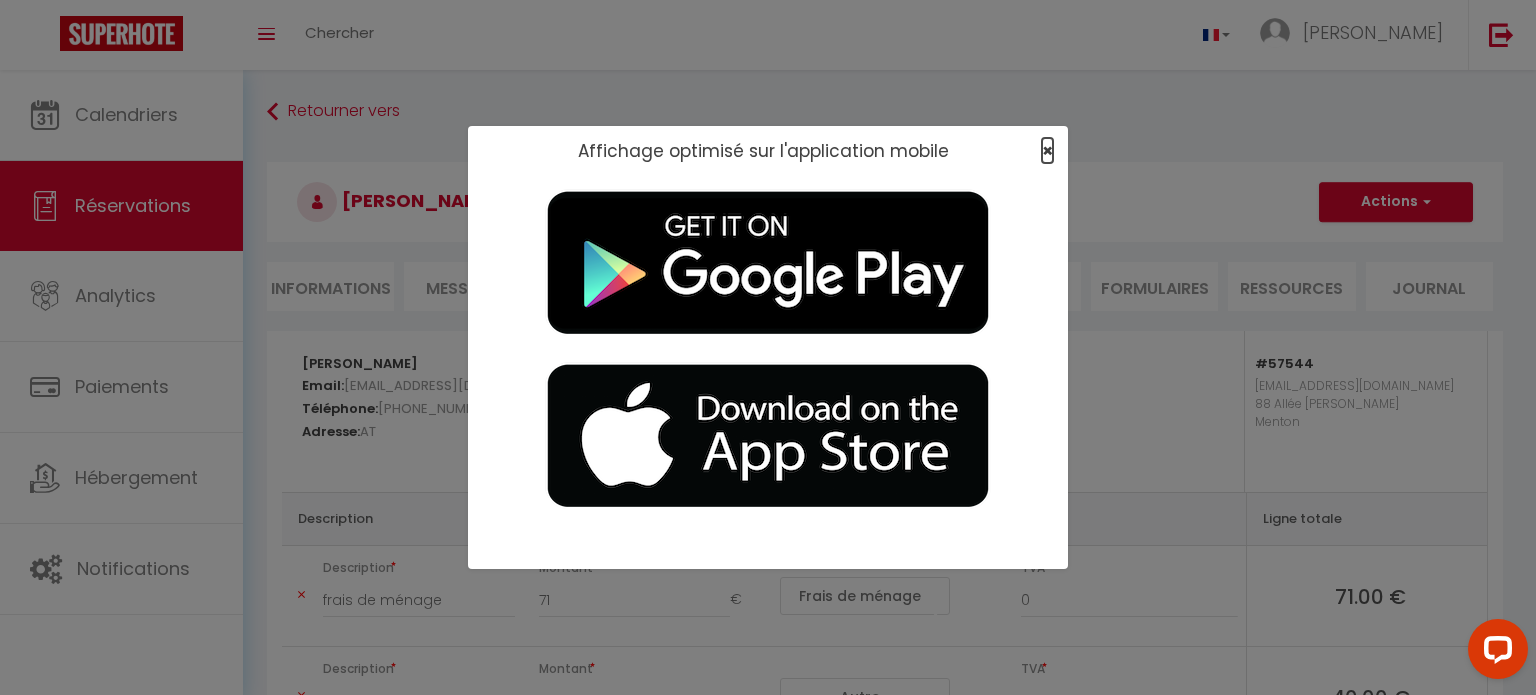 click on "×" at bounding box center [1047, 150] 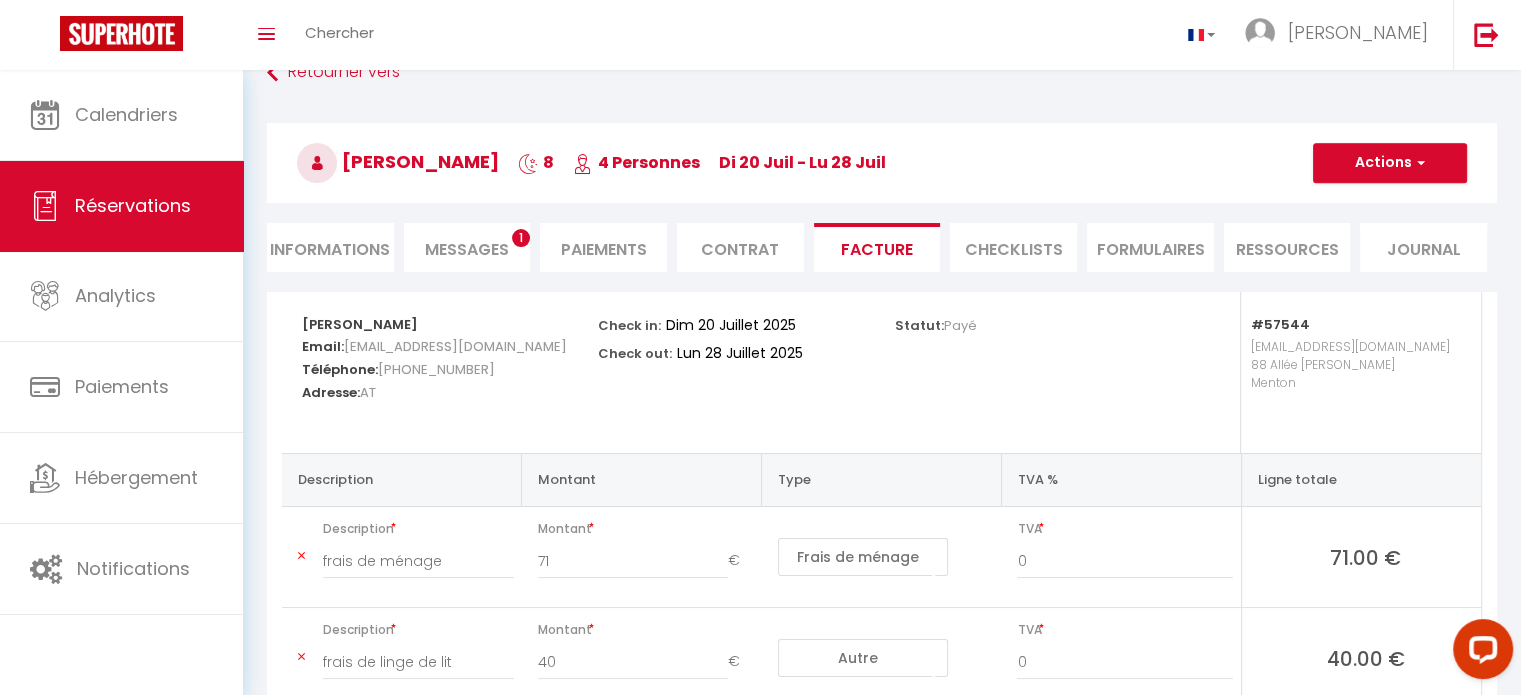 scroll, scrollTop: 0, scrollLeft: 0, axis: both 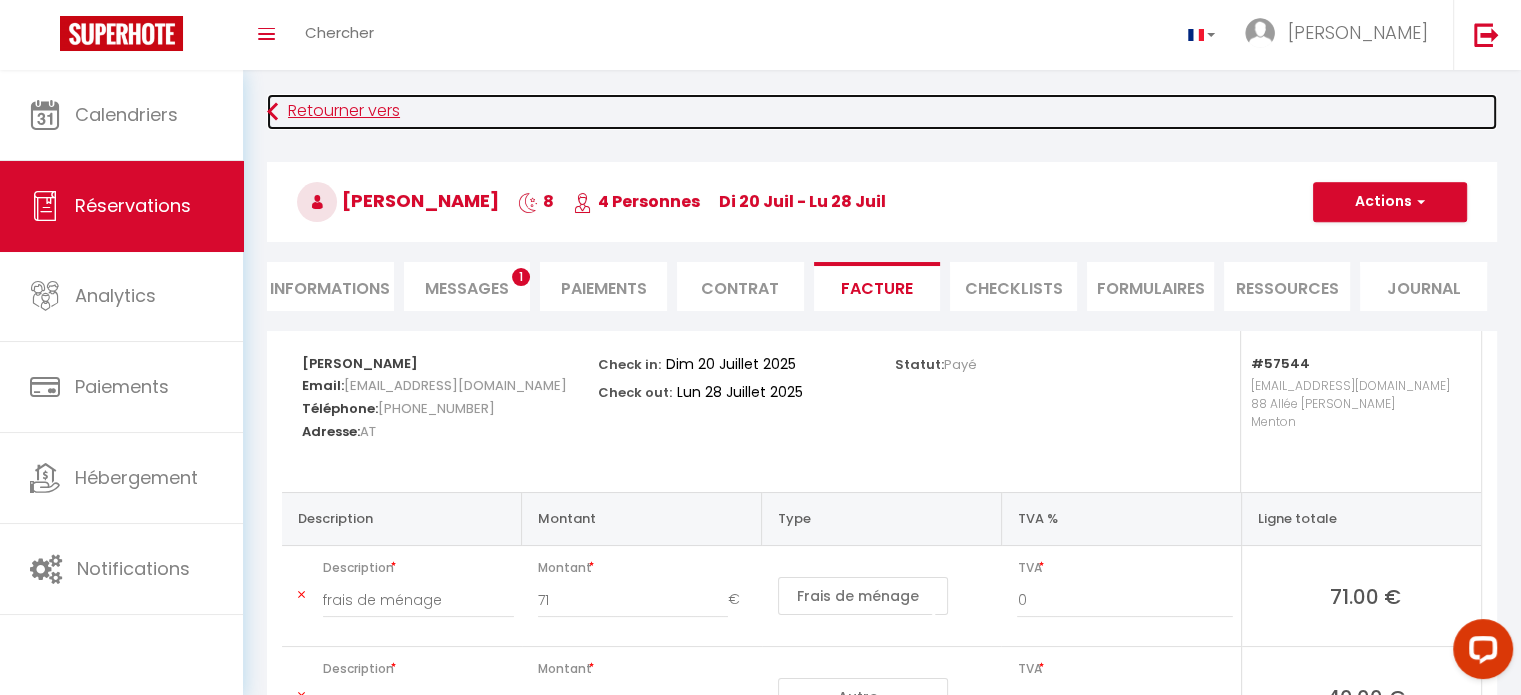 click on "Retourner vers" at bounding box center (882, 112) 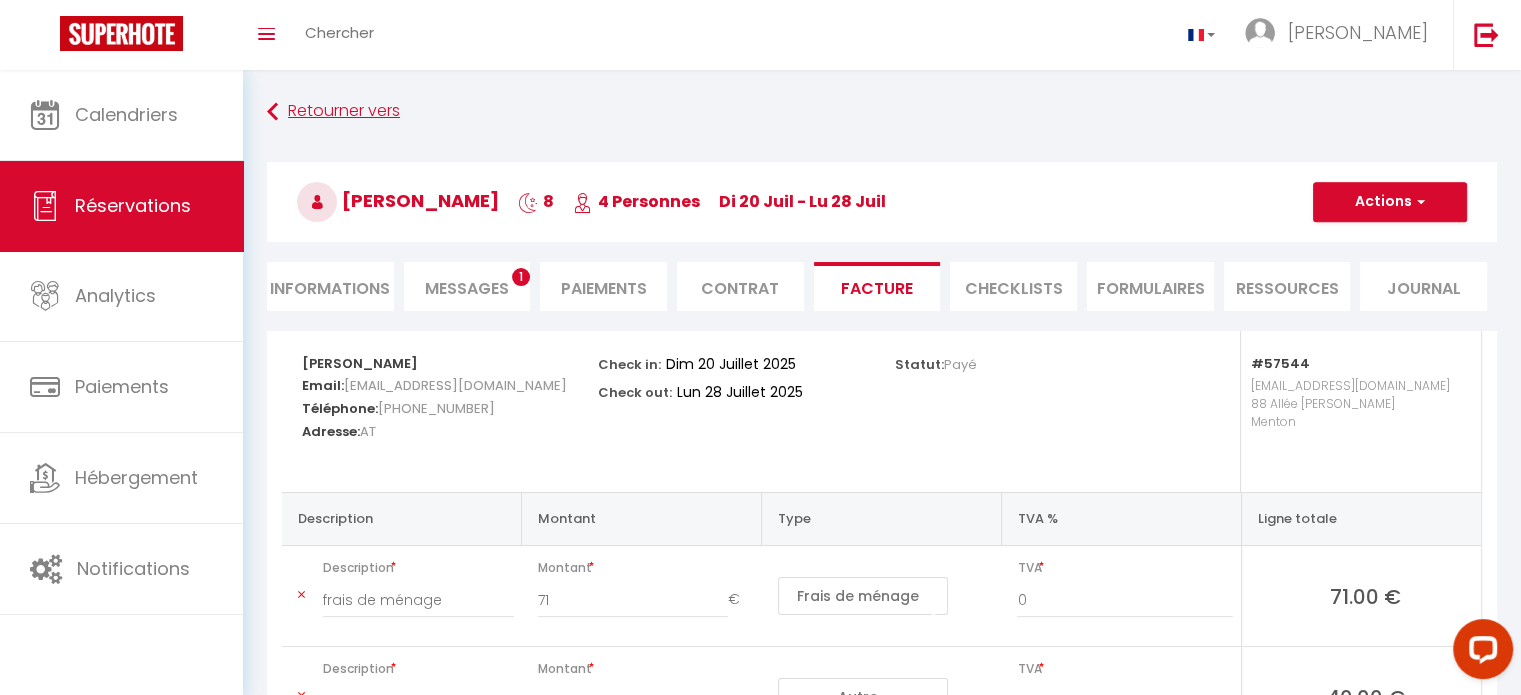 select on "not_cancelled" 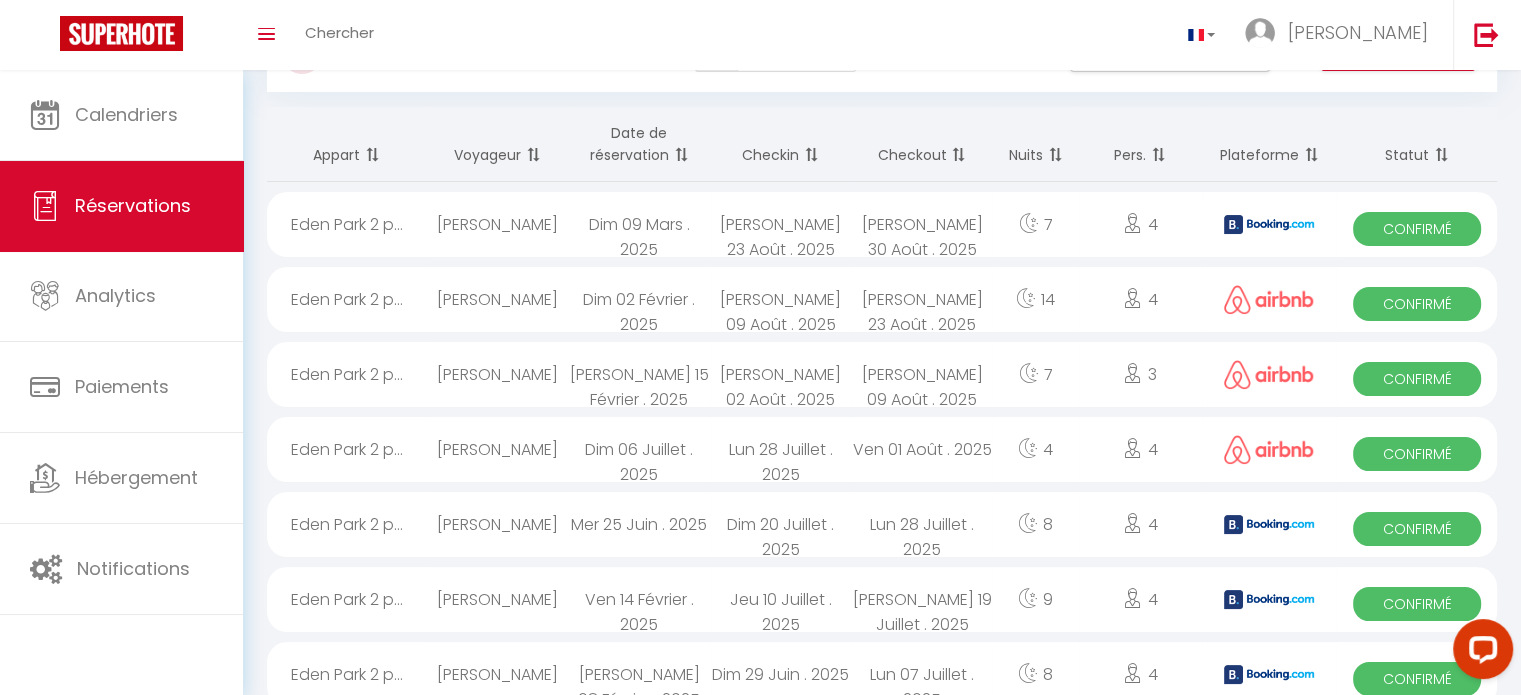 scroll, scrollTop: 196, scrollLeft: 0, axis: vertical 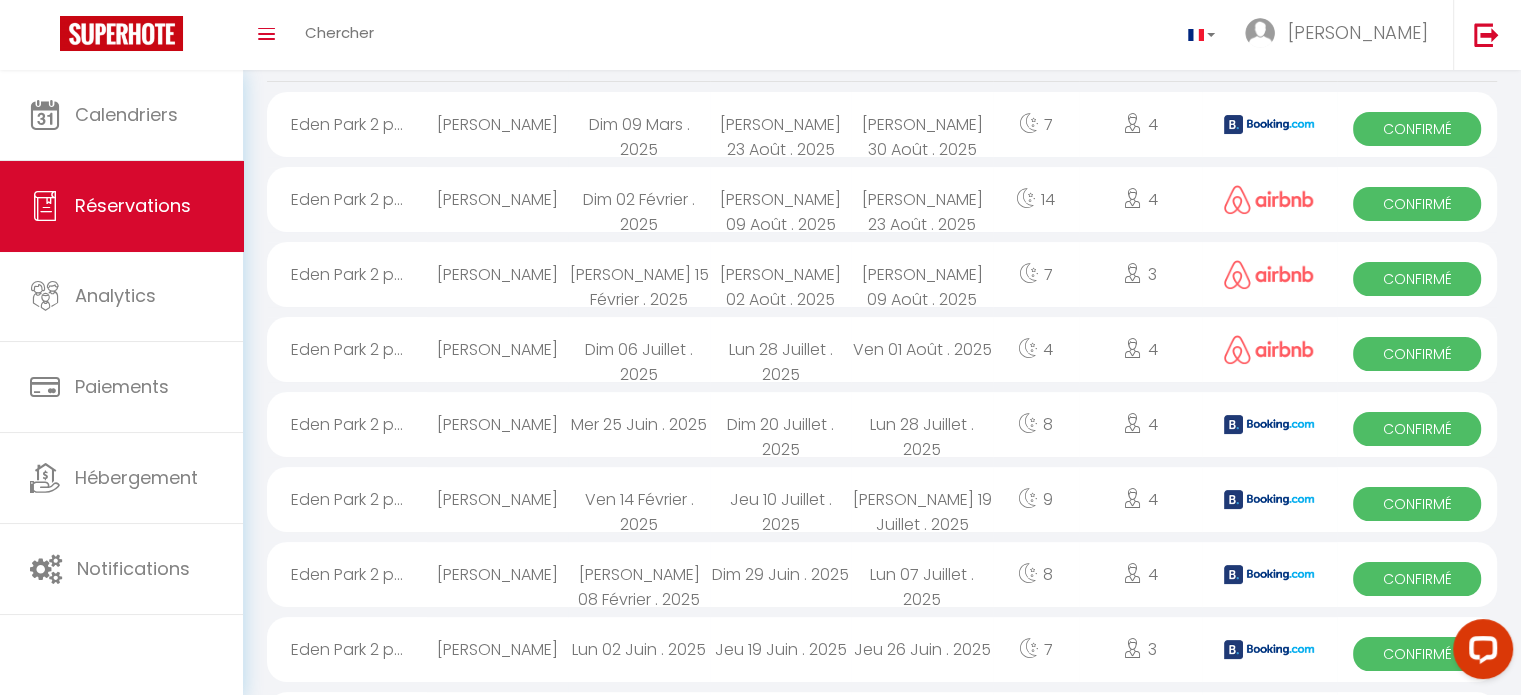 click on "Dim 06 Juillet . 2025" at bounding box center (638, 349) 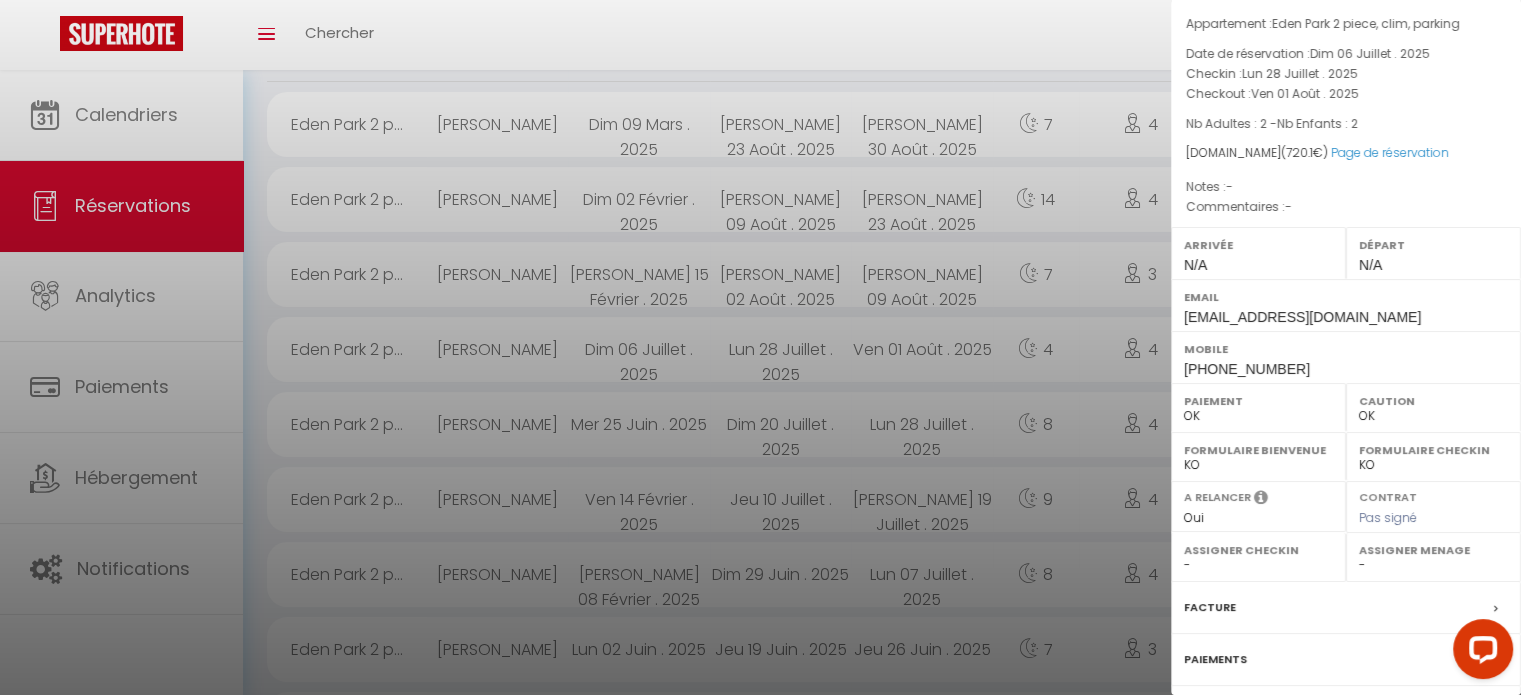 scroll, scrollTop: 100, scrollLeft: 0, axis: vertical 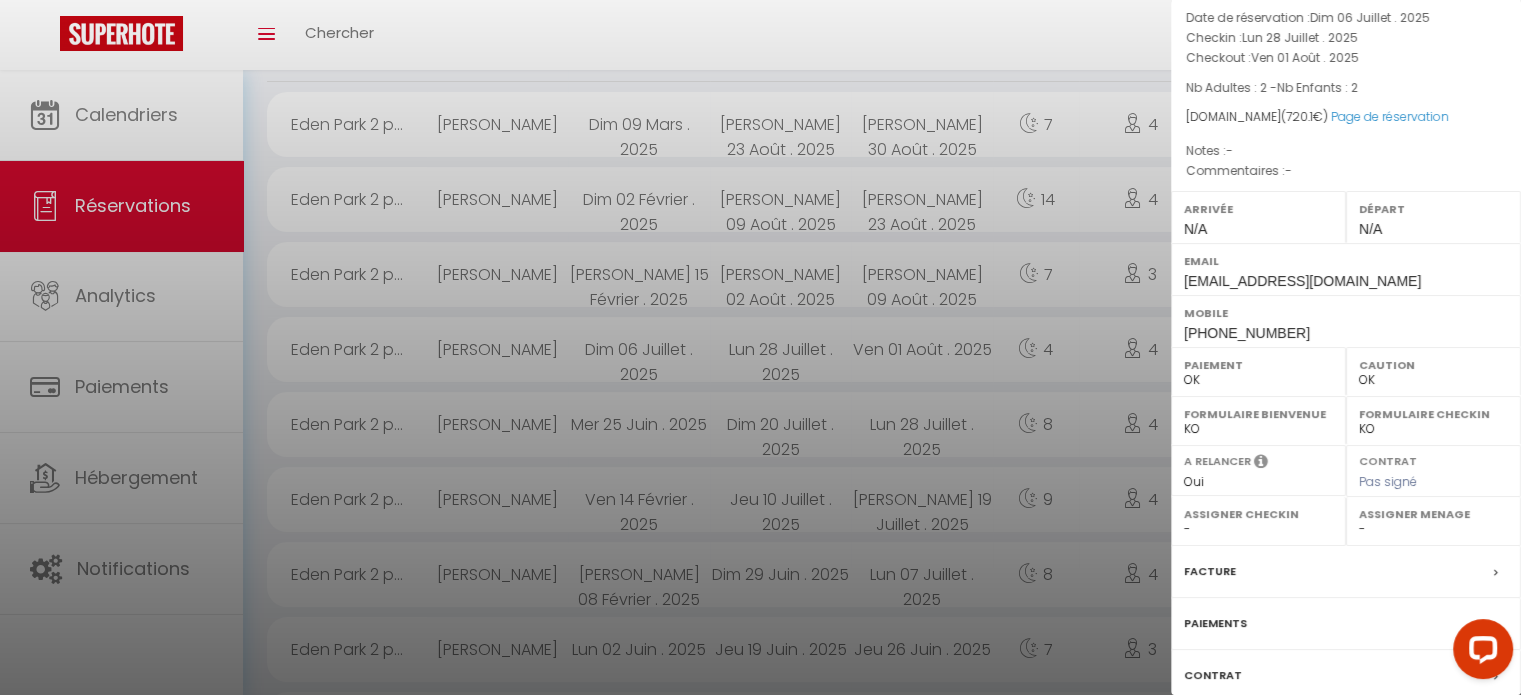 click on "Facture" at bounding box center [1210, 571] 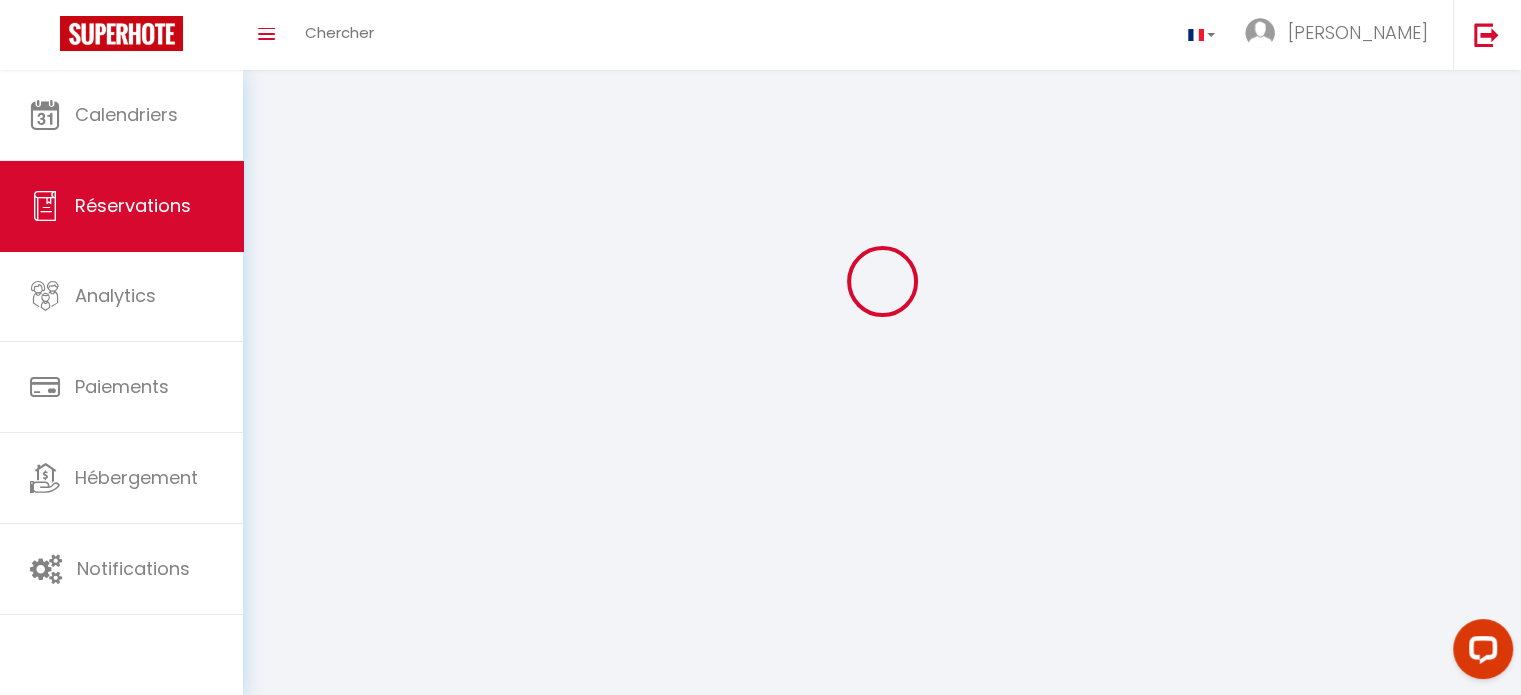 scroll, scrollTop: 0, scrollLeft: 0, axis: both 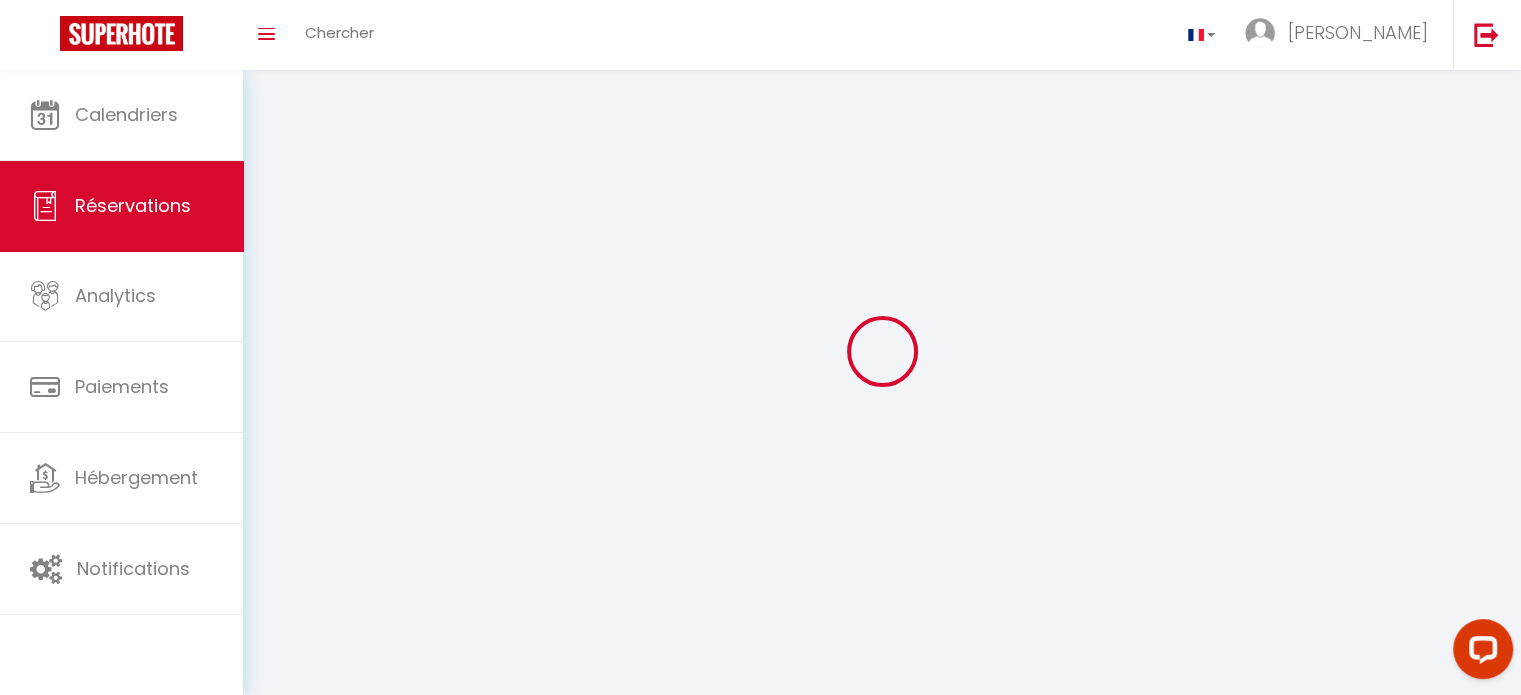 select on "cleaning" 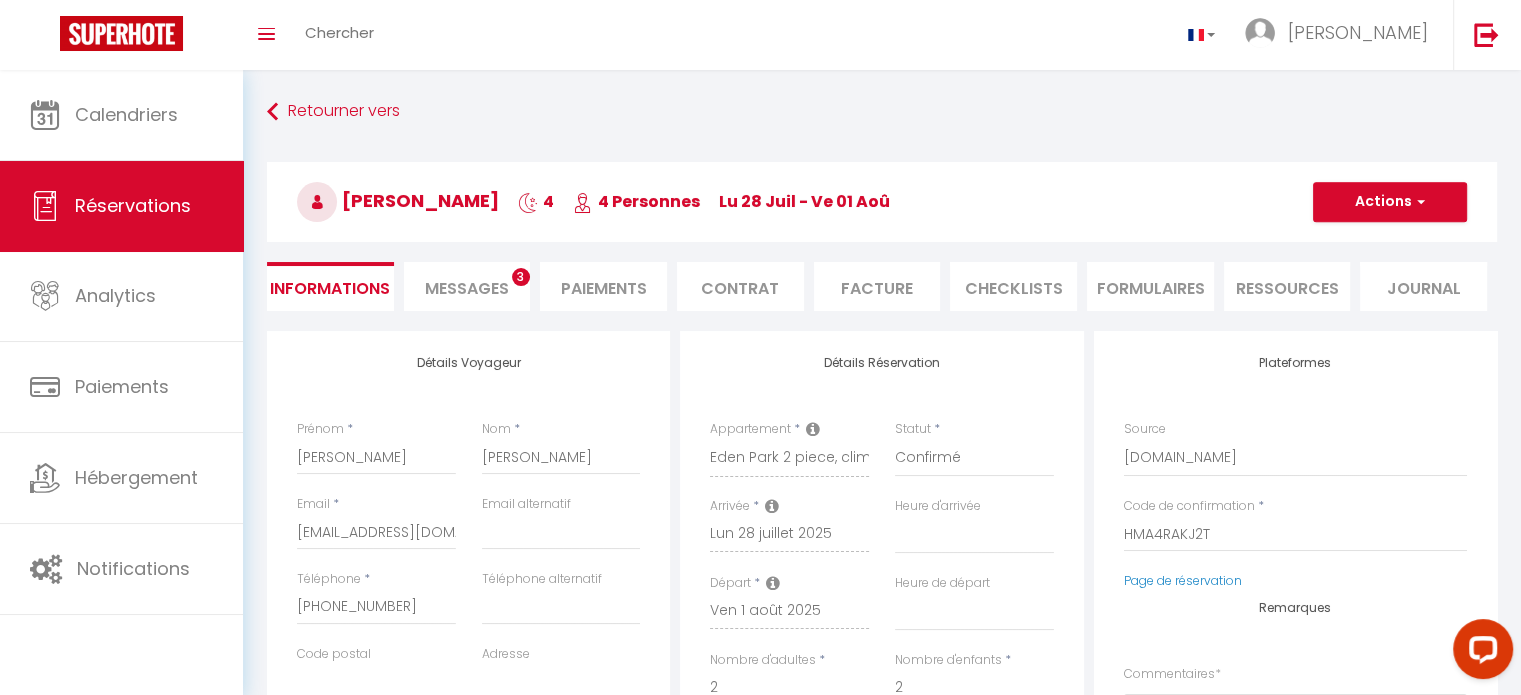 select 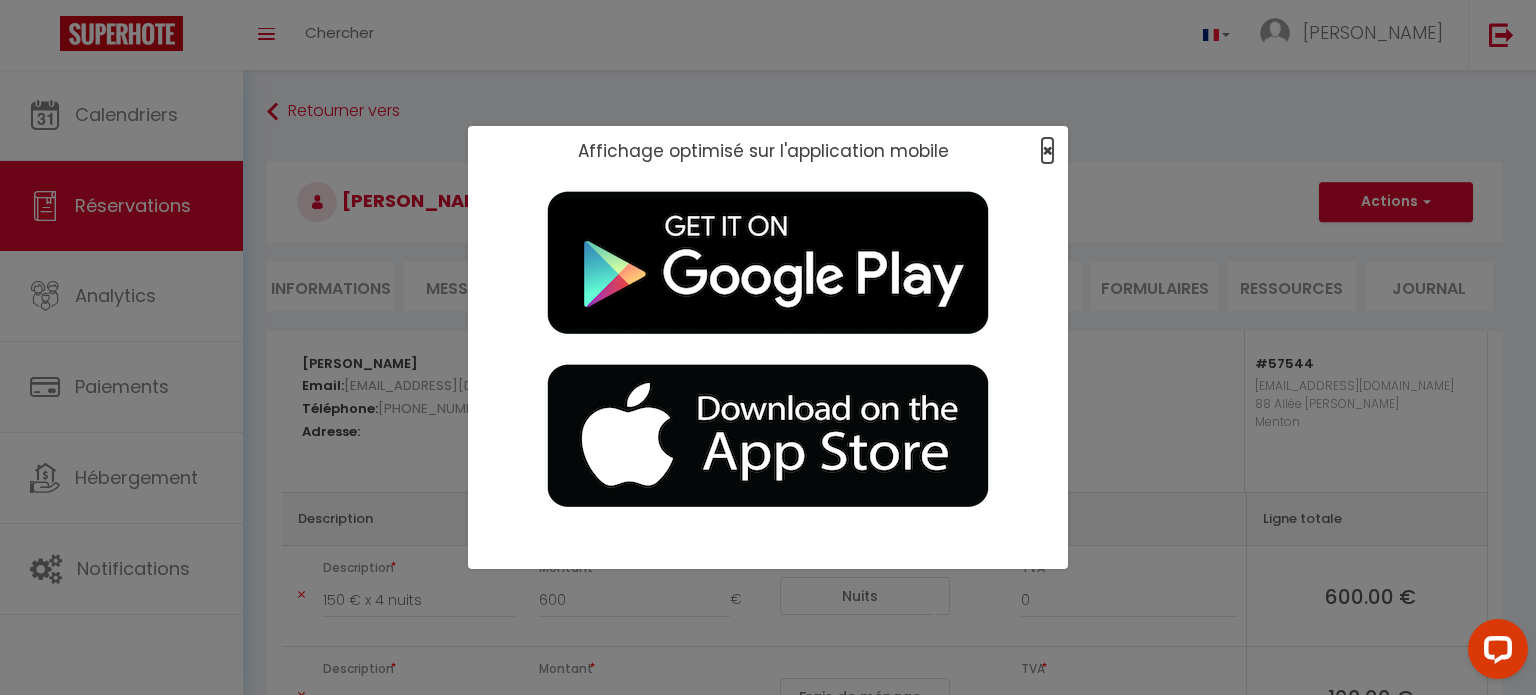 click on "×" at bounding box center (1047, 150) 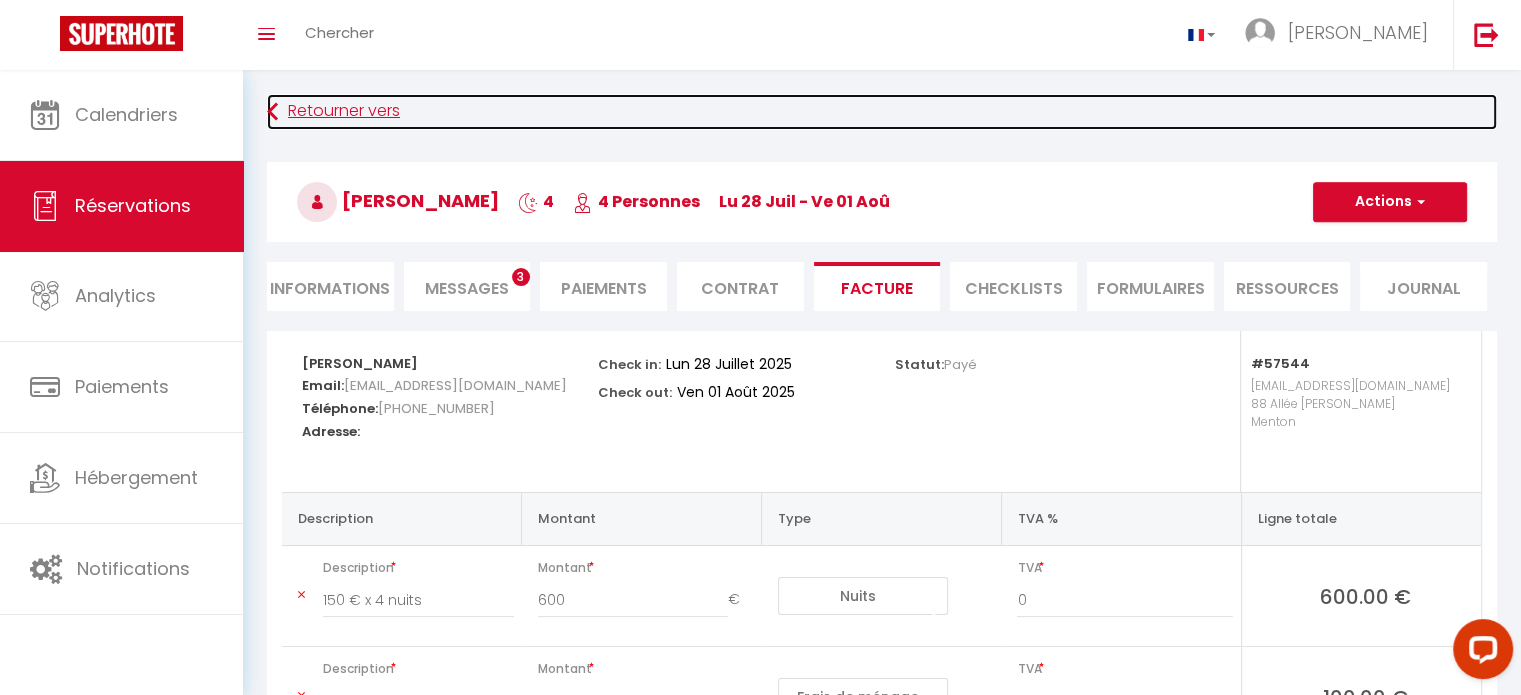 click on "Retourner vers" at bounding box center [882, 112] 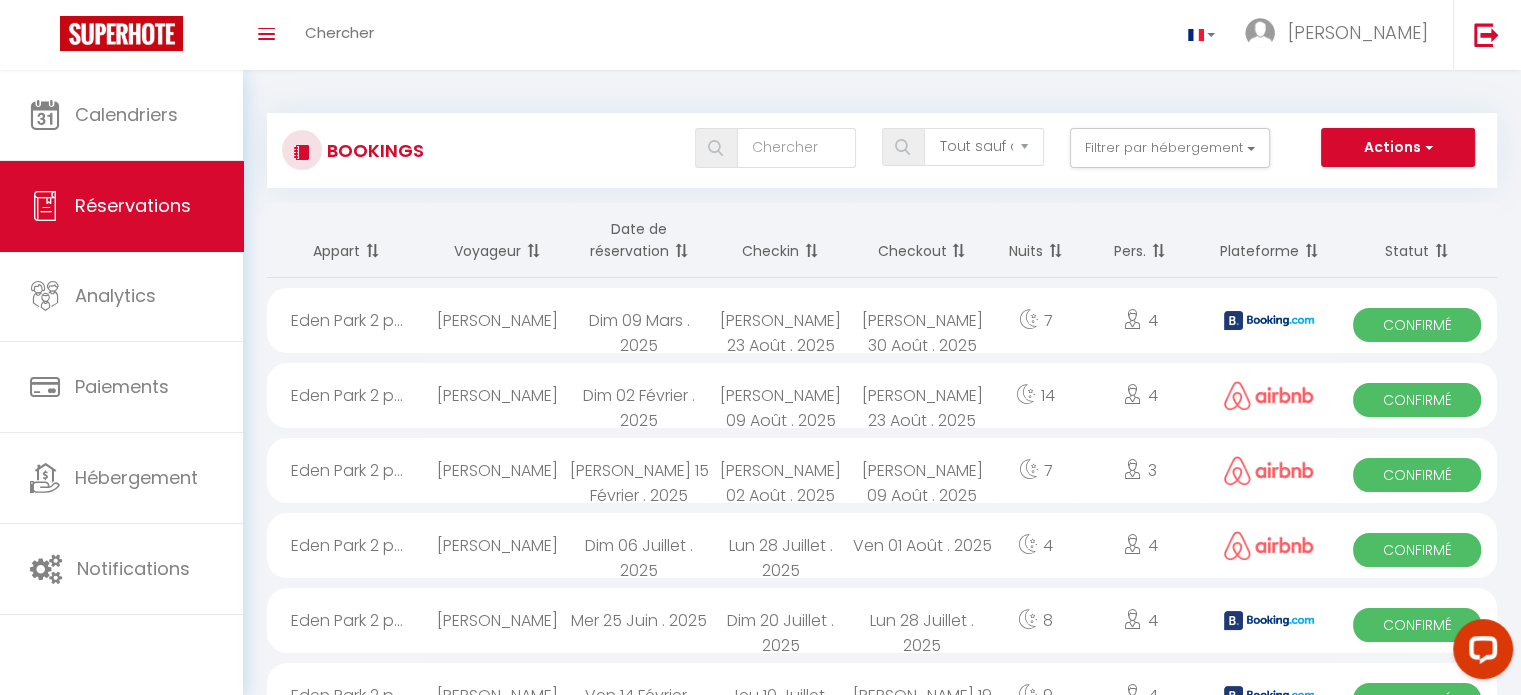 scroll, scrollTop: 0, scrollLeft: 0, axis: both 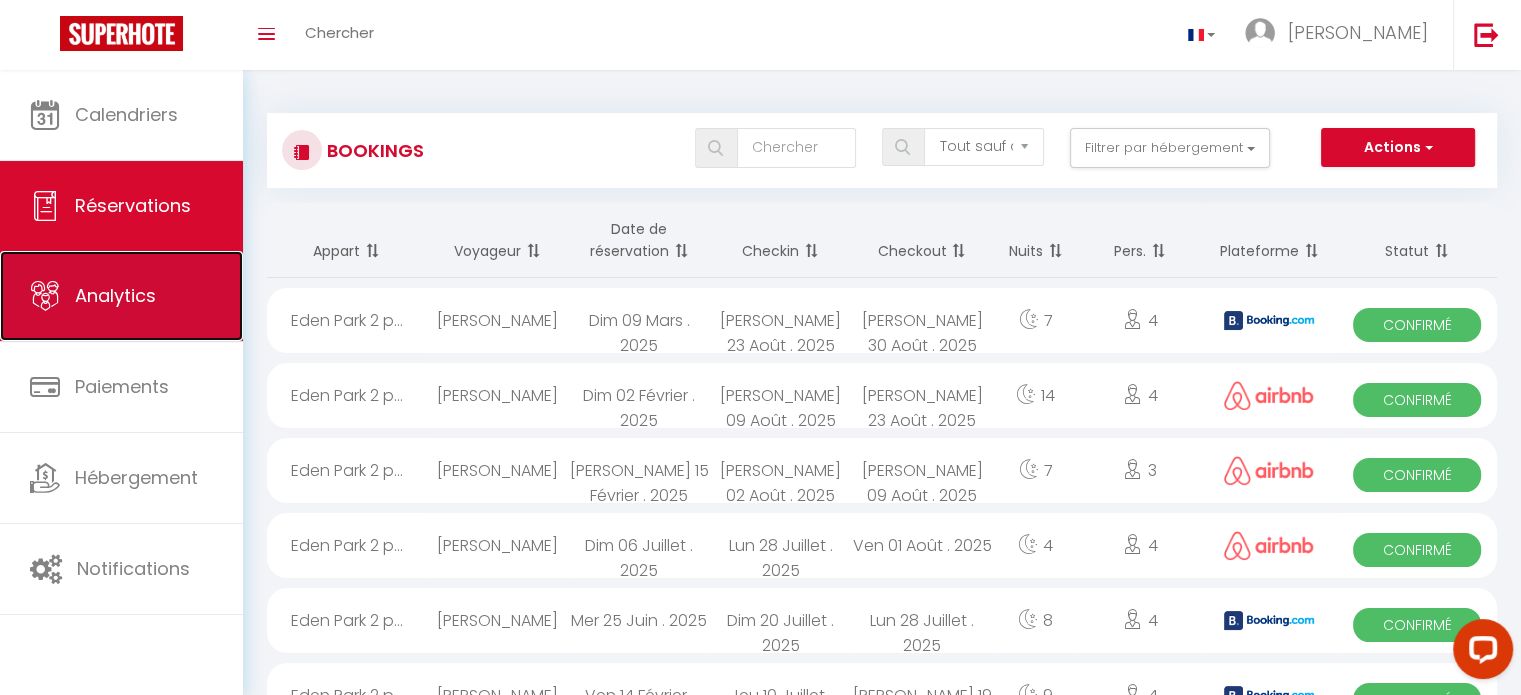 click on "Analytics" at bounding box center (121, 296) 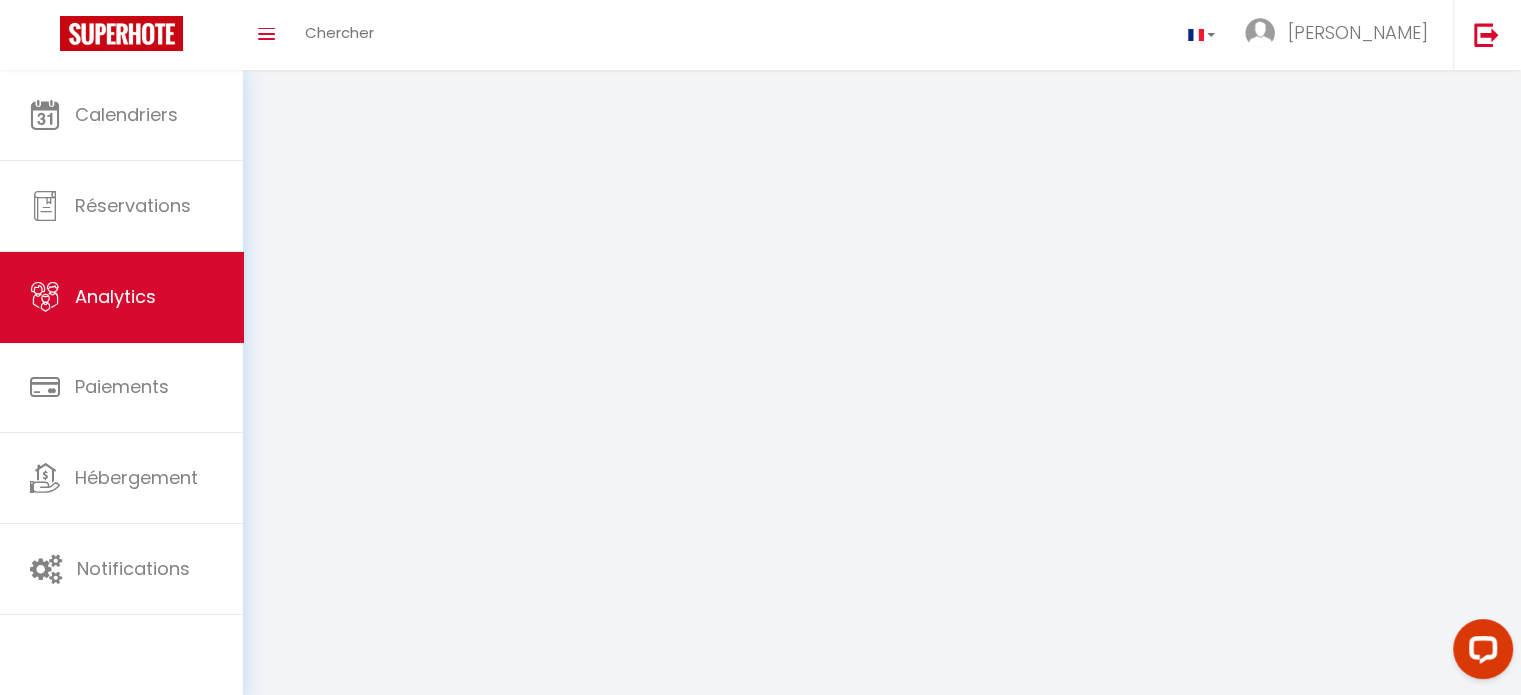 select on "2025" 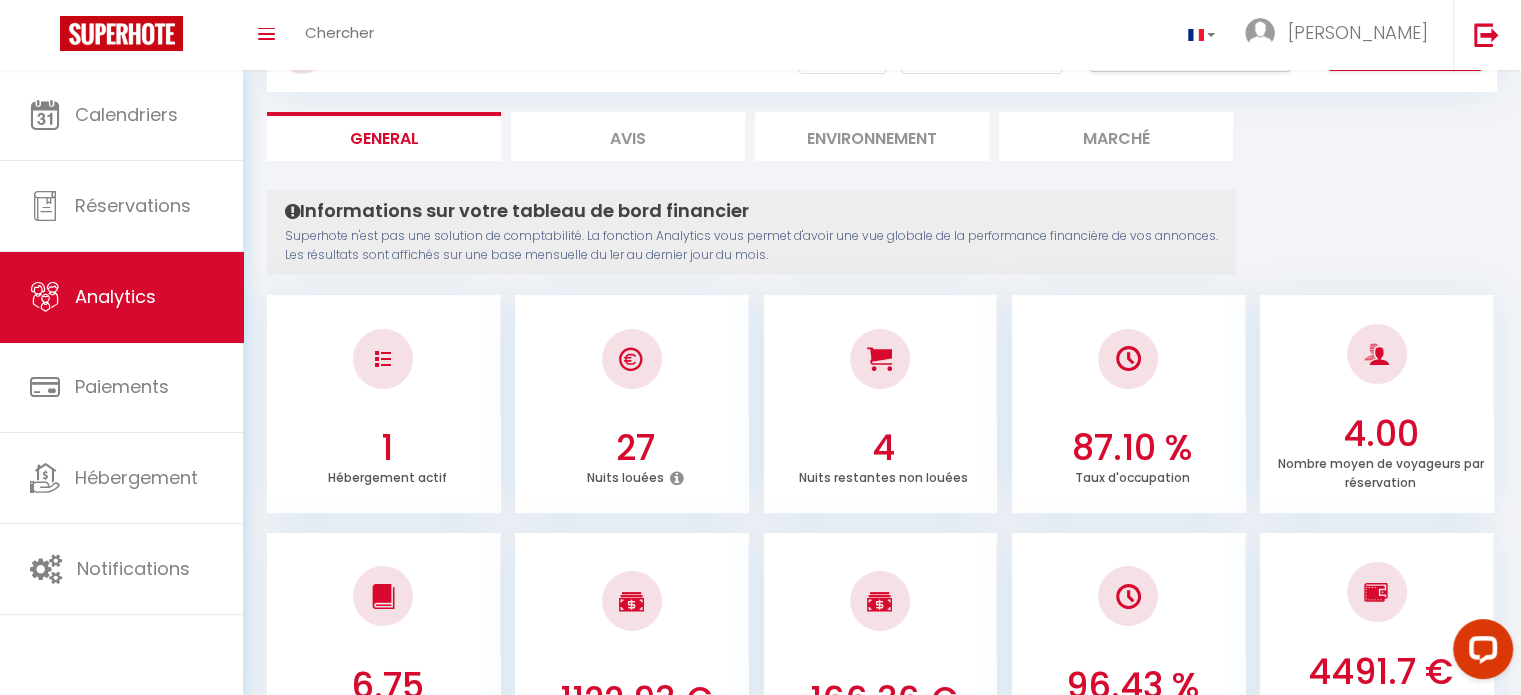 scroll, scrollTop: 0, scrollLeft: 0, axis: both 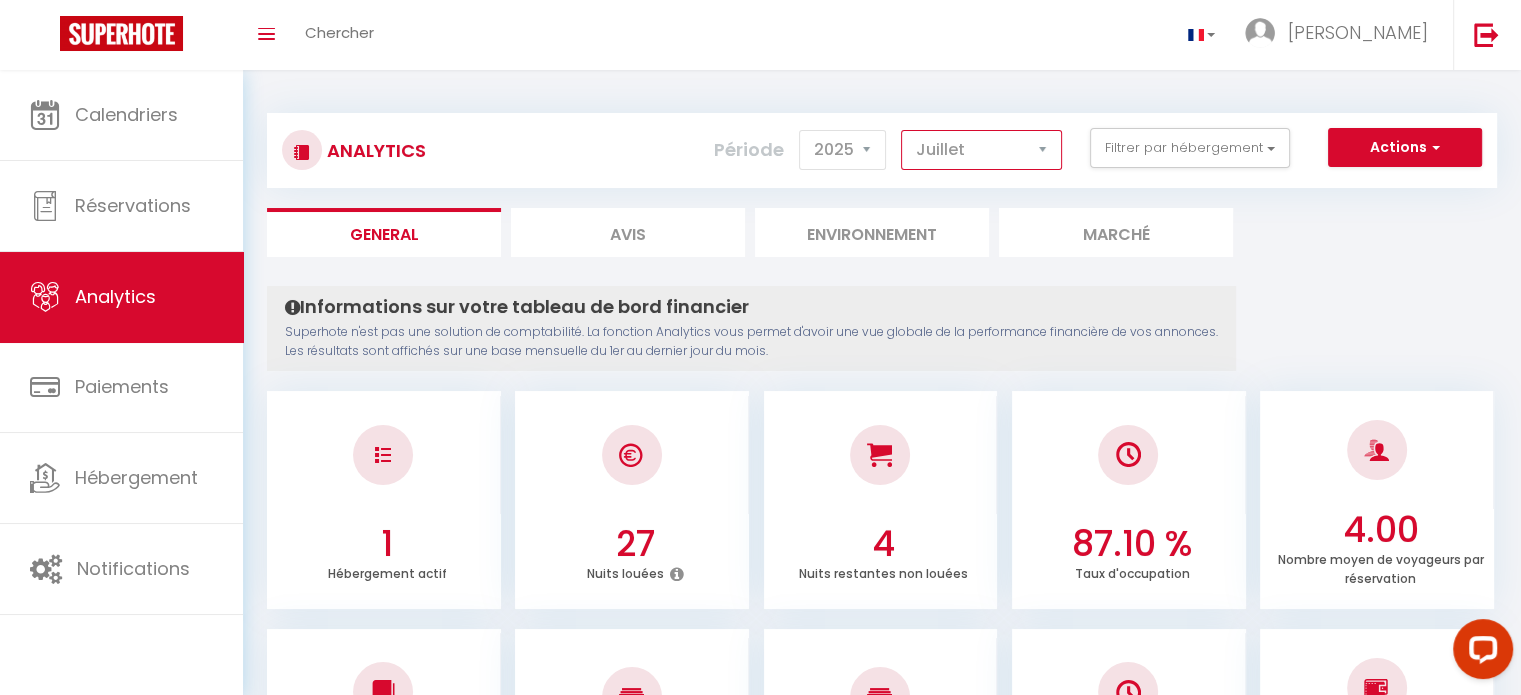 click on "[PERSON_NAME]   Mars   [PERSON_NAME]   Juin   Juillet   Août   Septembre   Octobre   Novembre   Décembre" at bounding box center (981, 150) 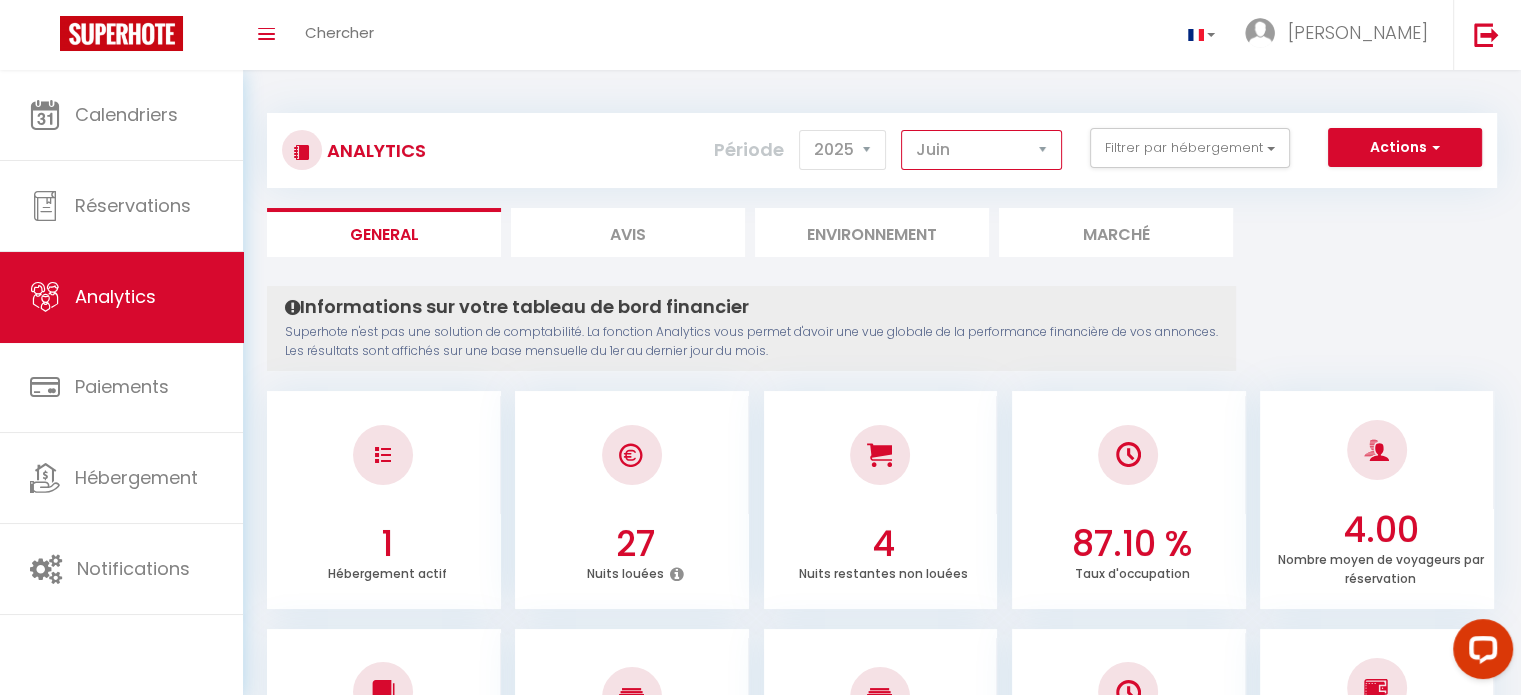 click on "[PERSON_NAME]   Mars   [PERSON_NAME]   Juin   Juillet   Août   Septembre   Octobre   Novembre   Décembre" at bounding box center (981, 150) 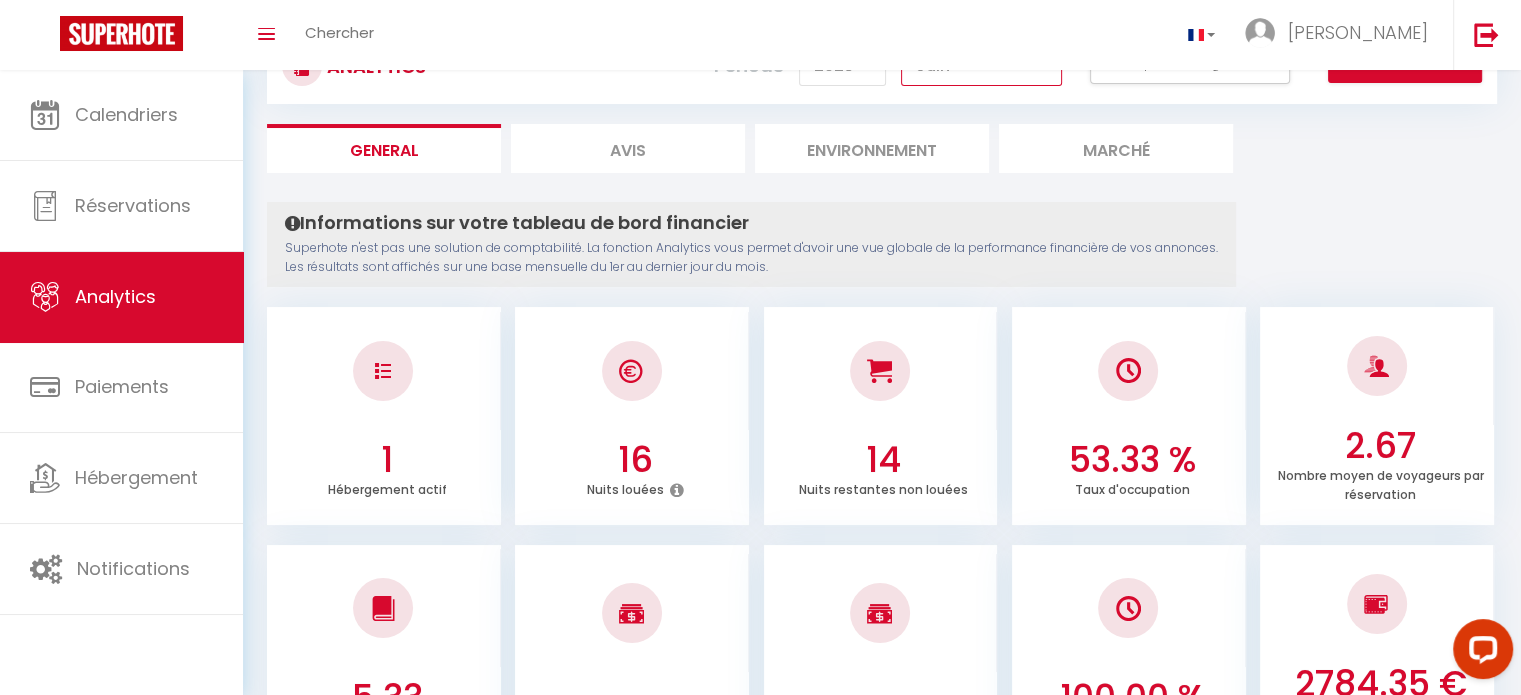 scroll, scrollTop: 0, scrollLeft: 0, axis: both 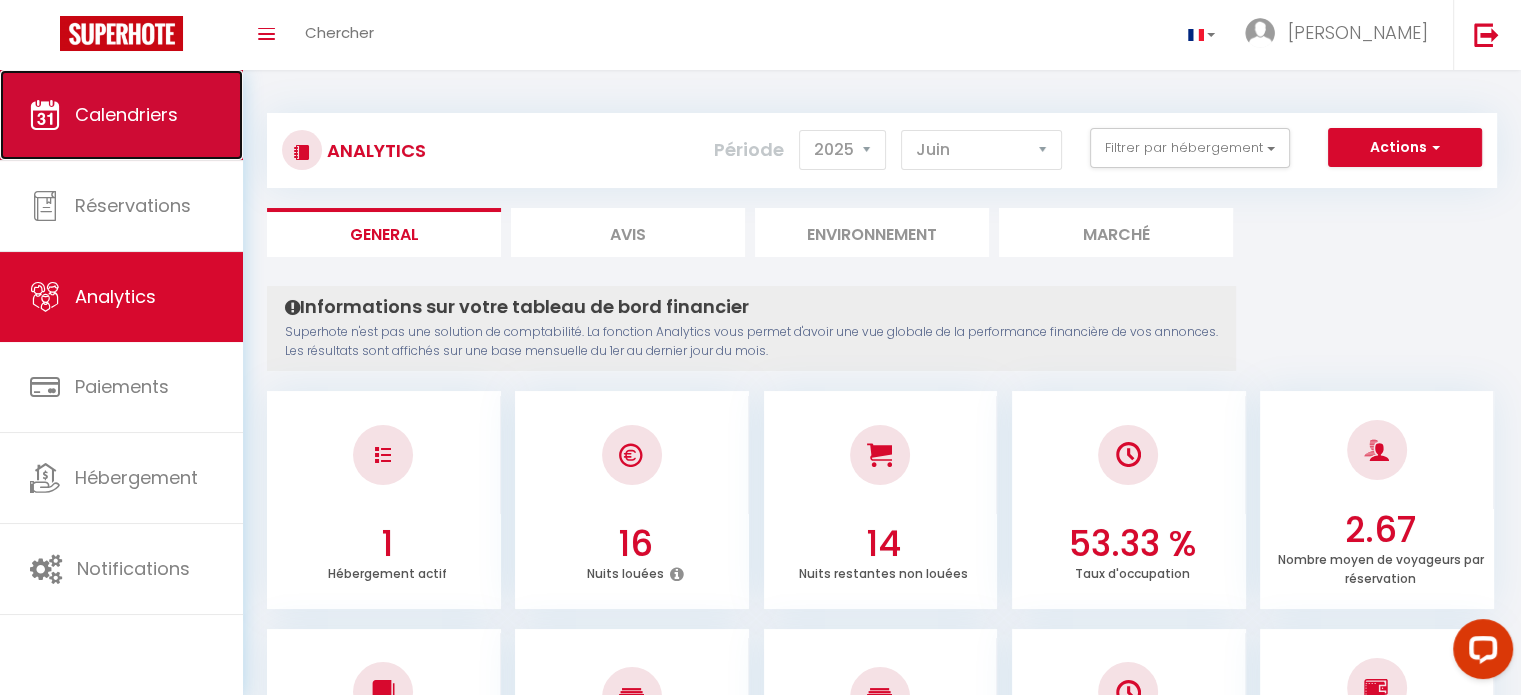 click on "Calendriers" at bounding box center [126, 114] 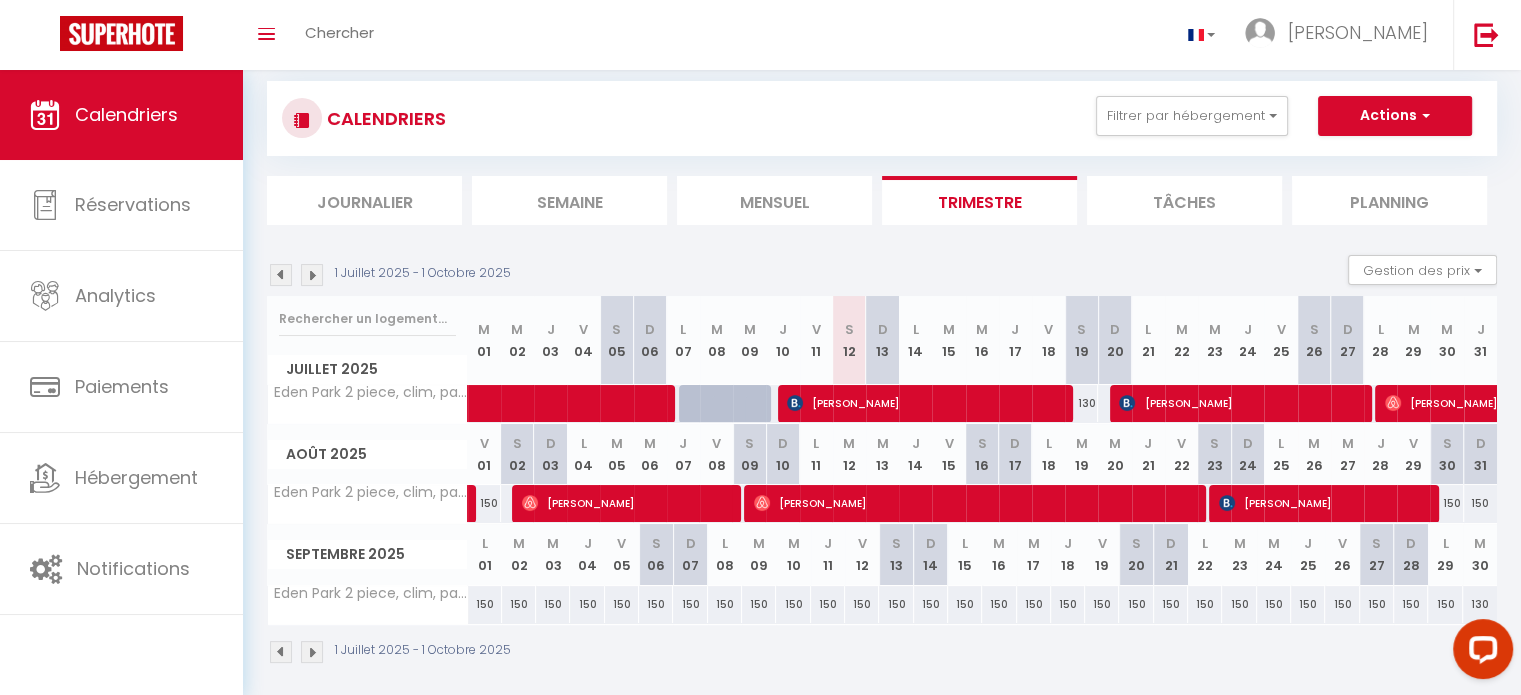 scroll, scrollTop: 0, scrollLeft: 0, axis: both 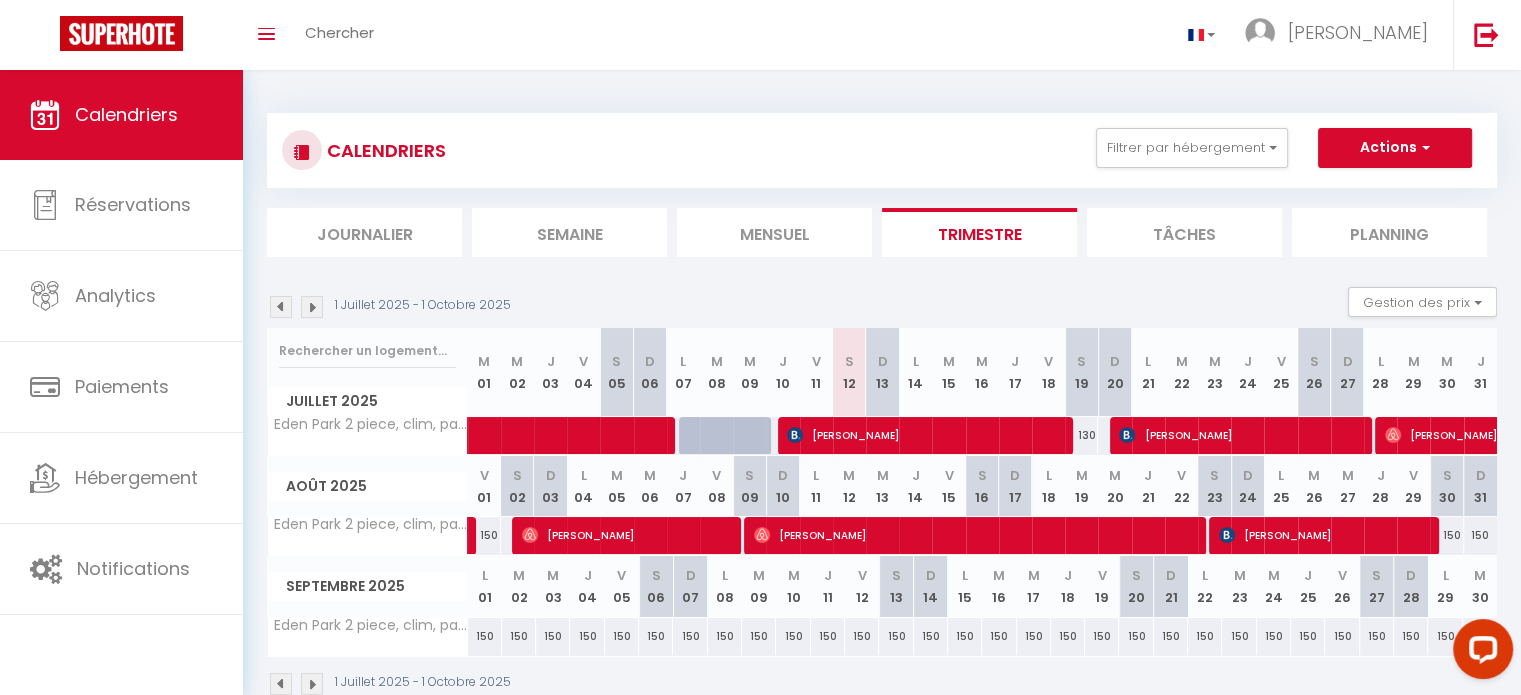click at bounding box center (281, 307) 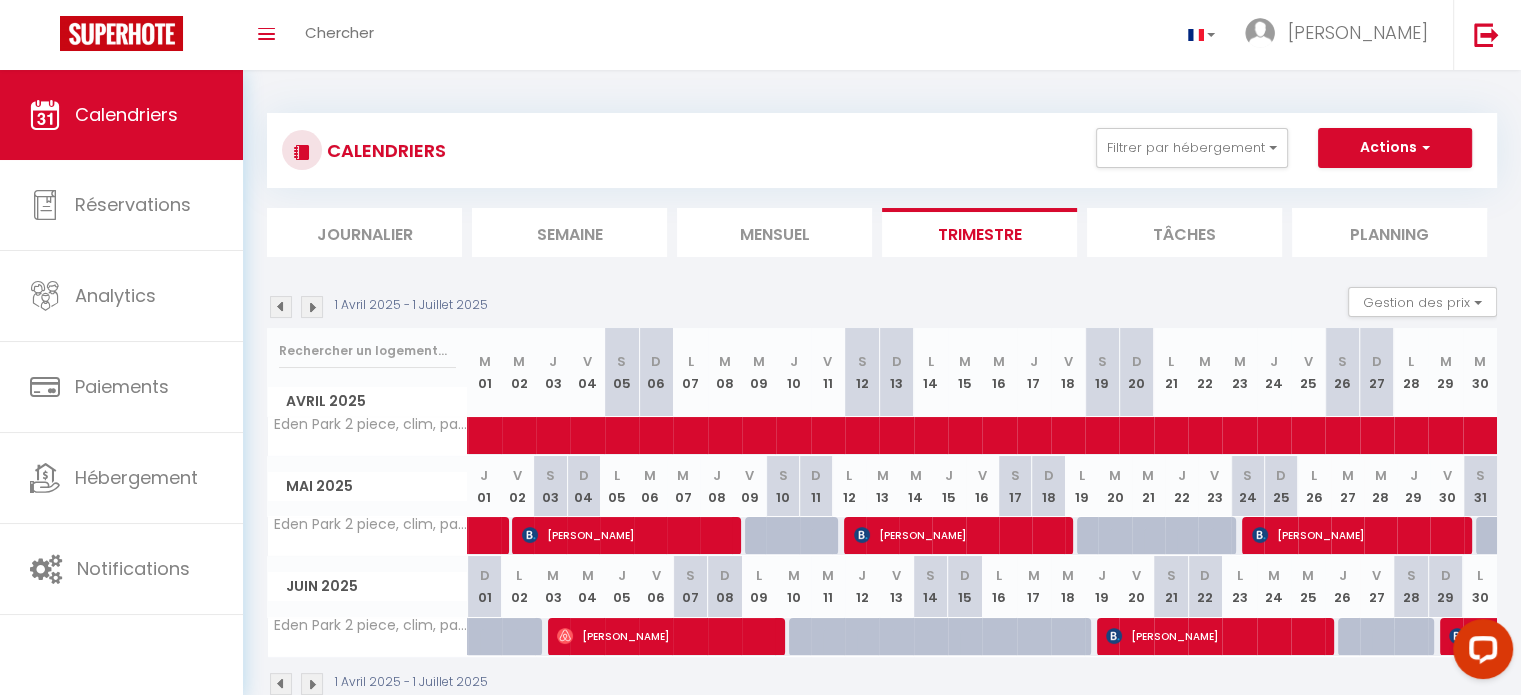 click at bounding box center [281, 307] 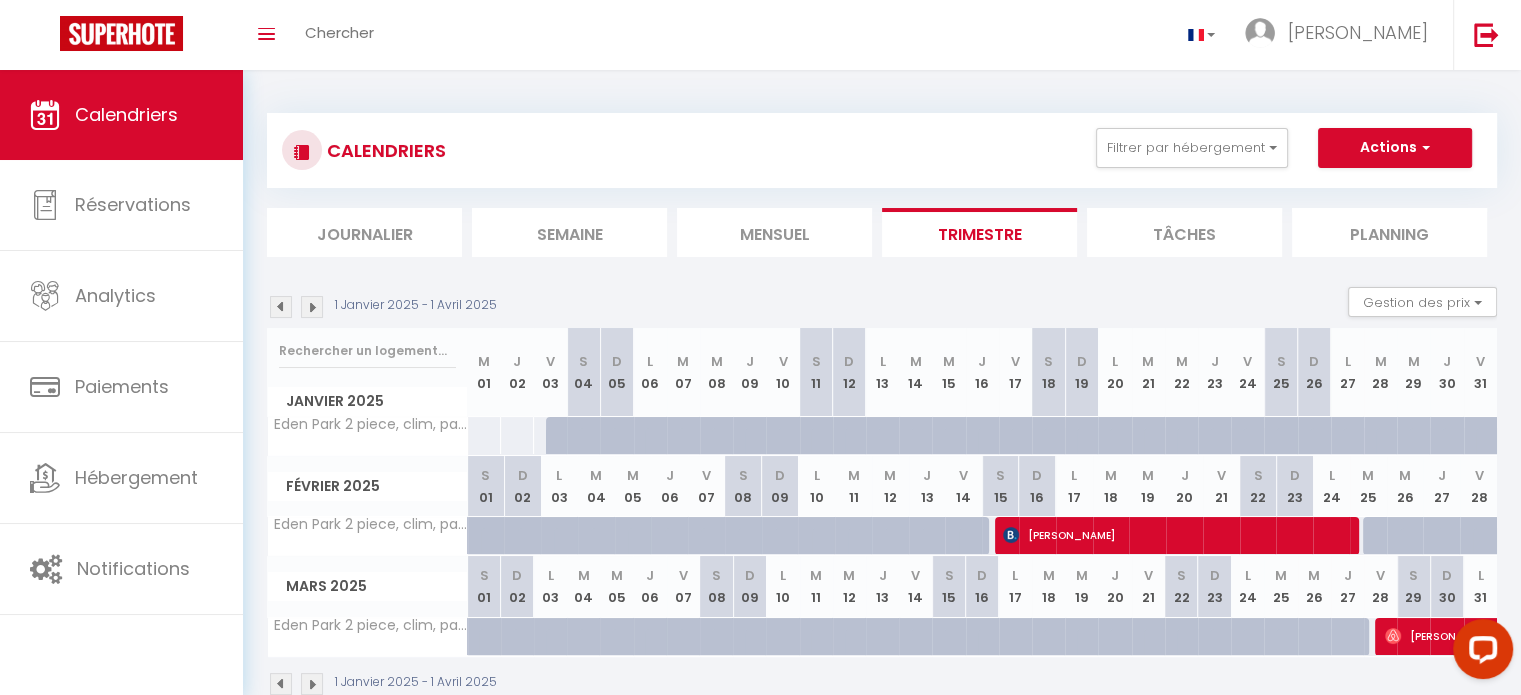 click at bounding box center [312, 307] 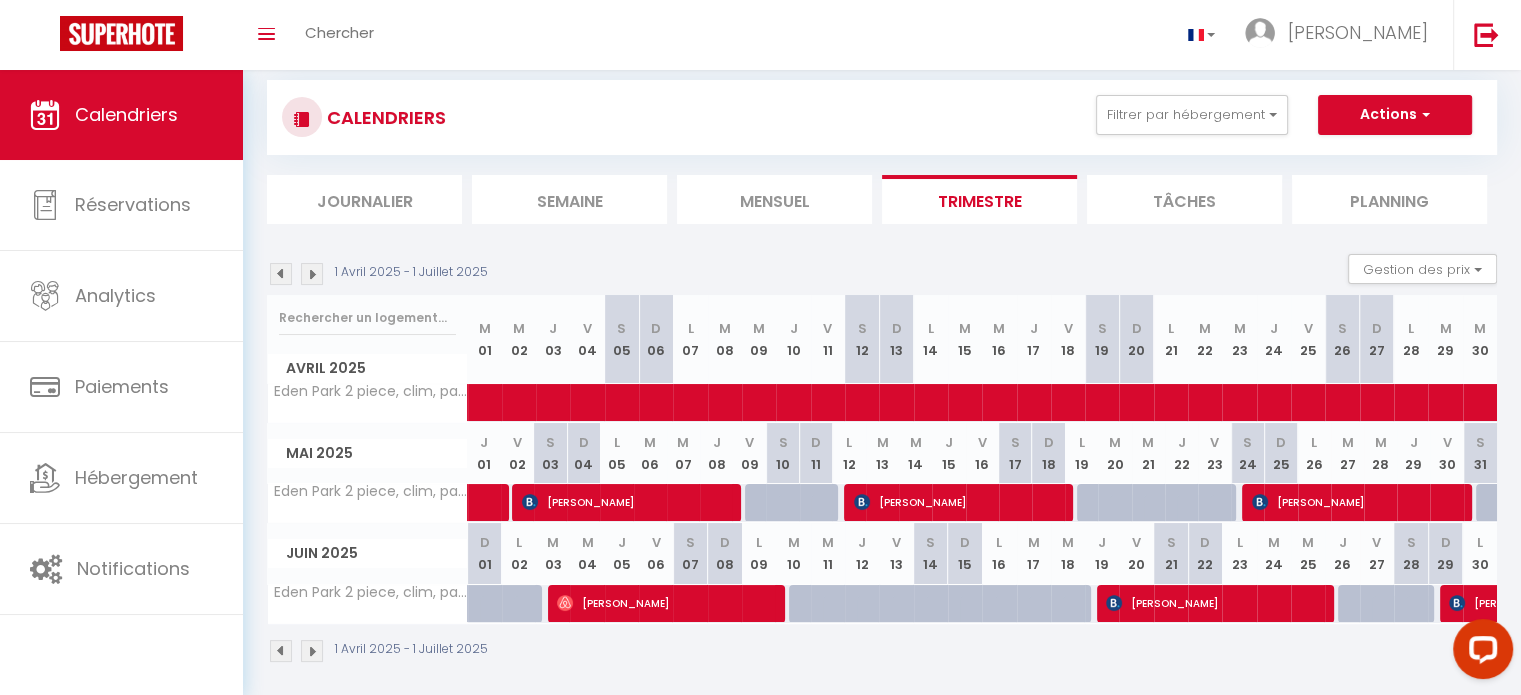 scroll, scrollTop: 0, scrollLeft: 0, axis: both 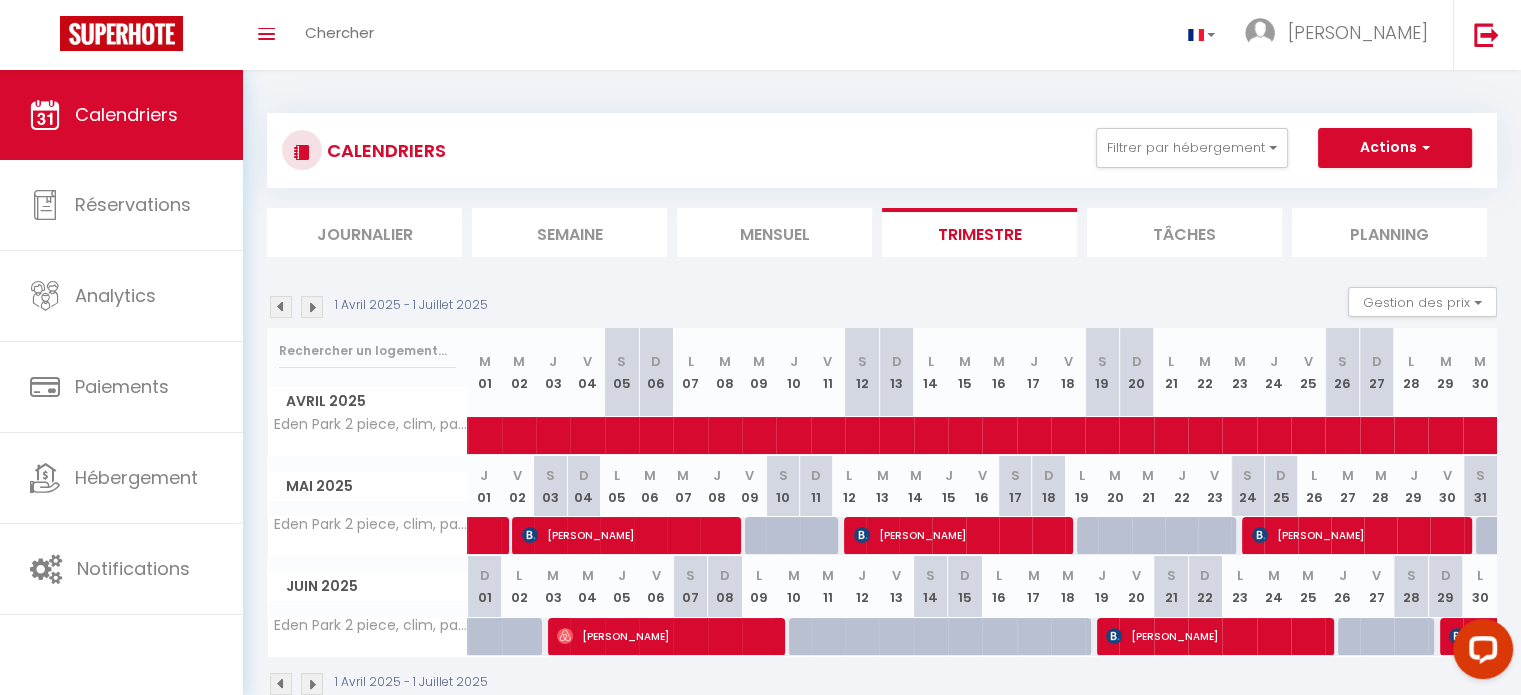 click at bounding box center [312, 307] 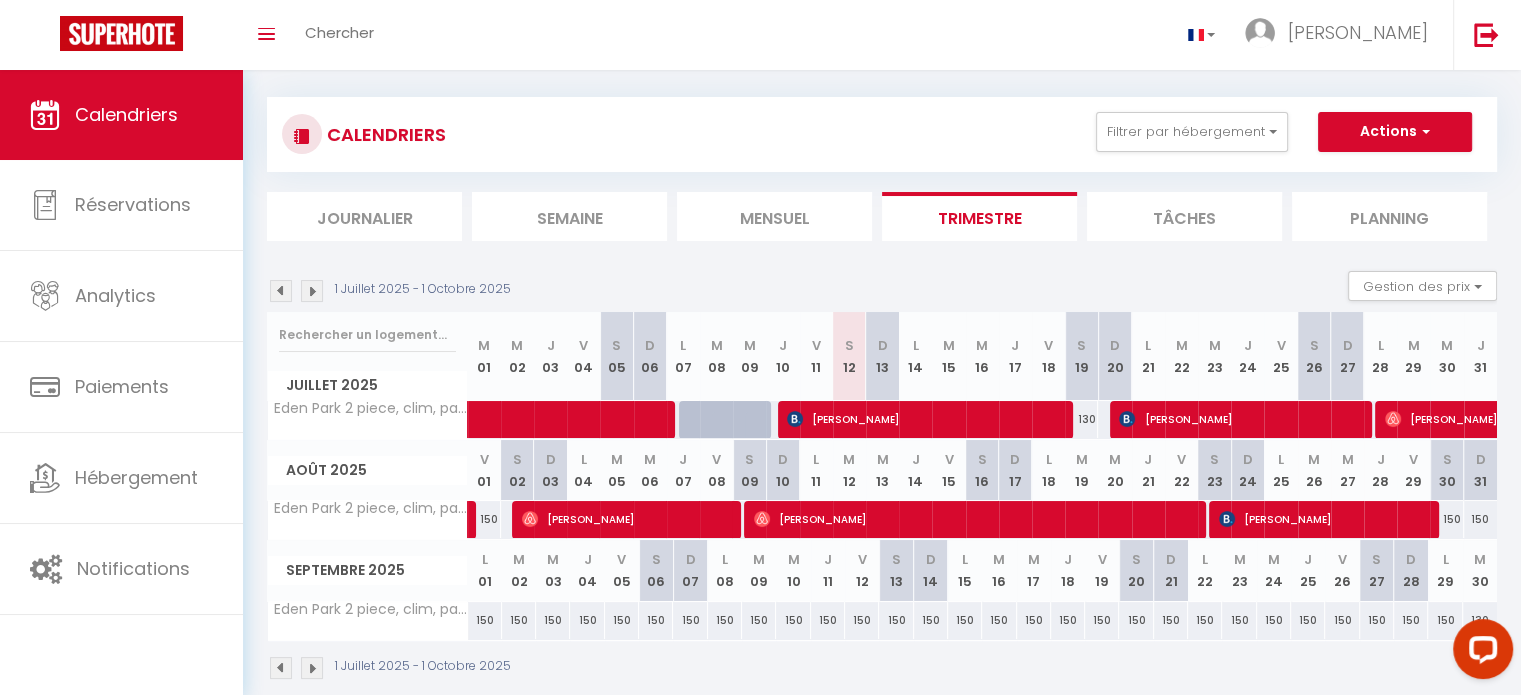 scroll, scrollTop: 0, scrollLeft: 0, axis: both 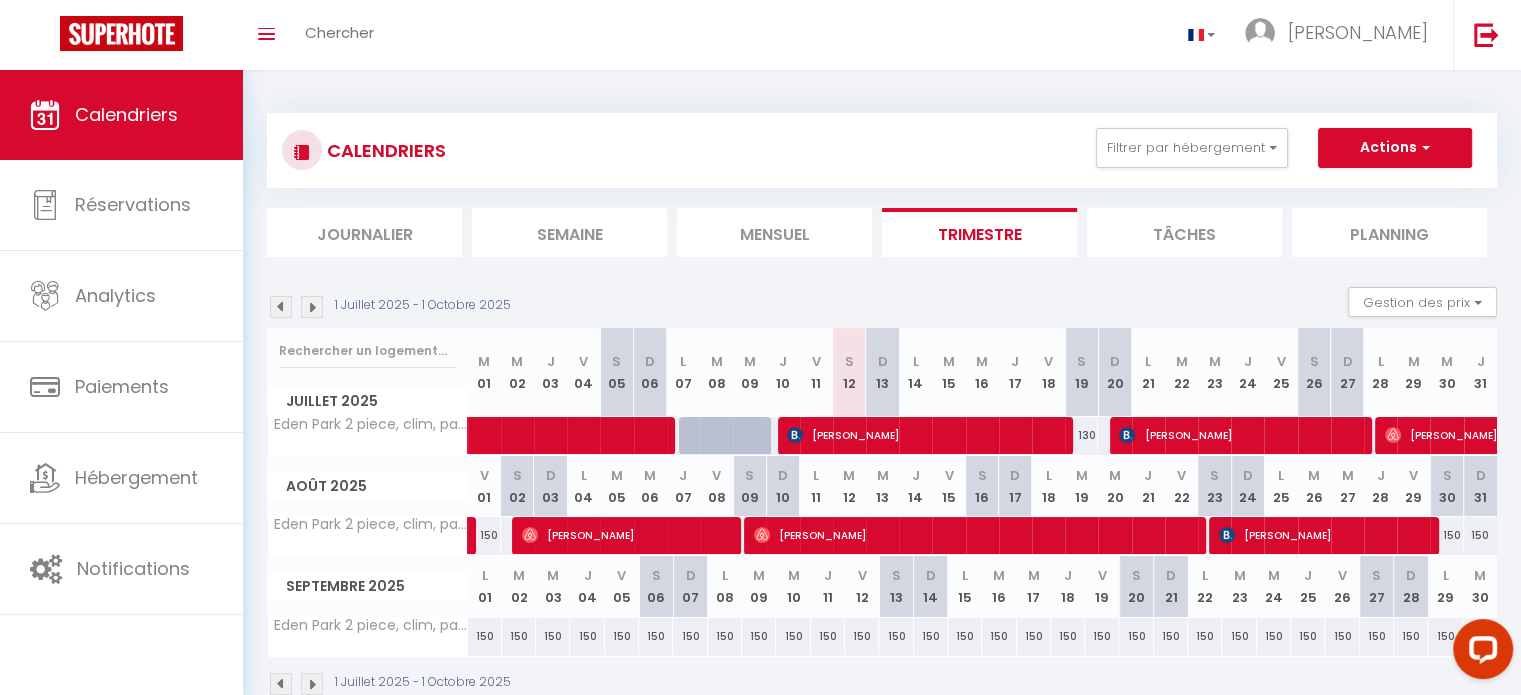 click at bounding box center [281, 307] 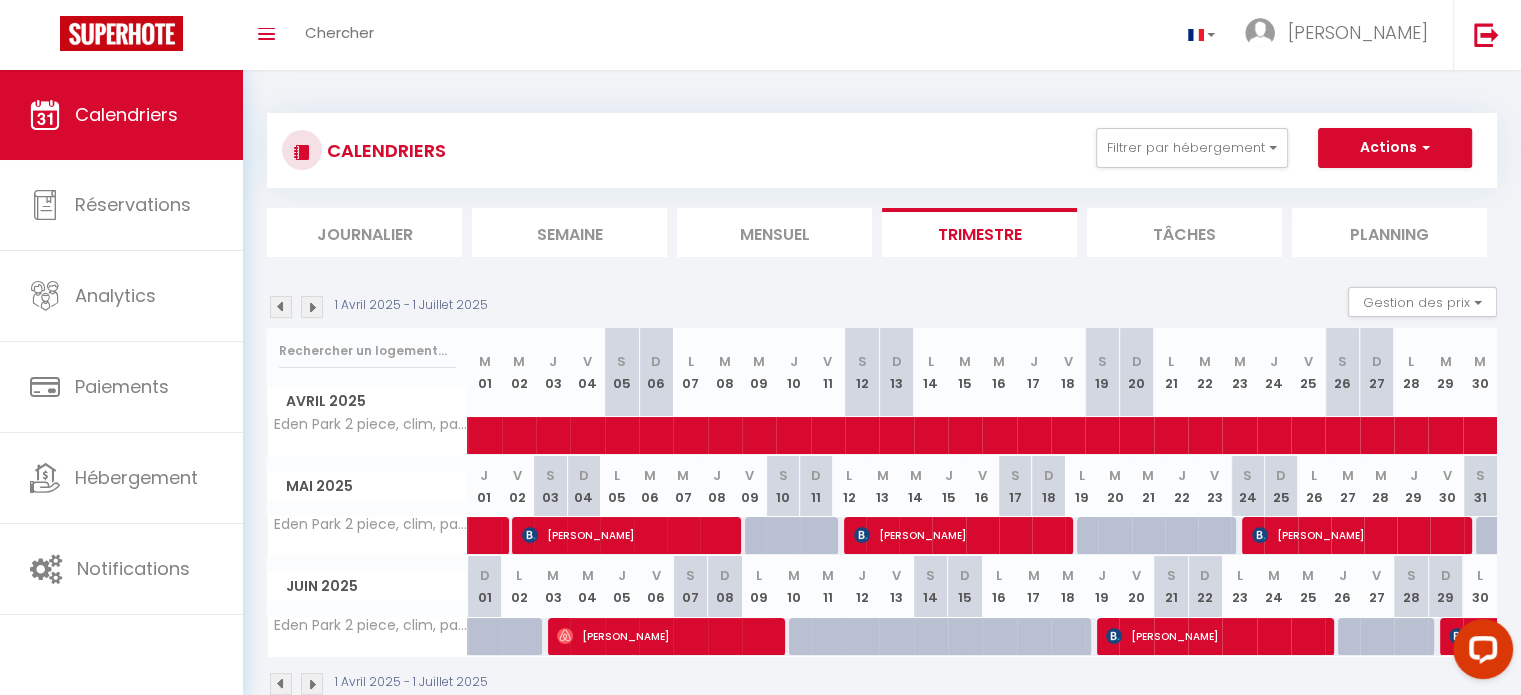 click at bounding box center (281, 307) 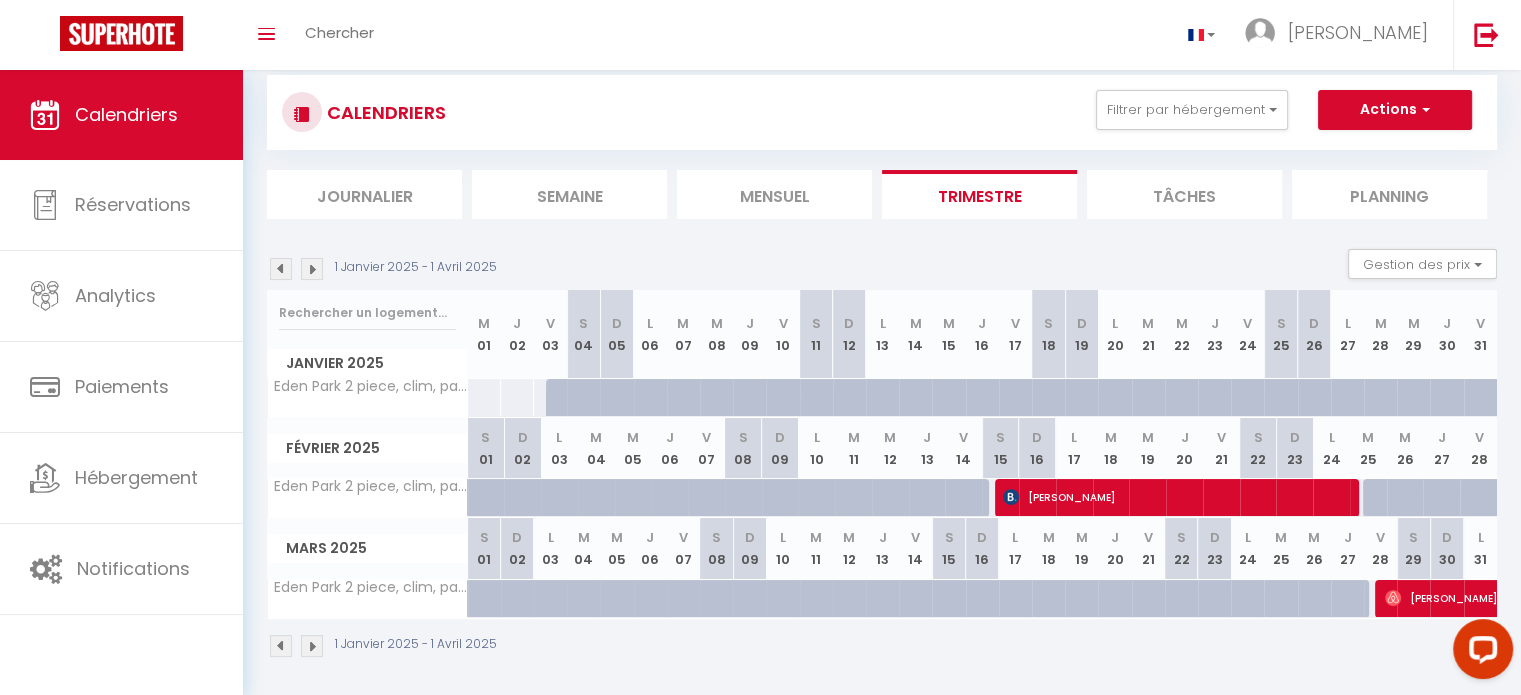 scroll, scrollTop: 70, scrollLeft: 0, axis: vertical 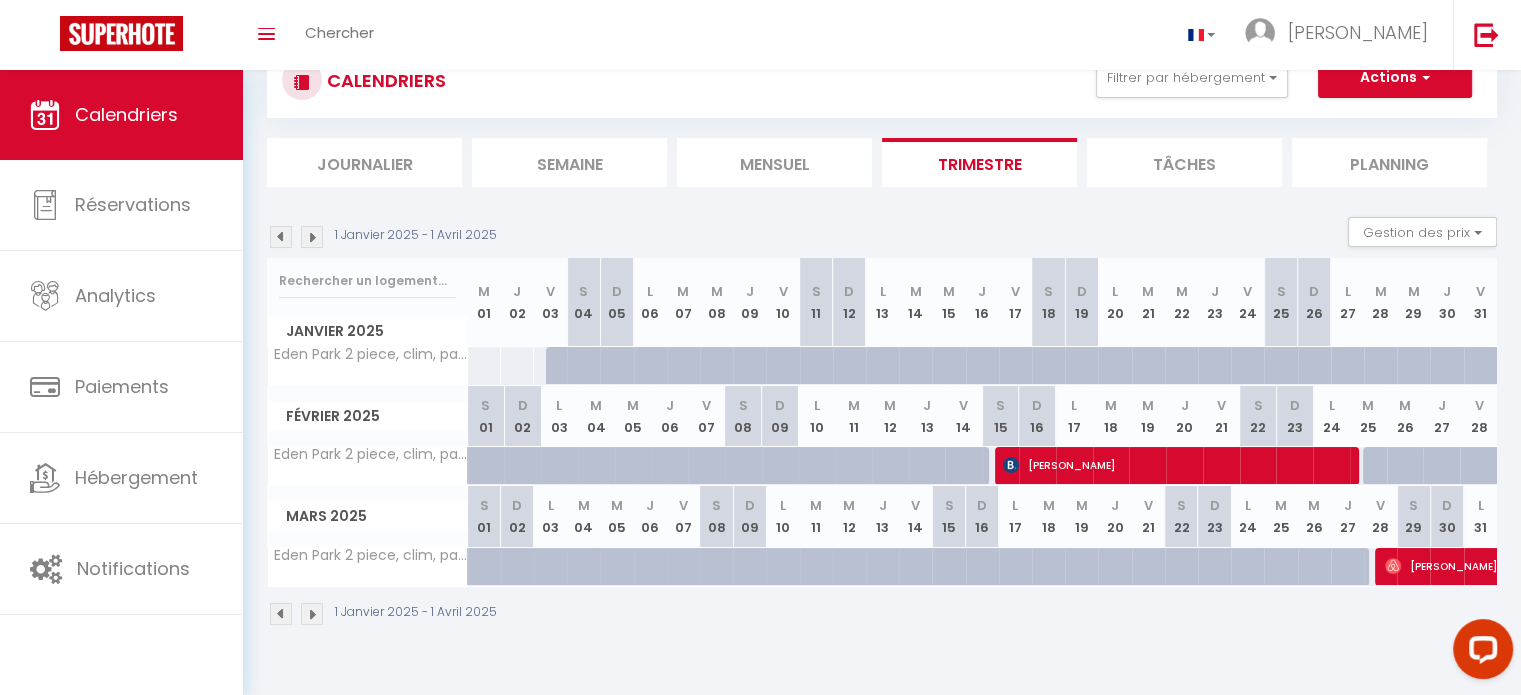 click at bounding box center [312, 237] 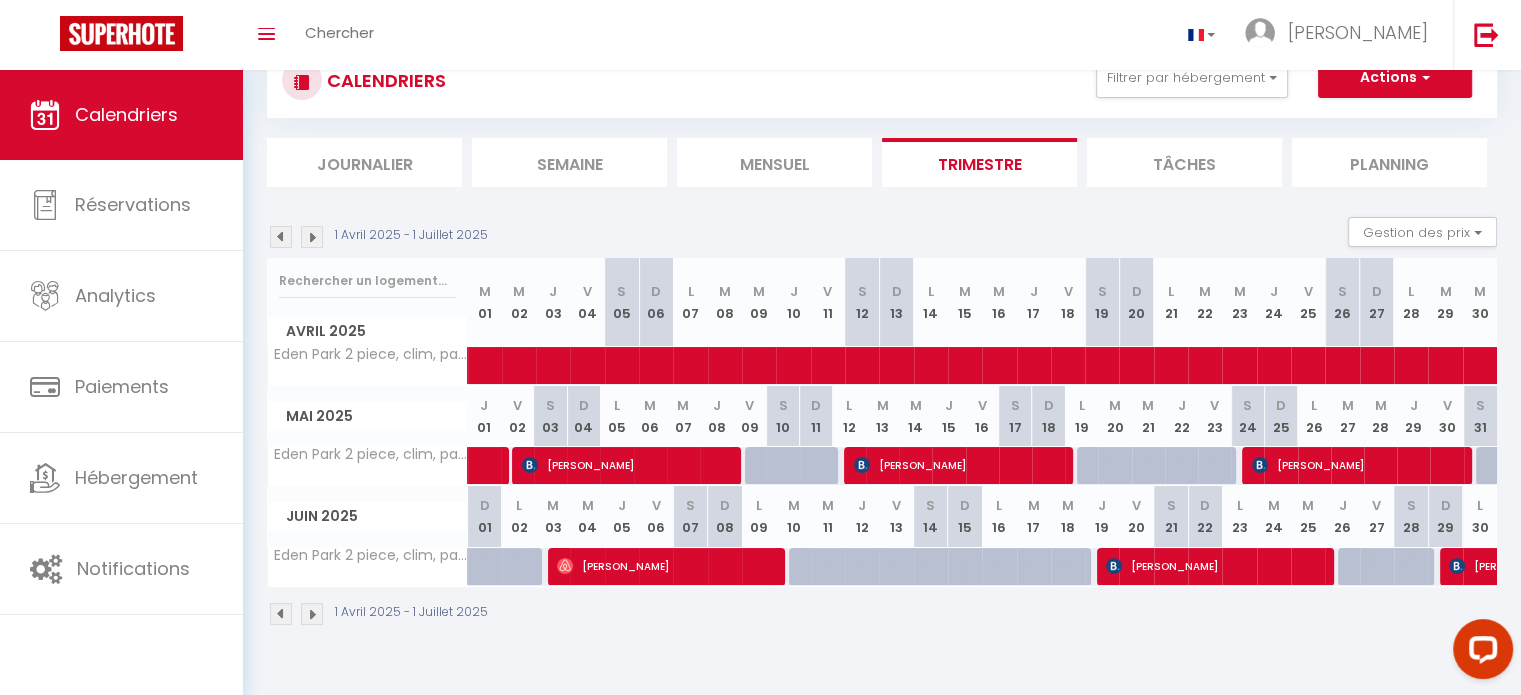 click at bounding box center (281, 237) 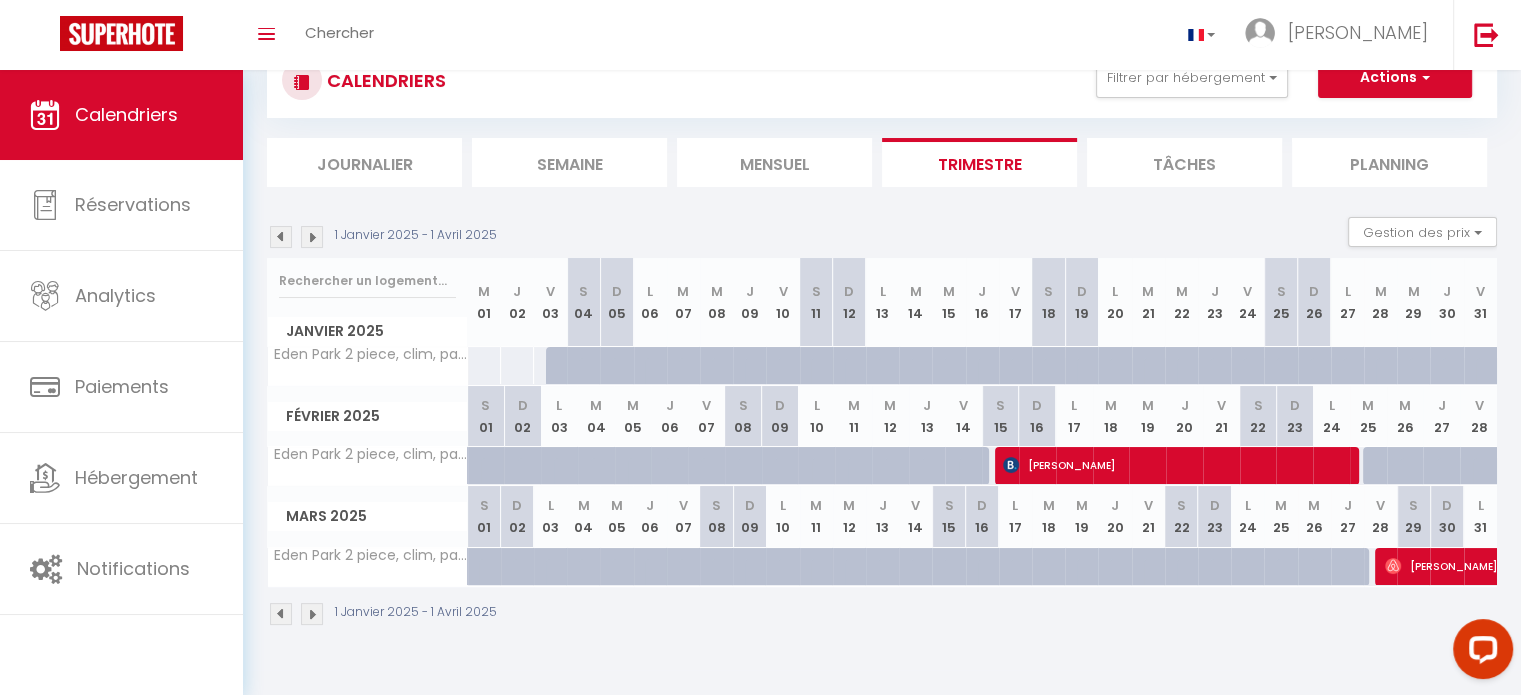 click at bounding box center [312, 237] 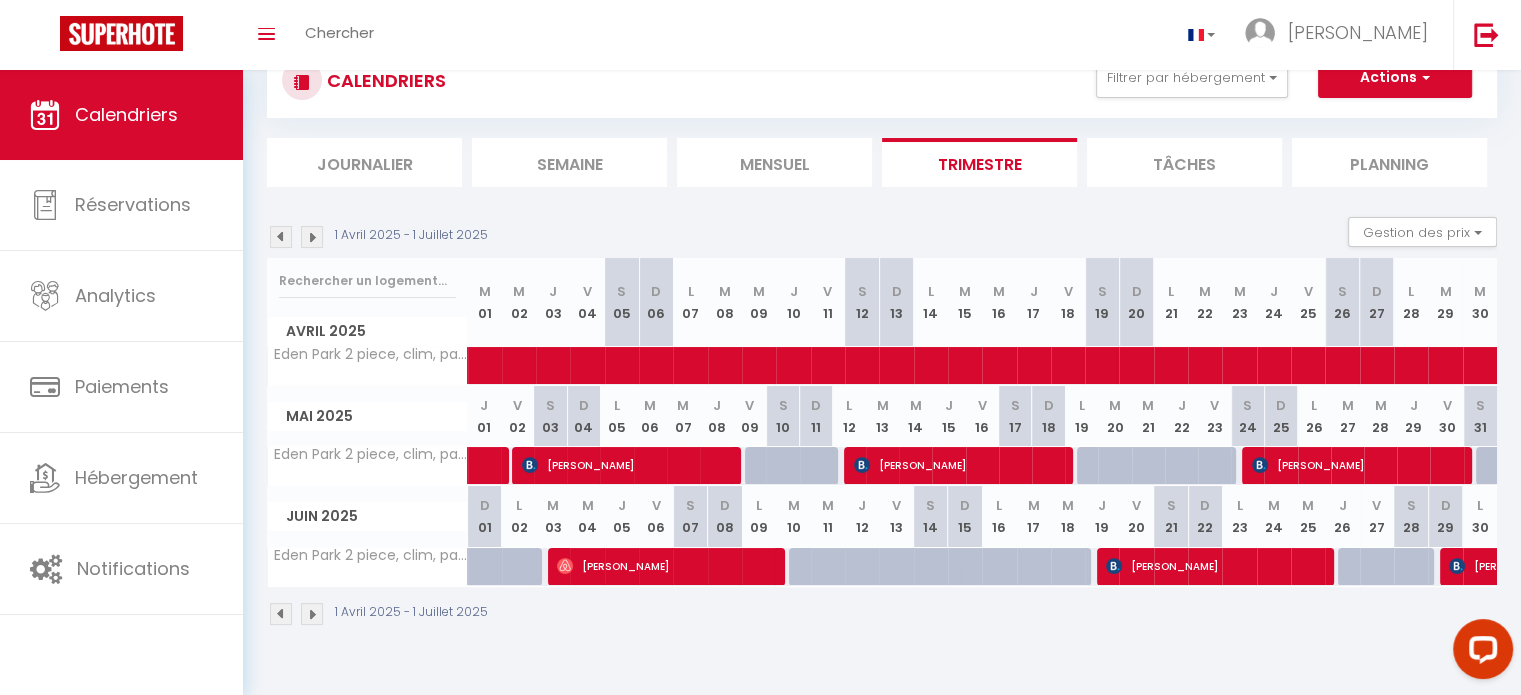 click at bounding box center [312, 237] 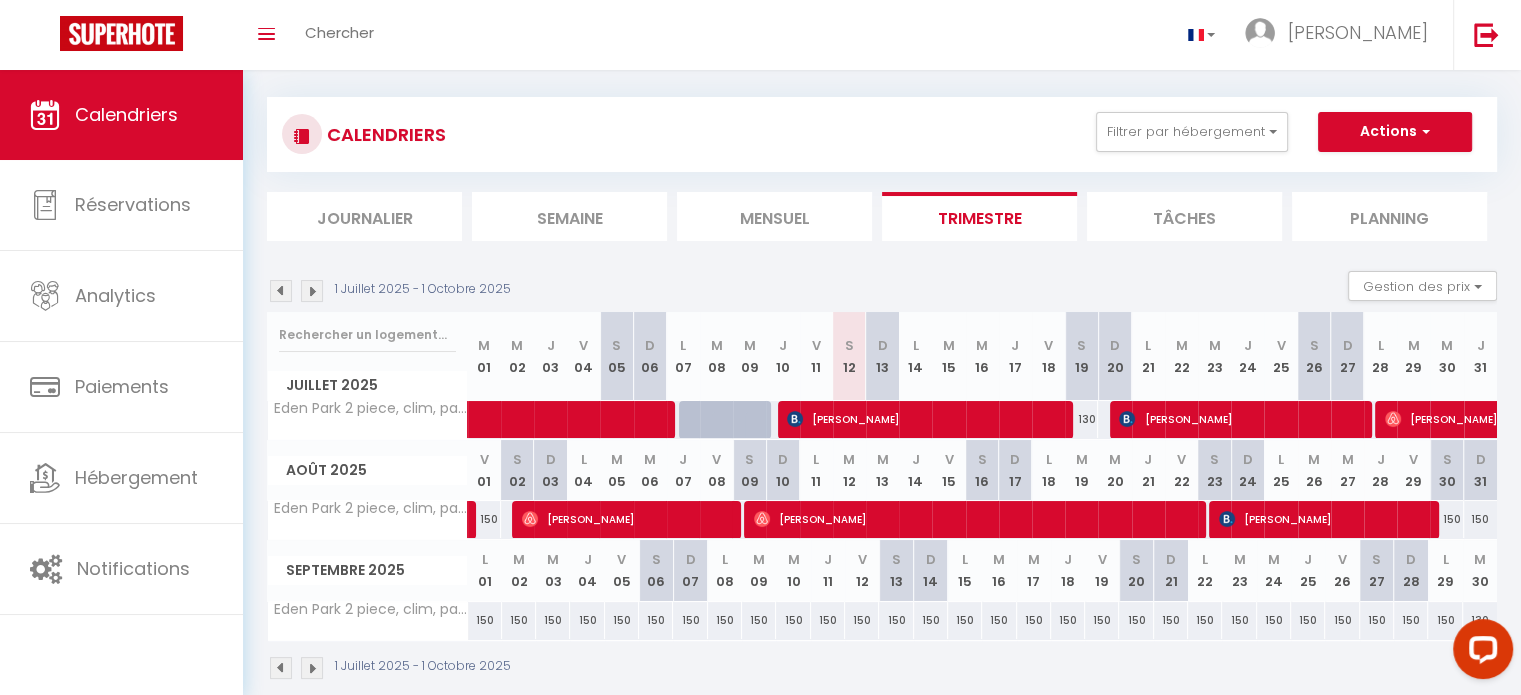 scroll, scrollTop: 0, scrollLeft: 0, axis: both 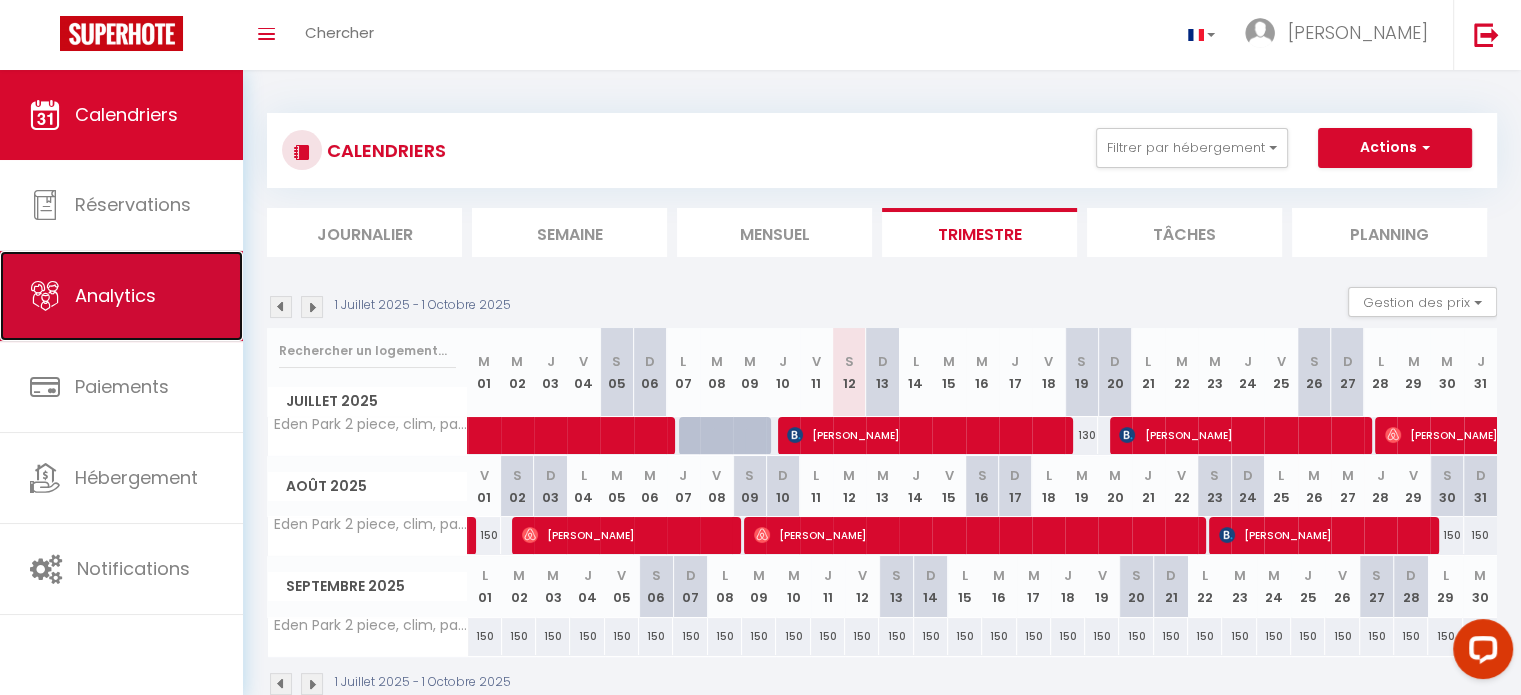 click on "Analytics" at bounding box center (121, 296) 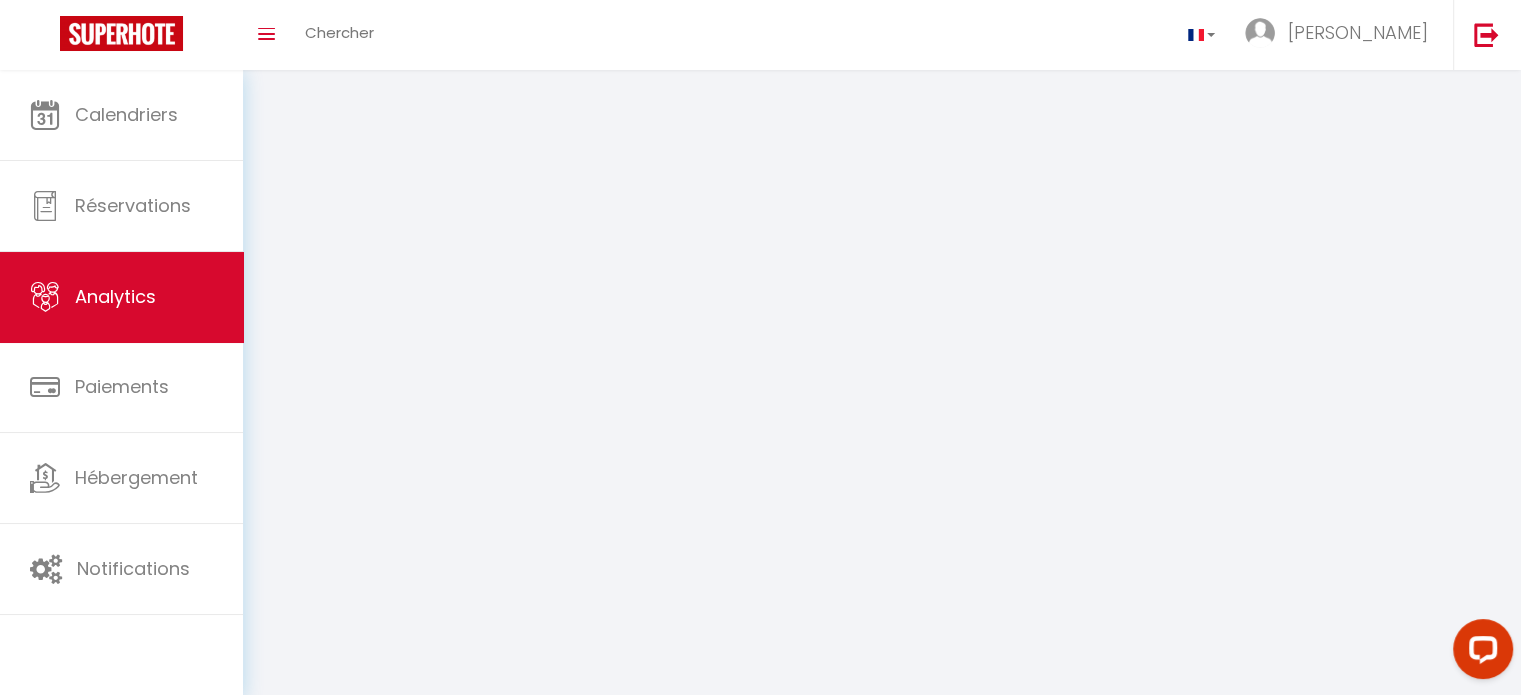 select on "2025" 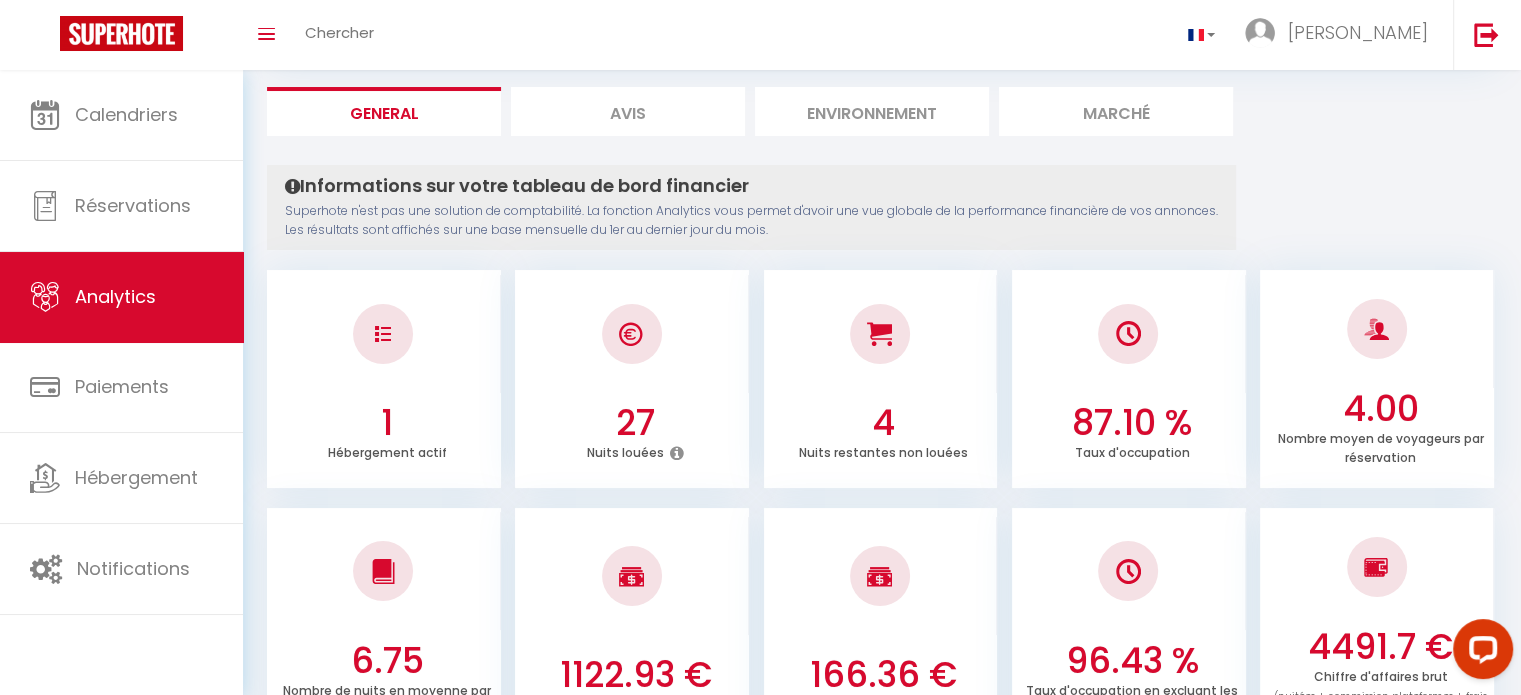 scroll, scrollTop: 0, scrollLeft: 0, axis: both 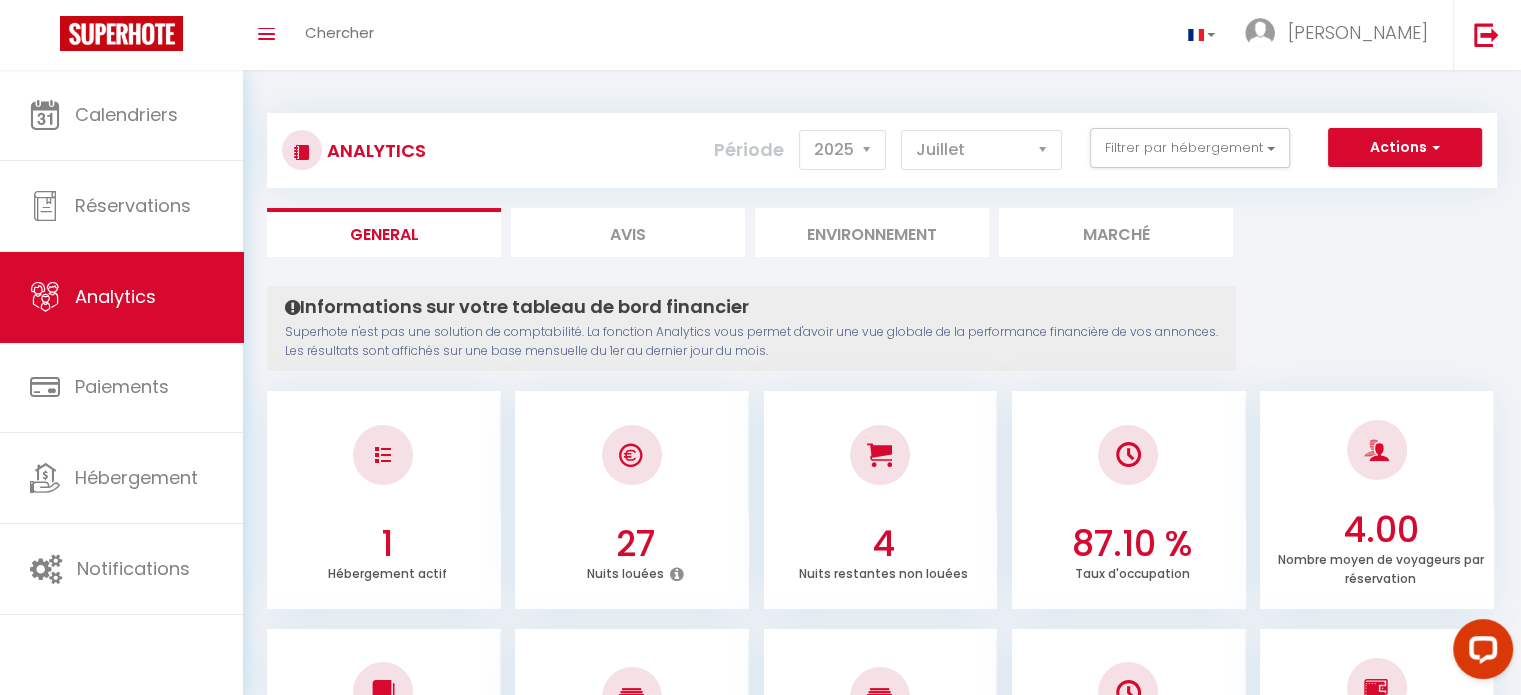 click on "Avis" at bounding box center (628, 232) 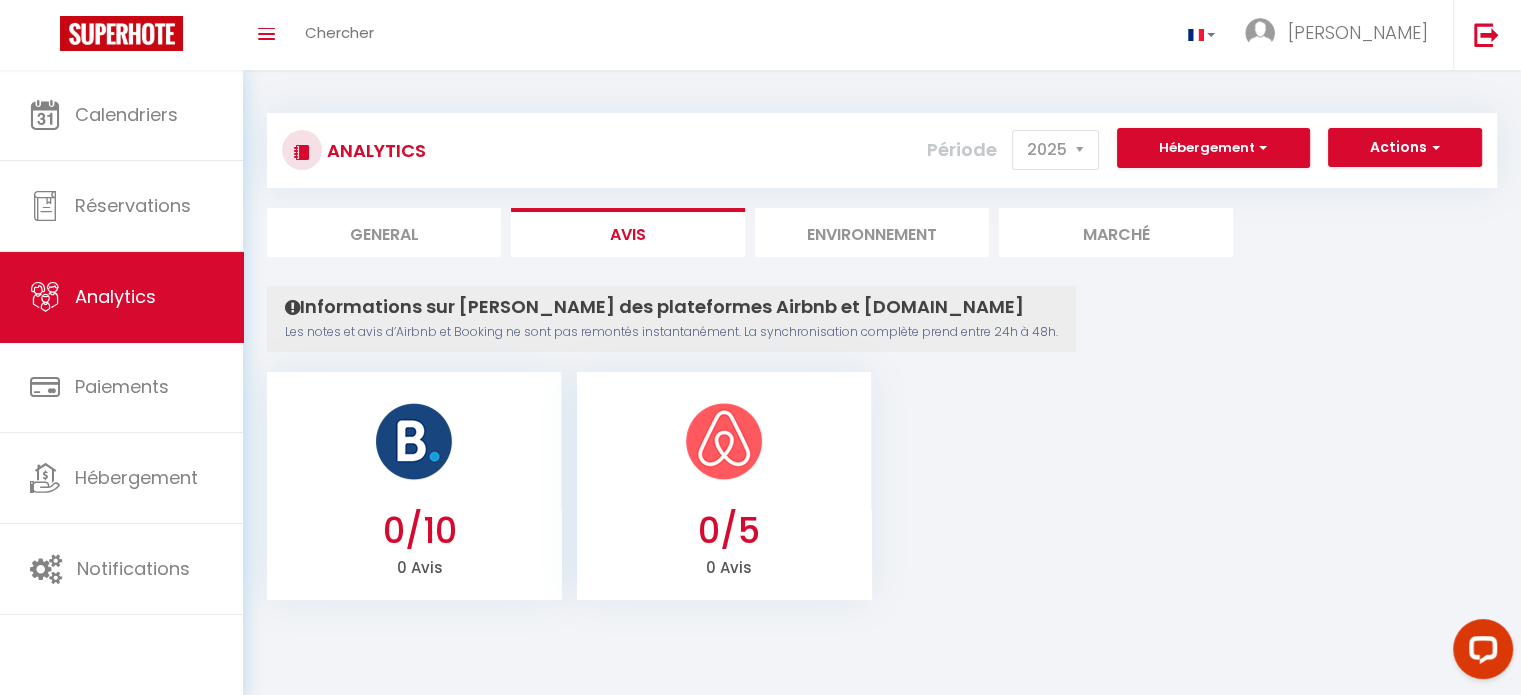 click on "0/10" at bounding box center [419, 531] 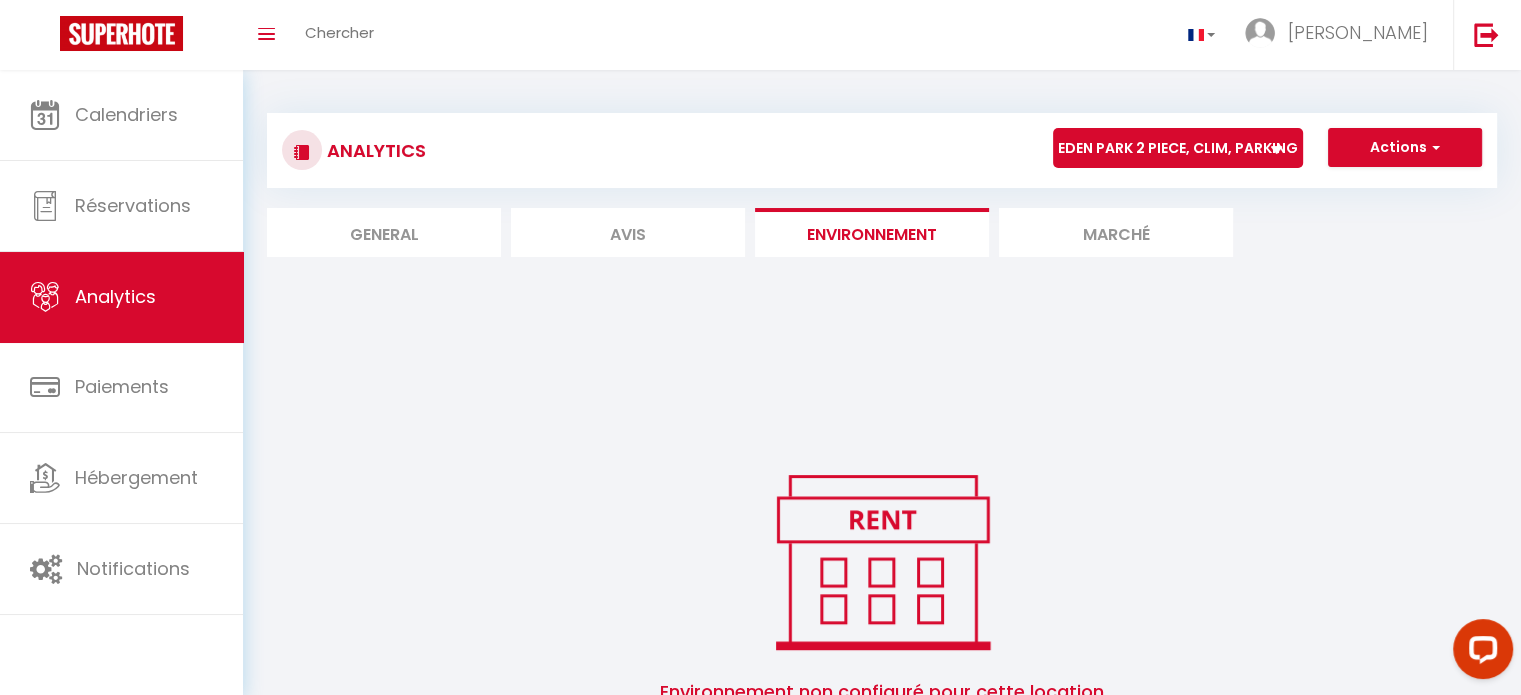 scroll, scrollTop: 0, scrollLeft: 0, axis: both 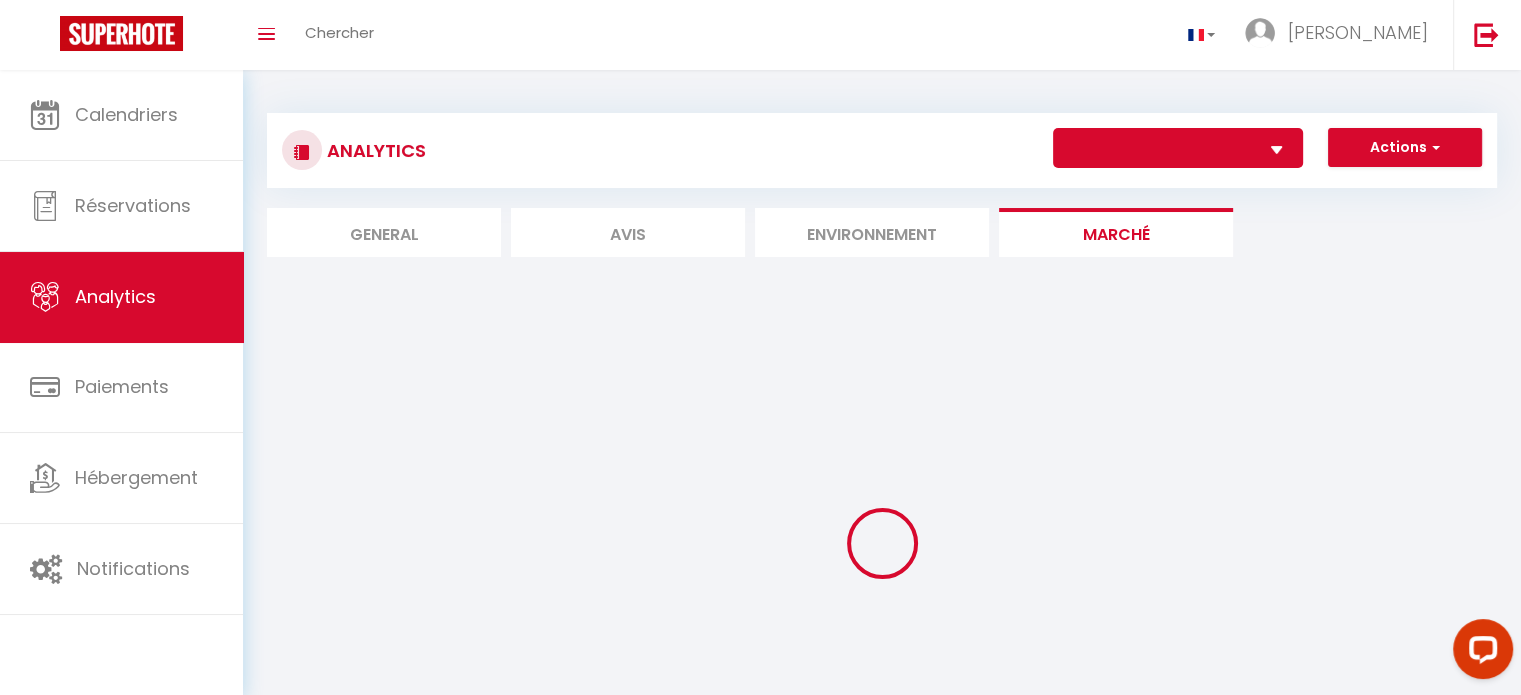 select on "57544" 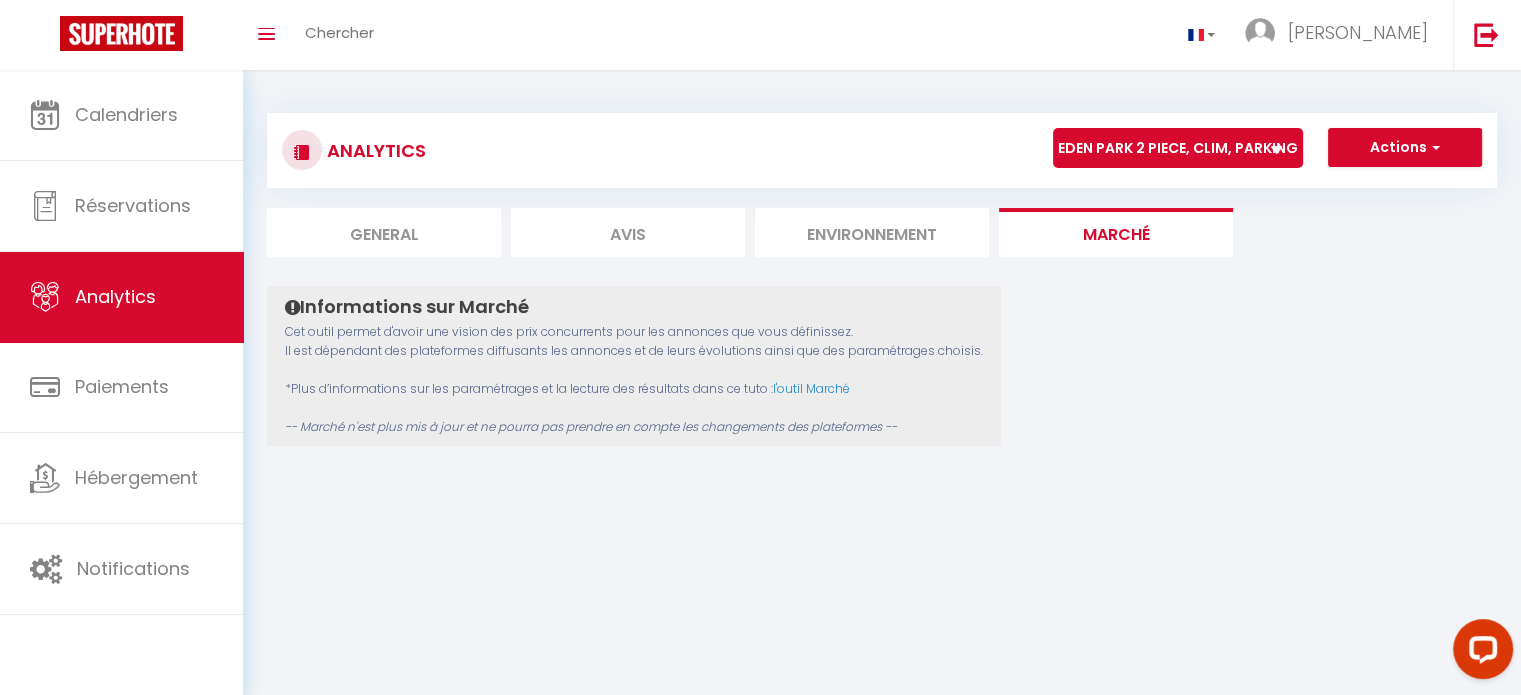 click on "General" at bounding box center (384, 232) 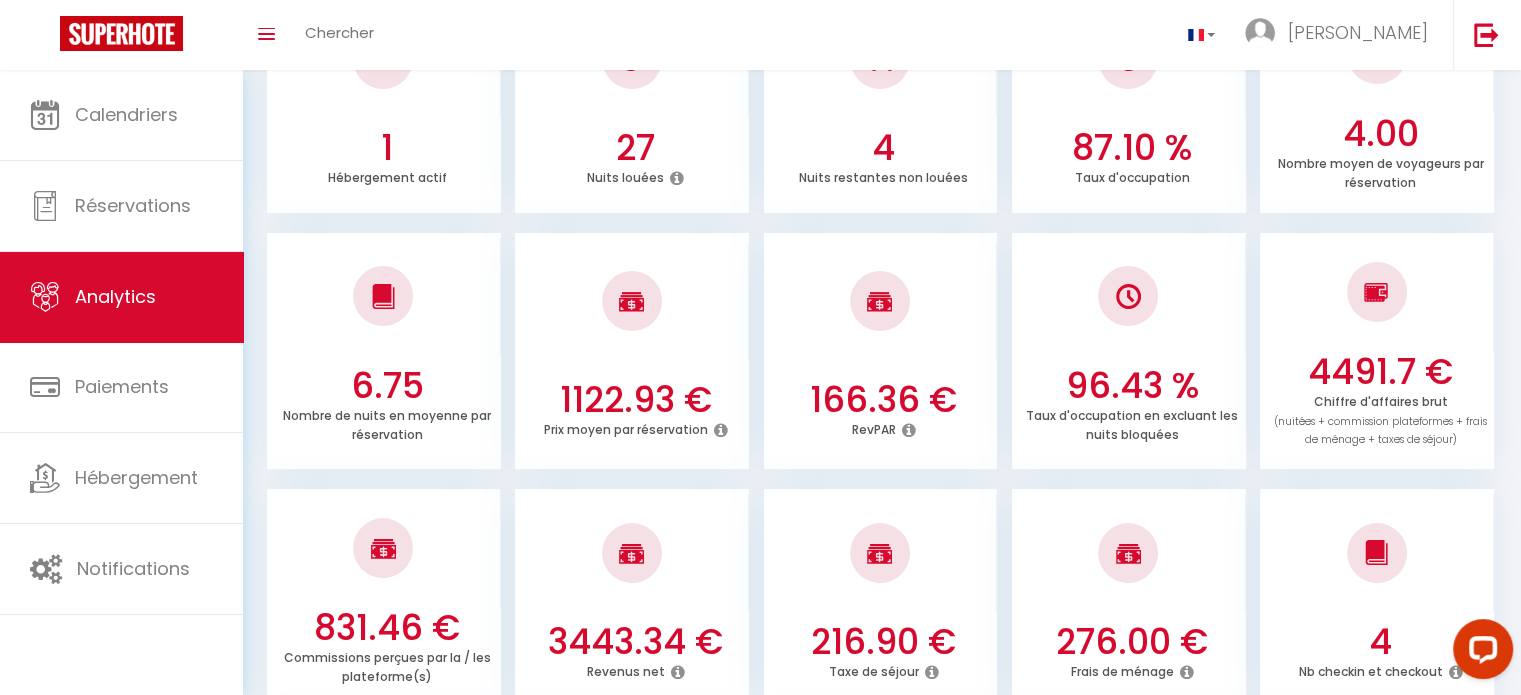 scroll, scrollTop: 0, scrollLeft: 0, axis: both 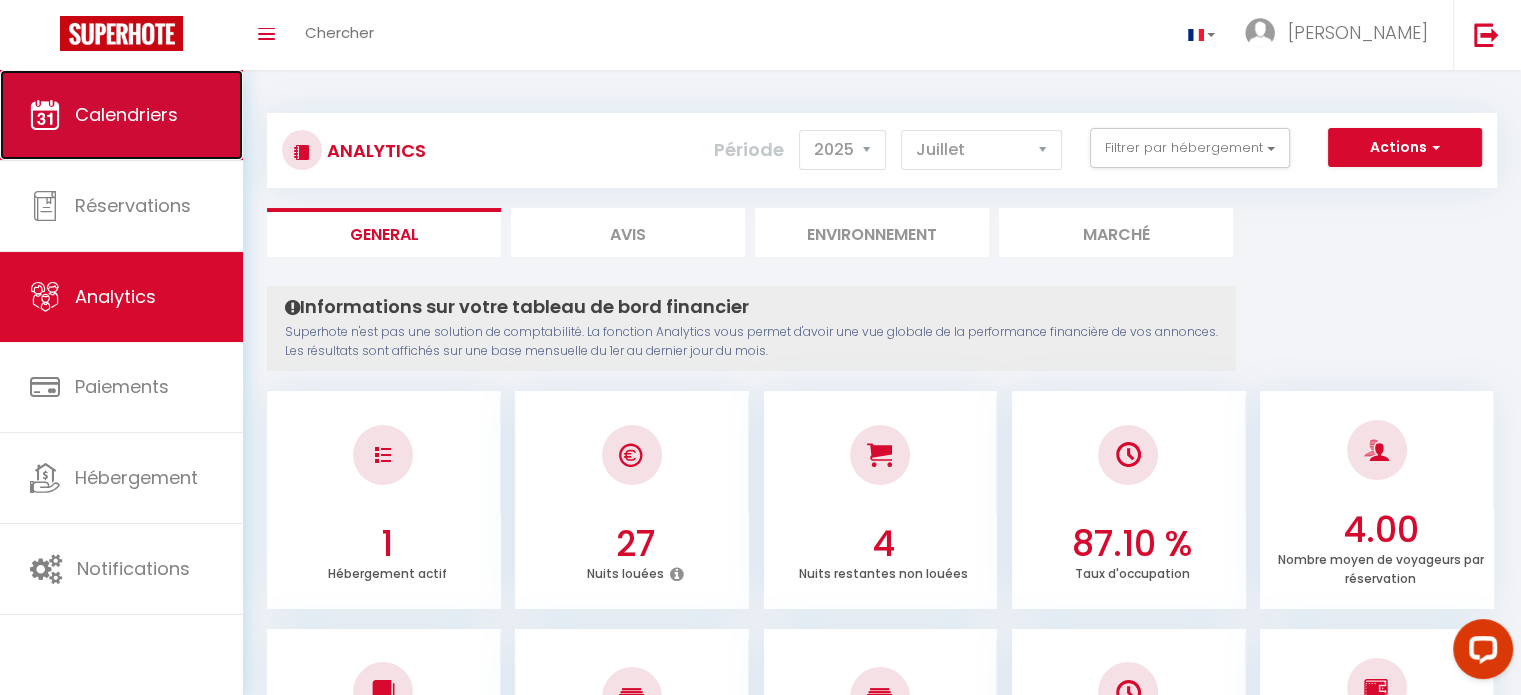 click on "Calendriers" at bounding box center [126, 114] 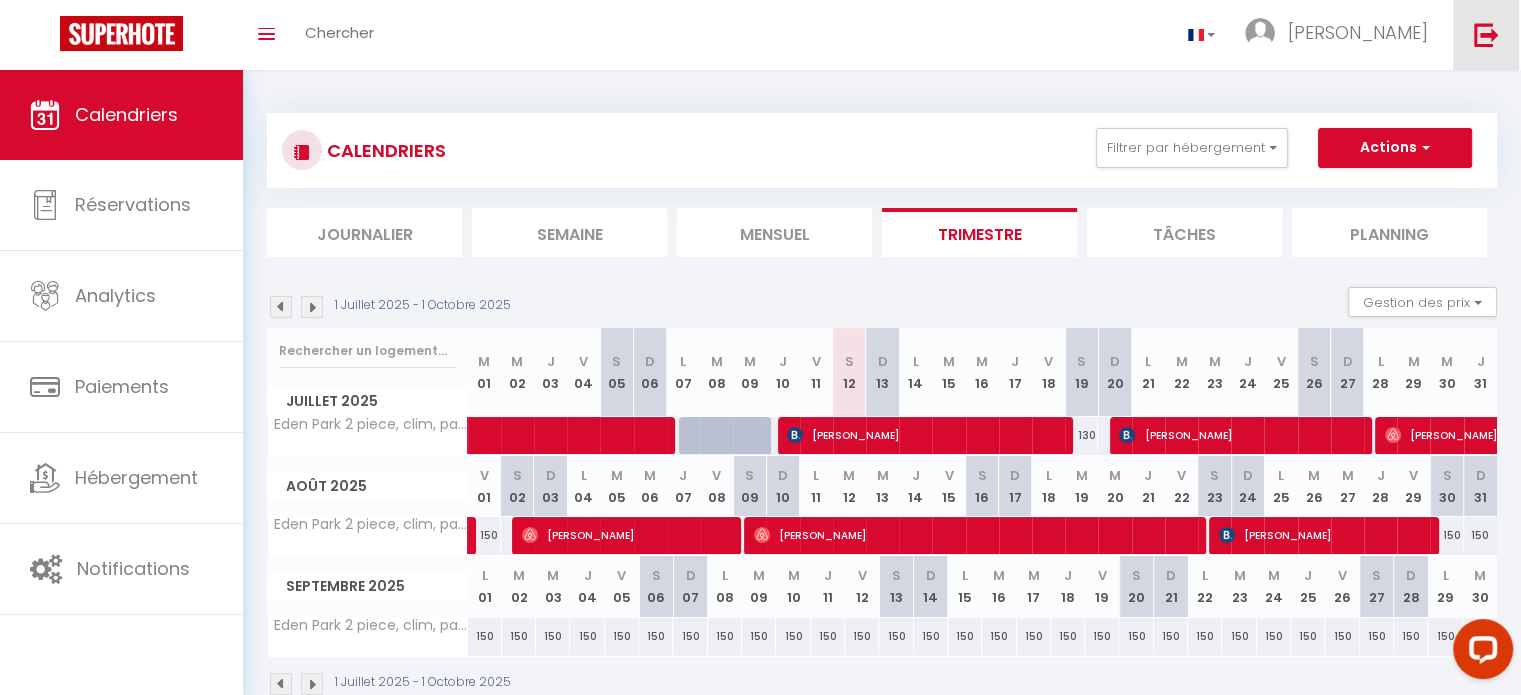 click at bounding box center (1486, 35) 